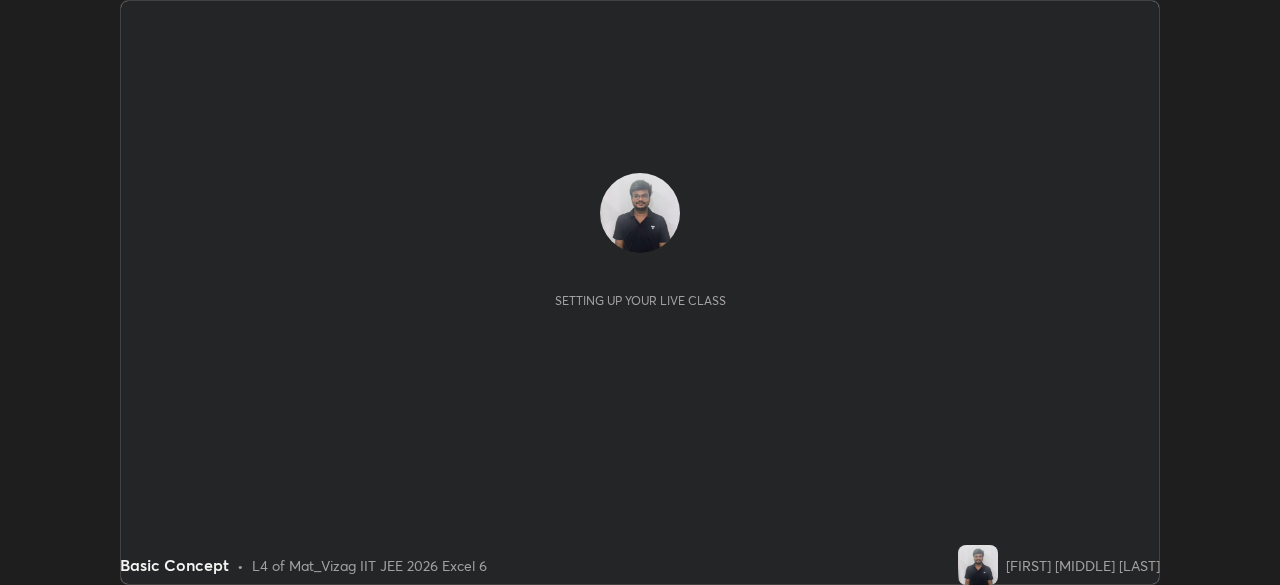 scroll, scrollTop: 0, scrollLeft: 0, axis: both 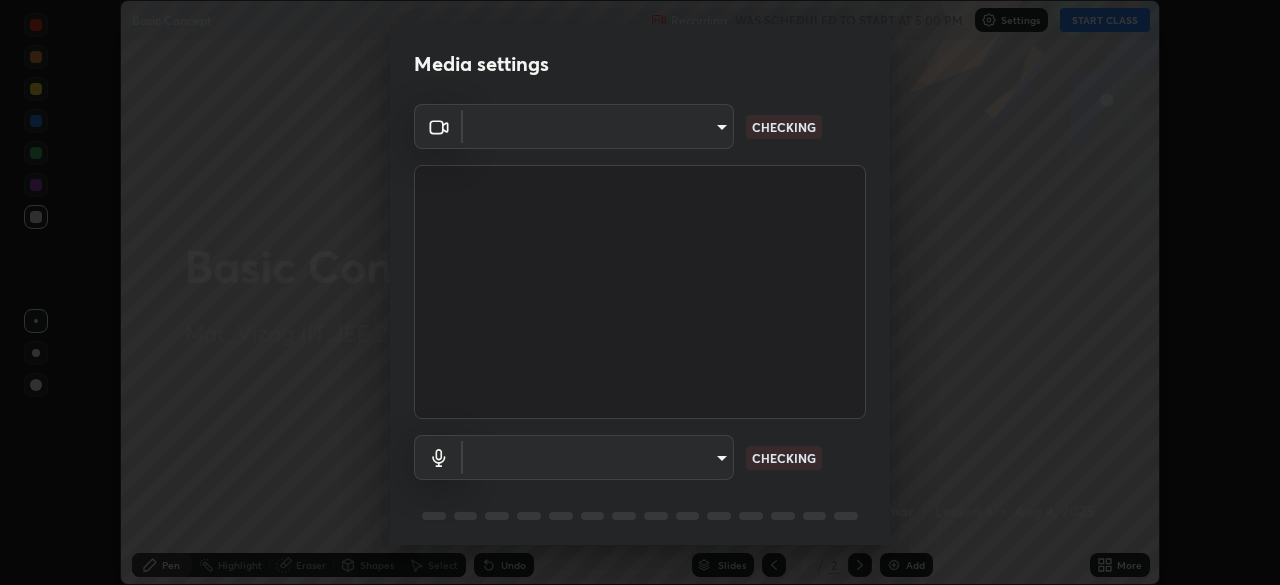 type on "359b0c2fb2d22ad11c48a9d20da28c30b8d2b6f3407690bdf719b12c3c7a5d7b" 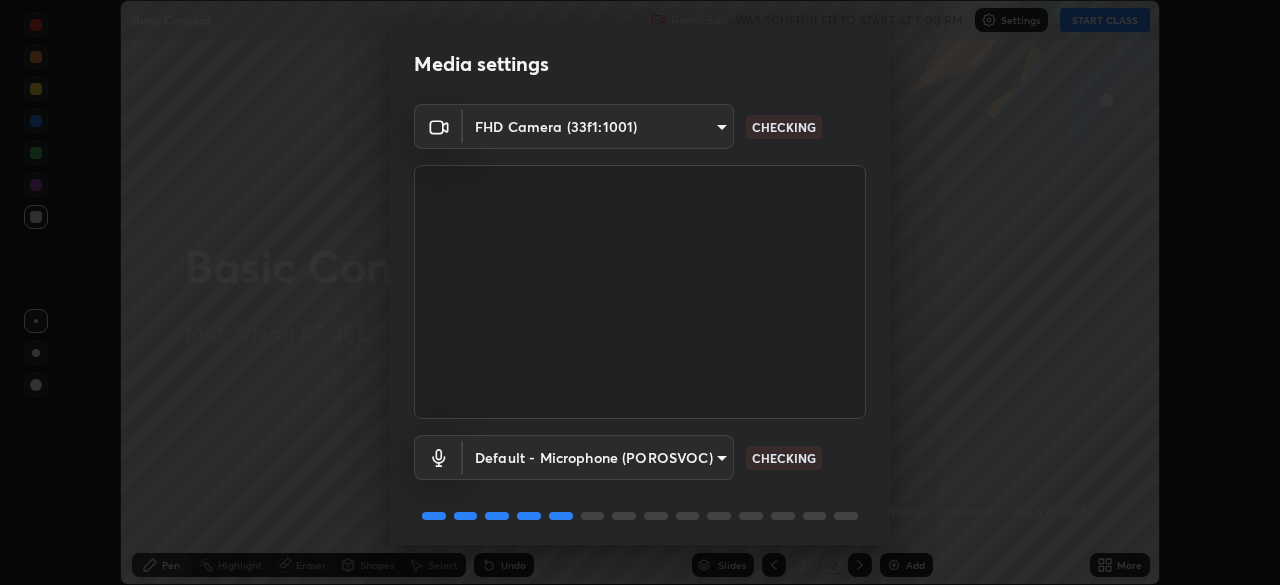 scroll, scrollTop: 71, scrollLeft: 0, axis: vertical 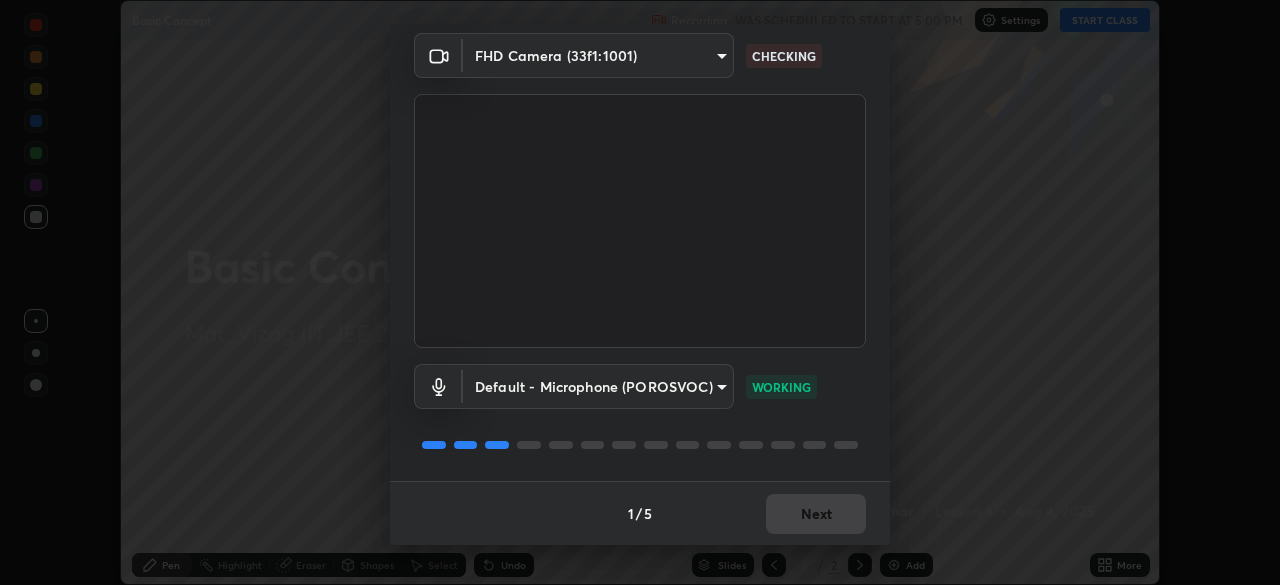 click on "1 / 5 Next" at bounding box center [640, 513] 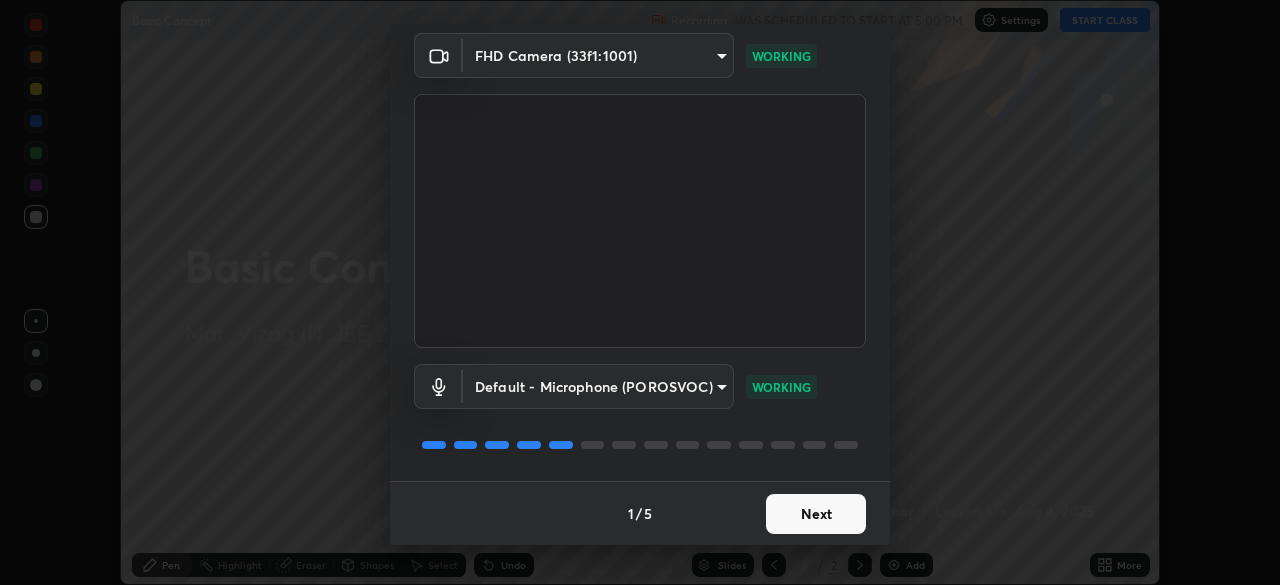 click on "Next" at bounding box center [816, 514] 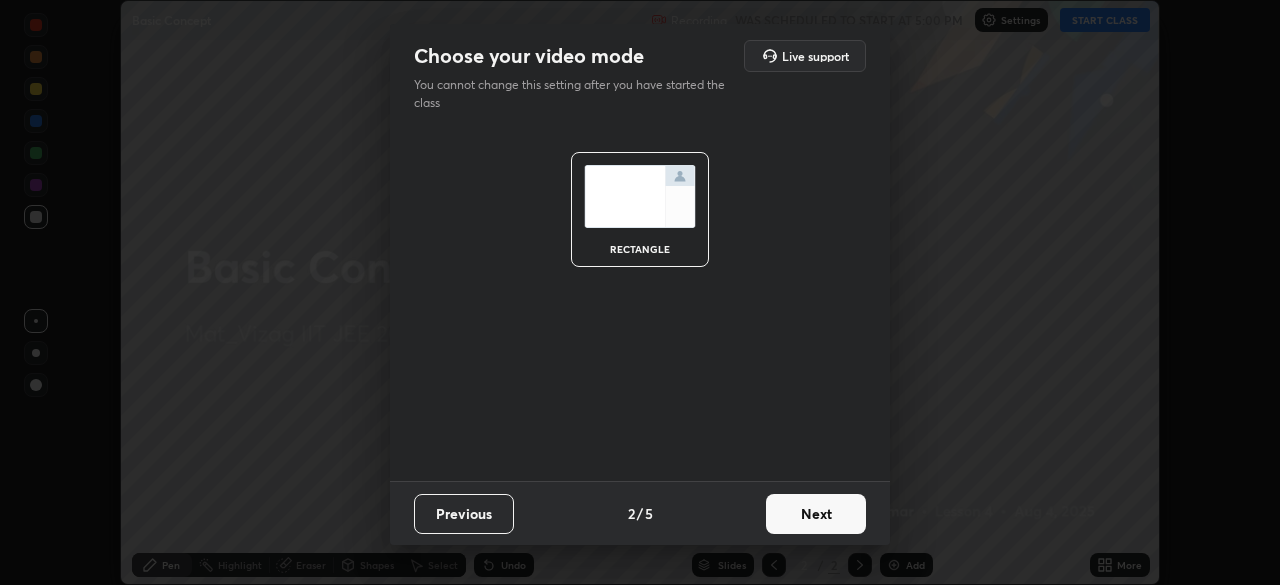 scroll, scrollTop: 0, scrollLeft: 0, axis: both 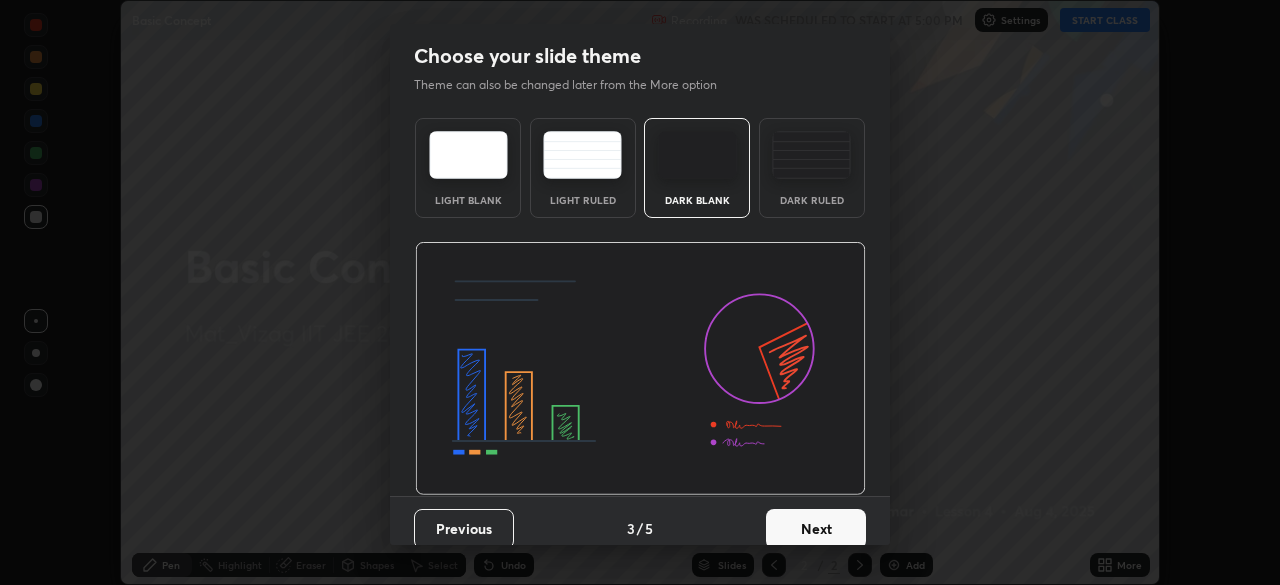 click on "Next" at bounding box center (816, 529) 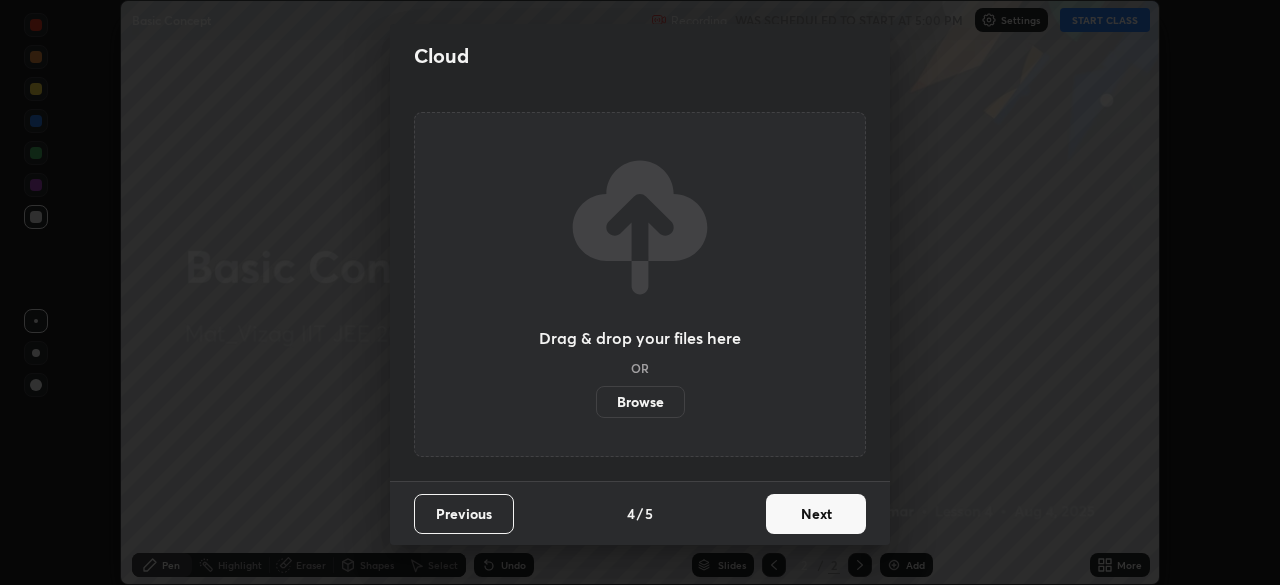 click on "Next" at bounding box center (816, 514) 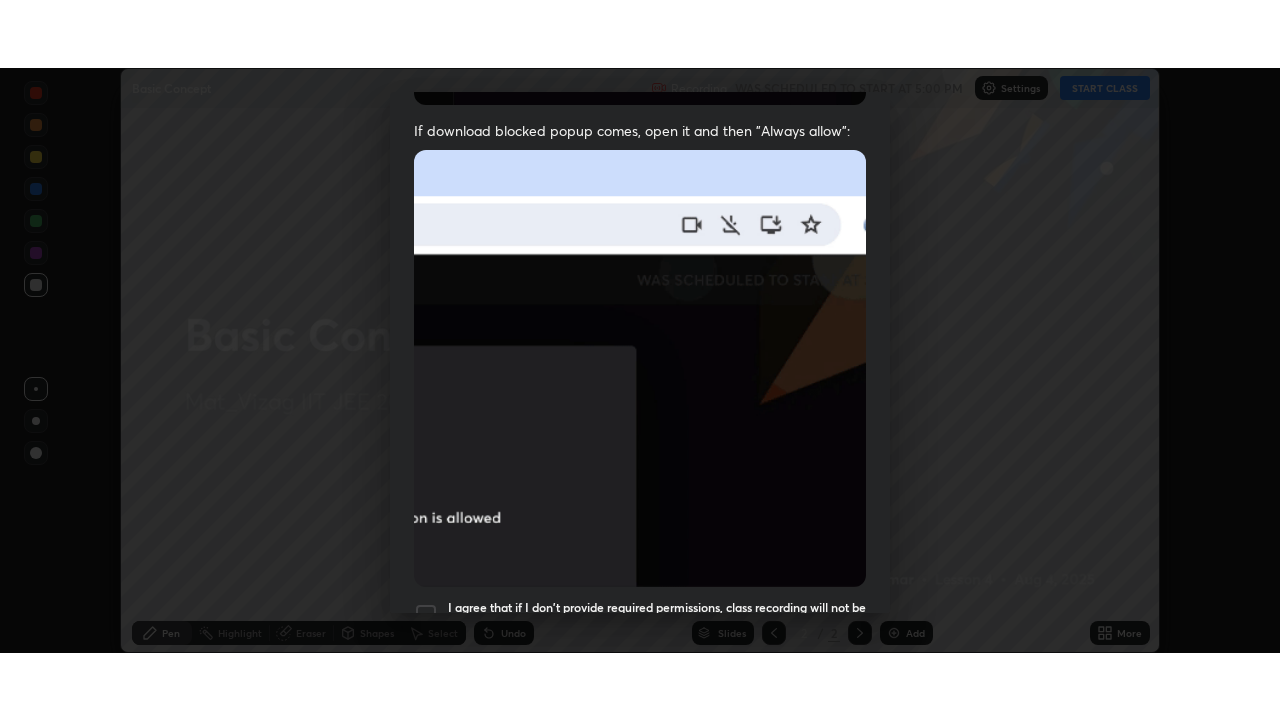 scroll, scrollTop: 479, scrollLeft: 0, axis: vertical 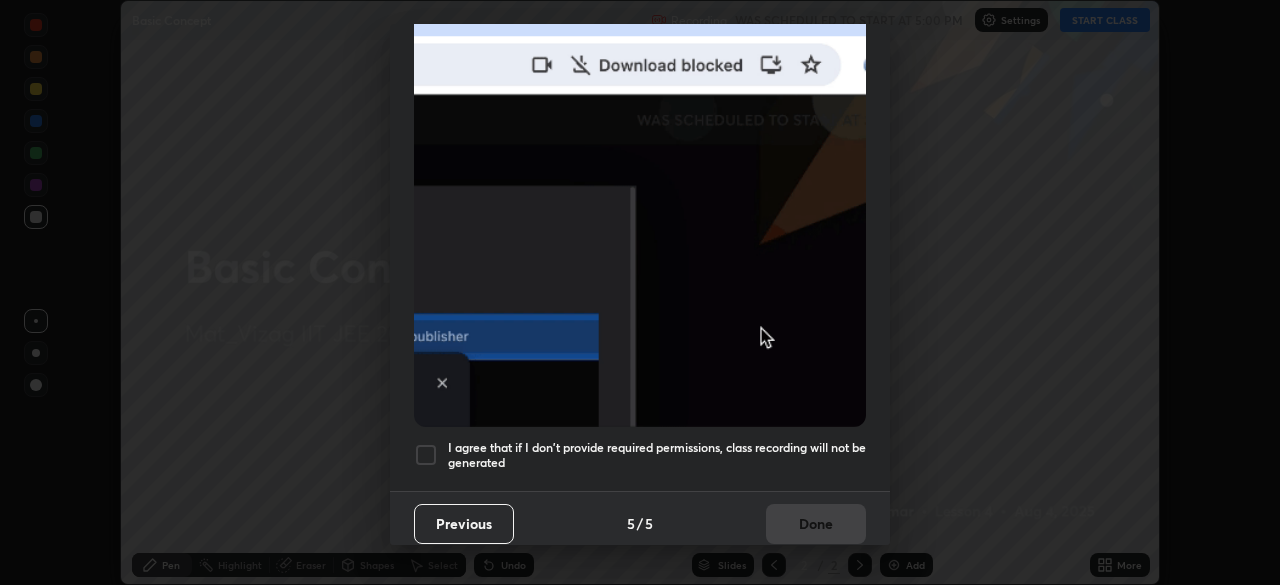 click at bounding box center [426, 455] 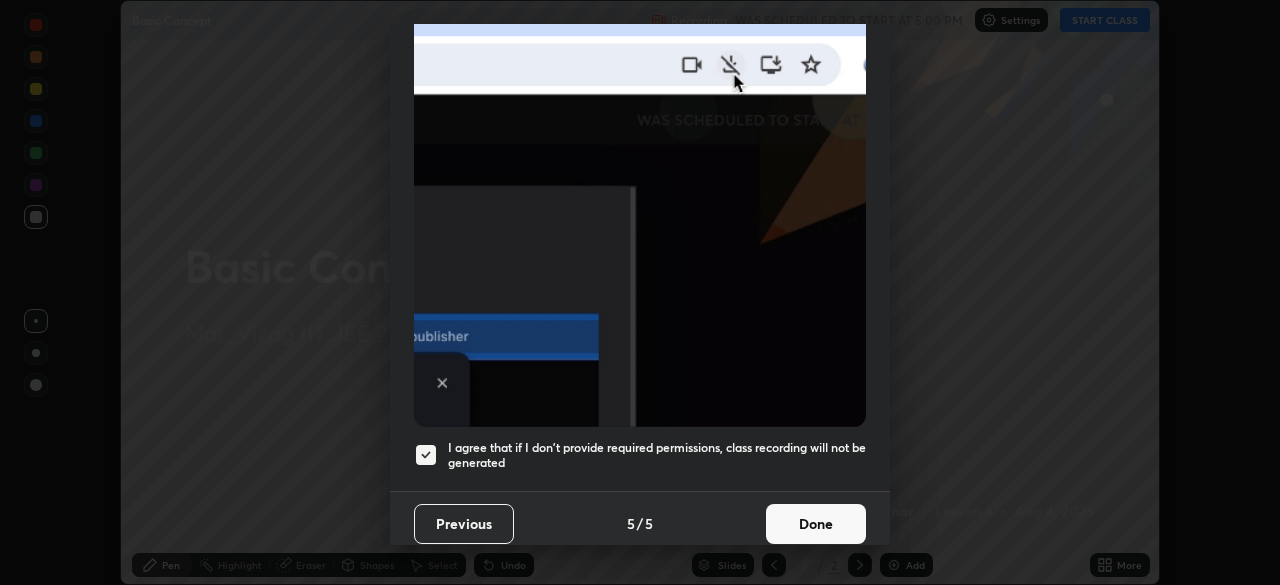 click on "Done" at bounding box center [816, 524] 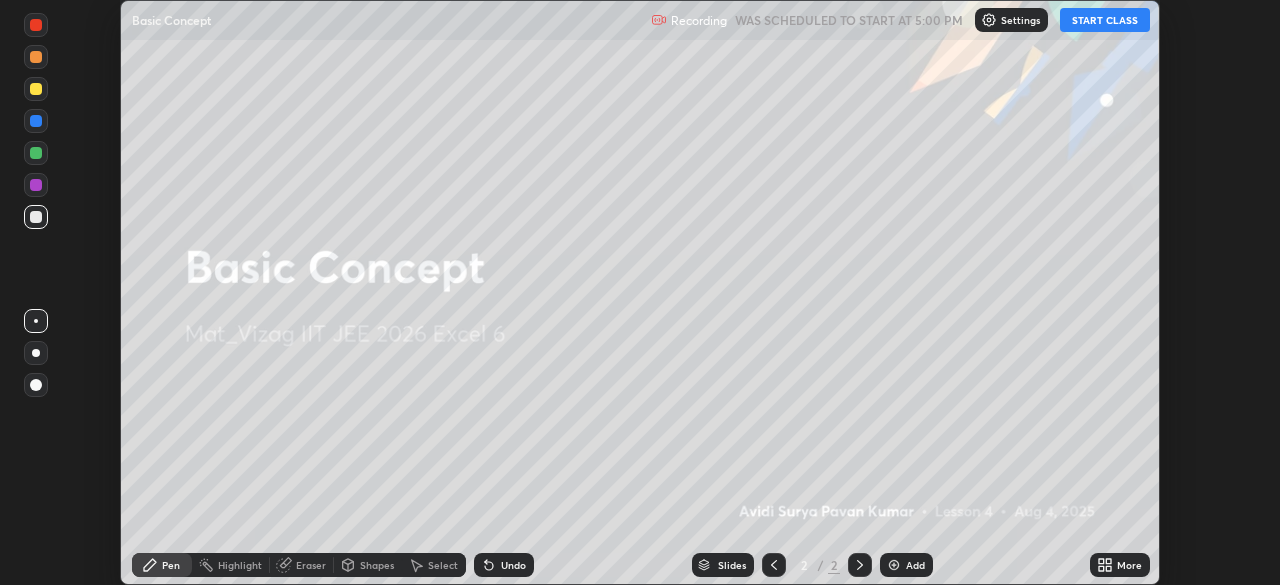click on "Add" at bounding box center [915, 565] 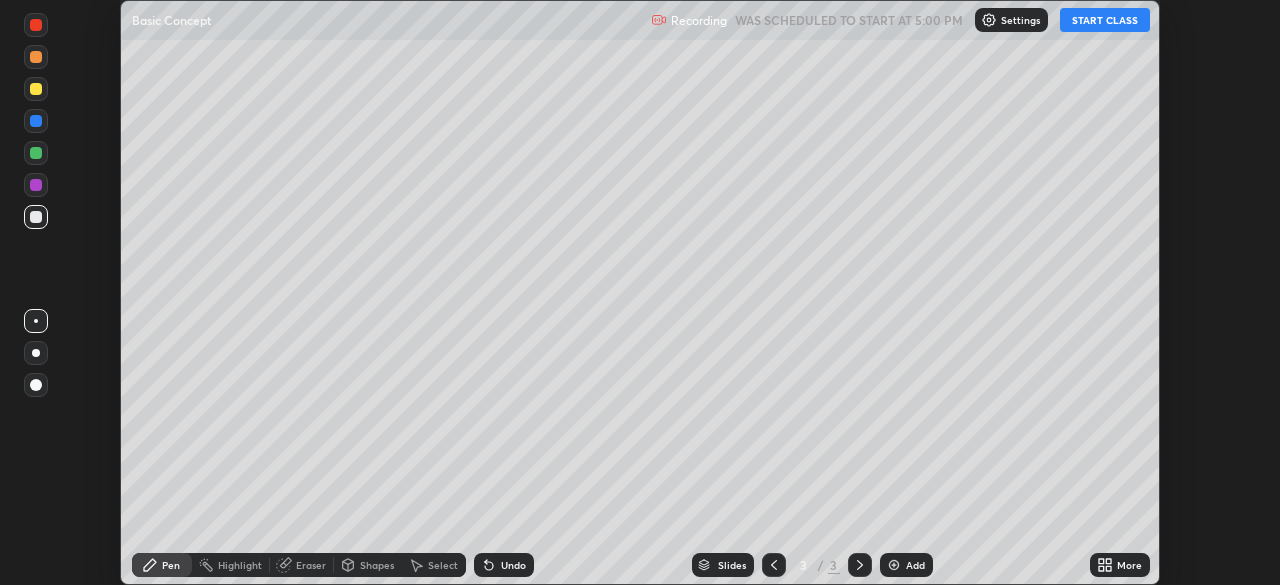 click 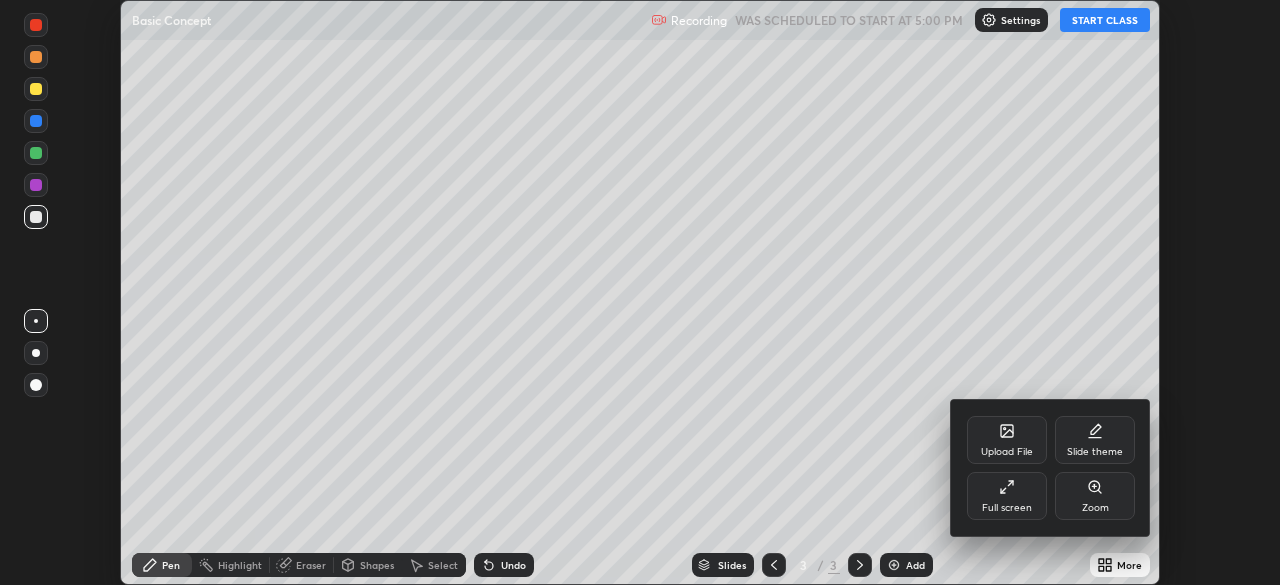 click on "Full screen" at bounding box center [1007, 496] 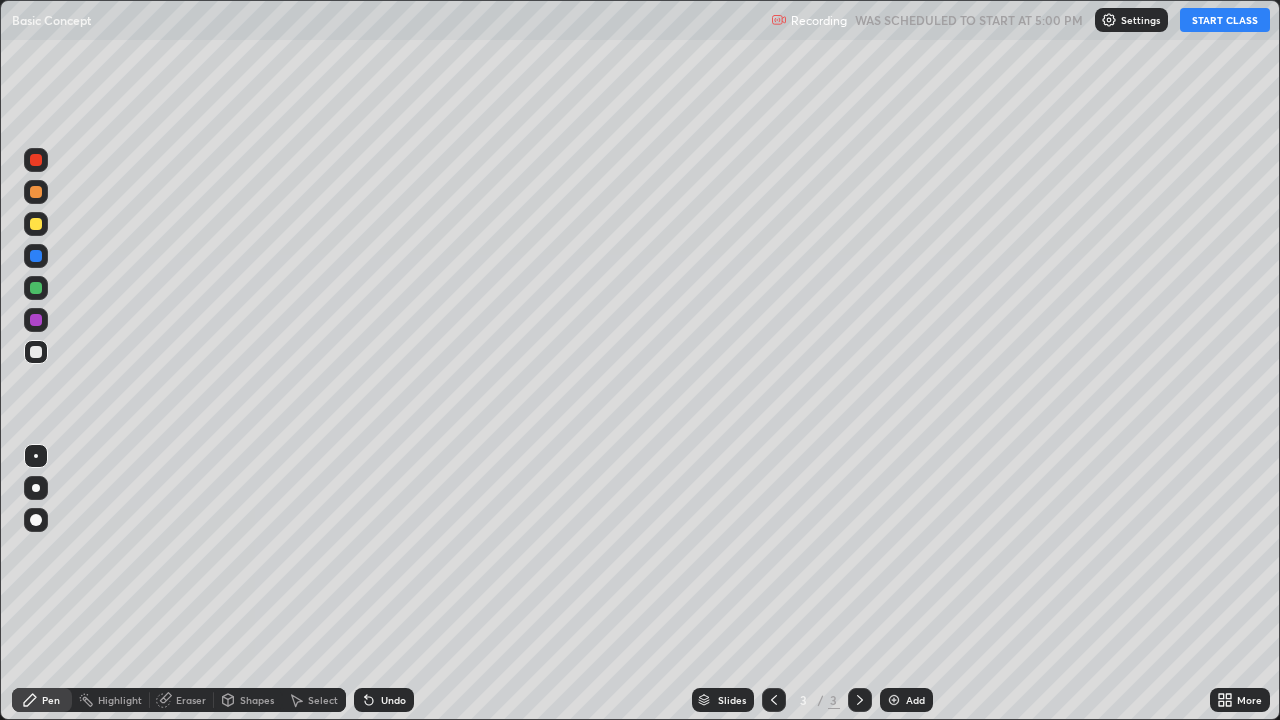 scroll, scrollTop: 99280, scrollLeft: 98720, axis: both 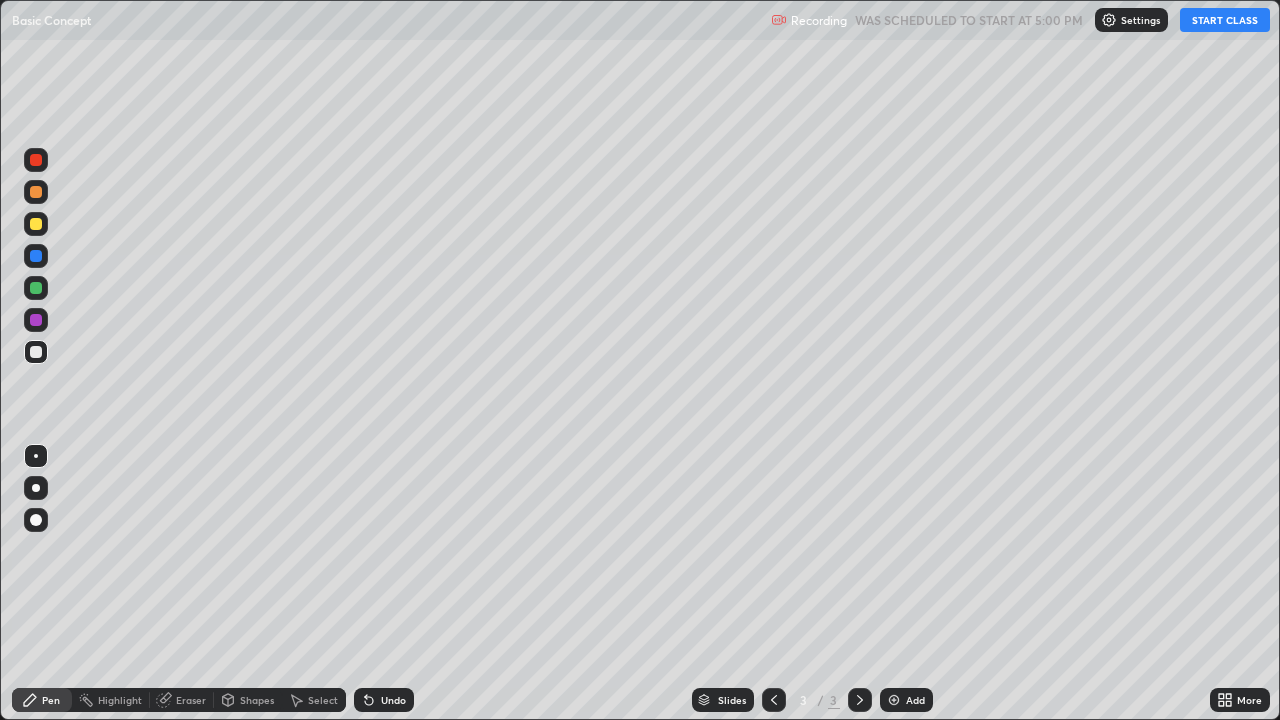click on "START CLASS" at bounding box center (1225, 20) 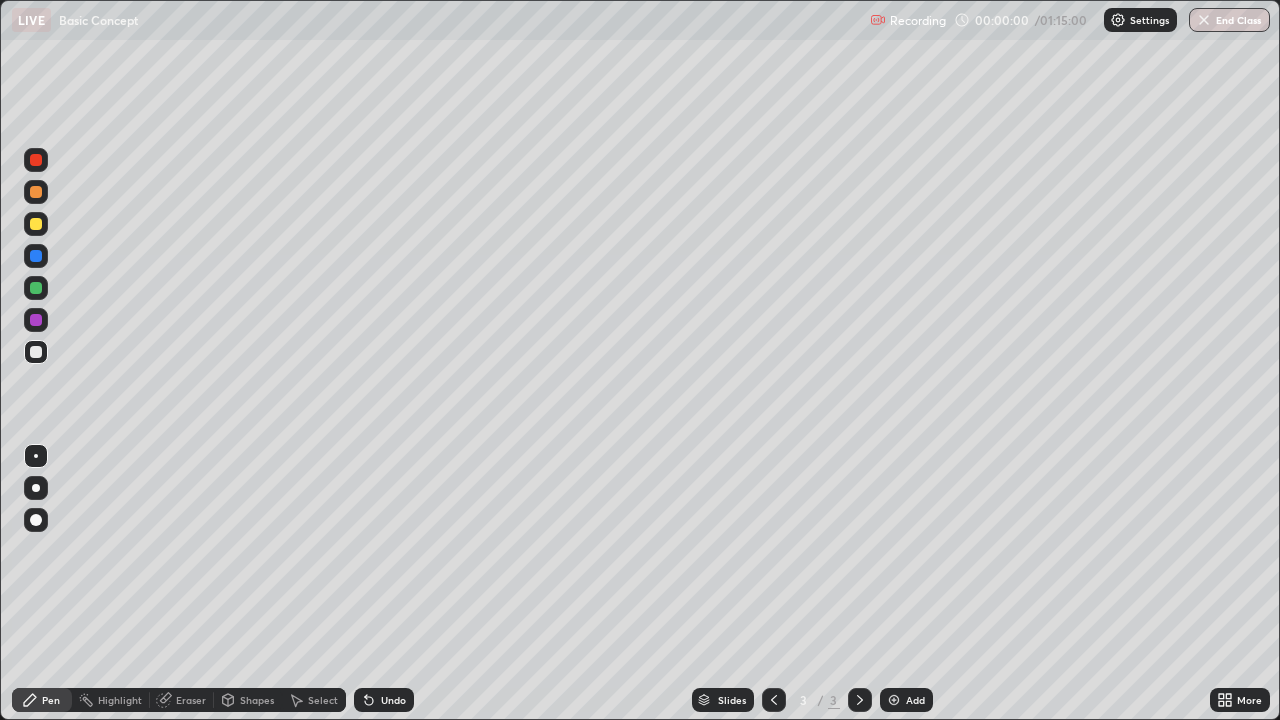 click on "End Class" at bounding box center (1229, 20) 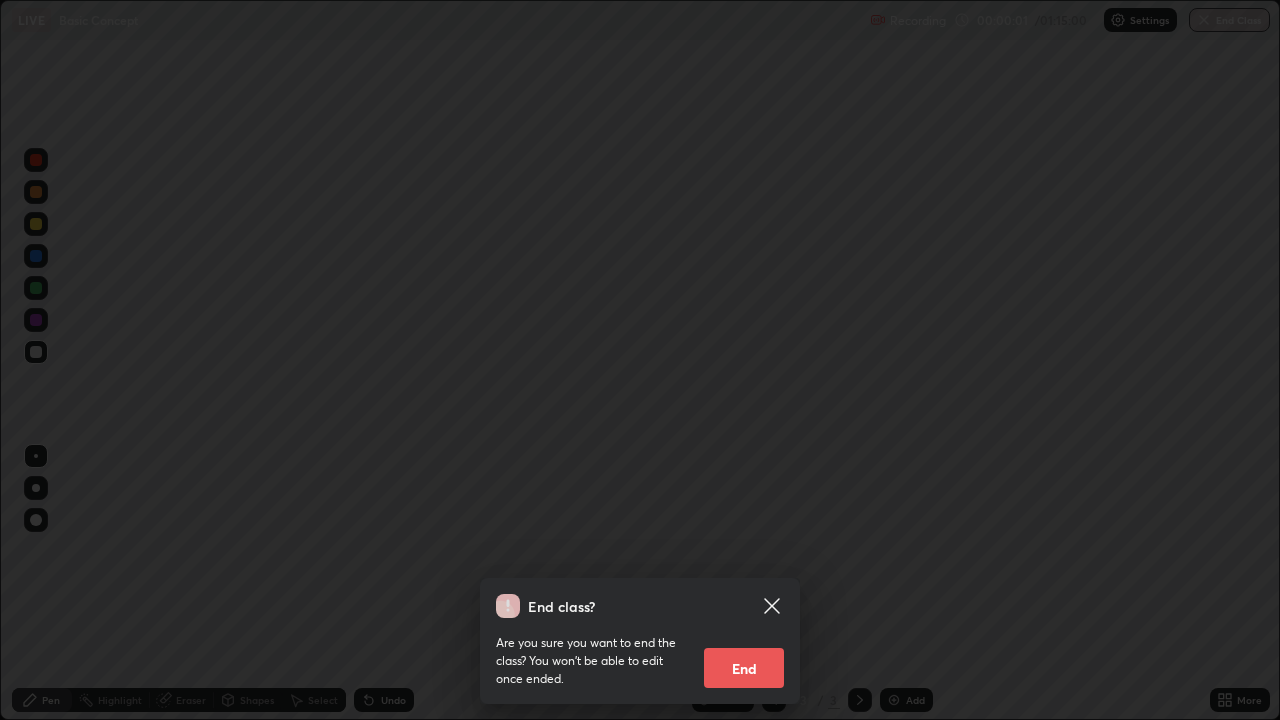 click 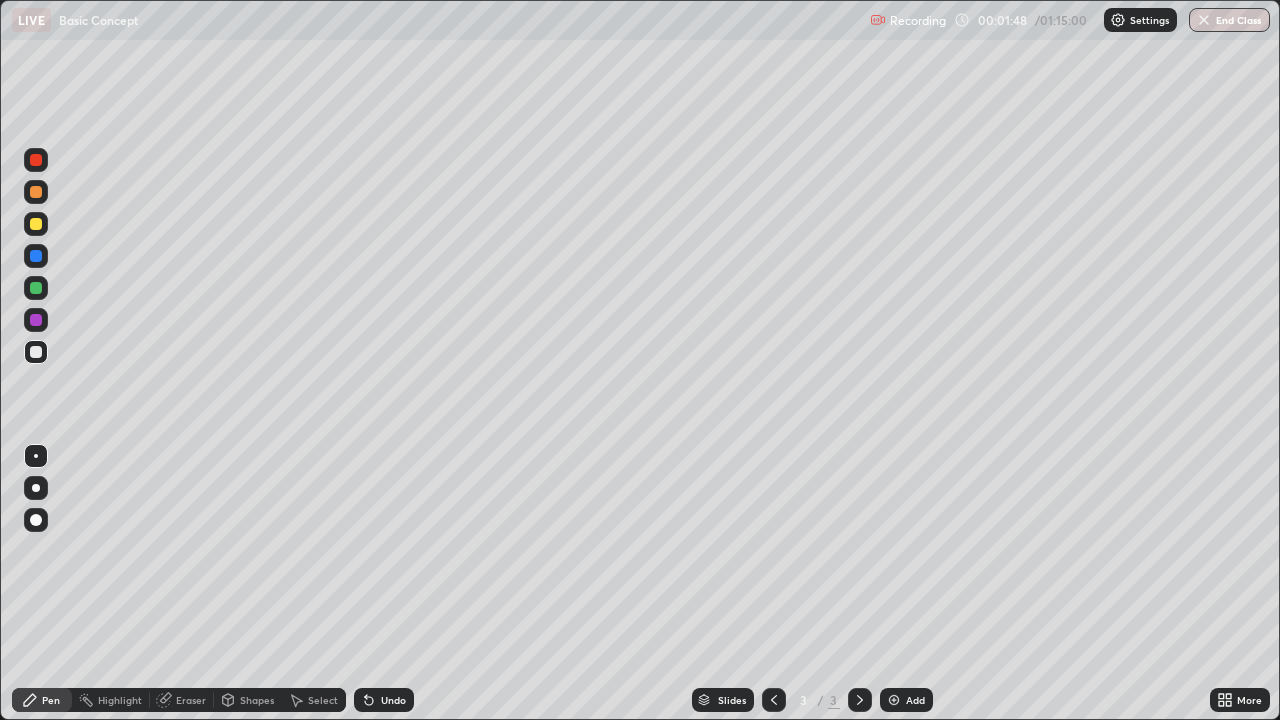click on "Eraser" at bounding box center [182, 700] 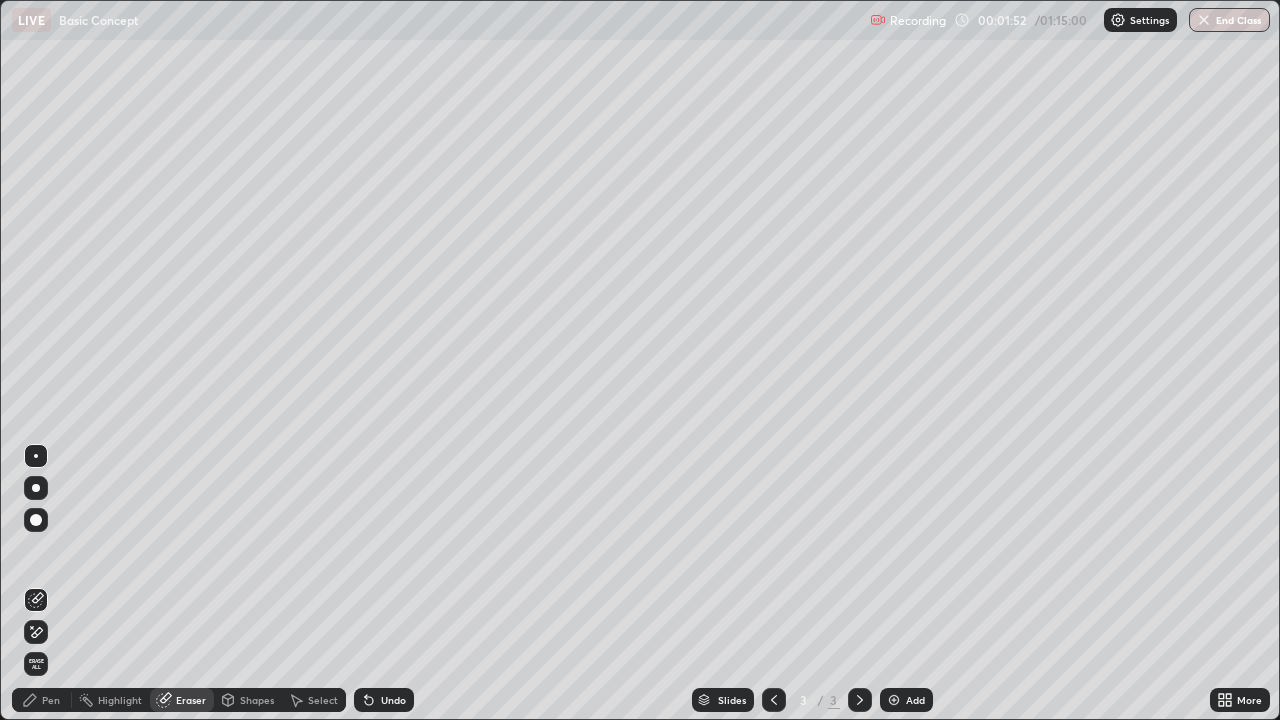click on "Pen" at bounding box center [51, 700] 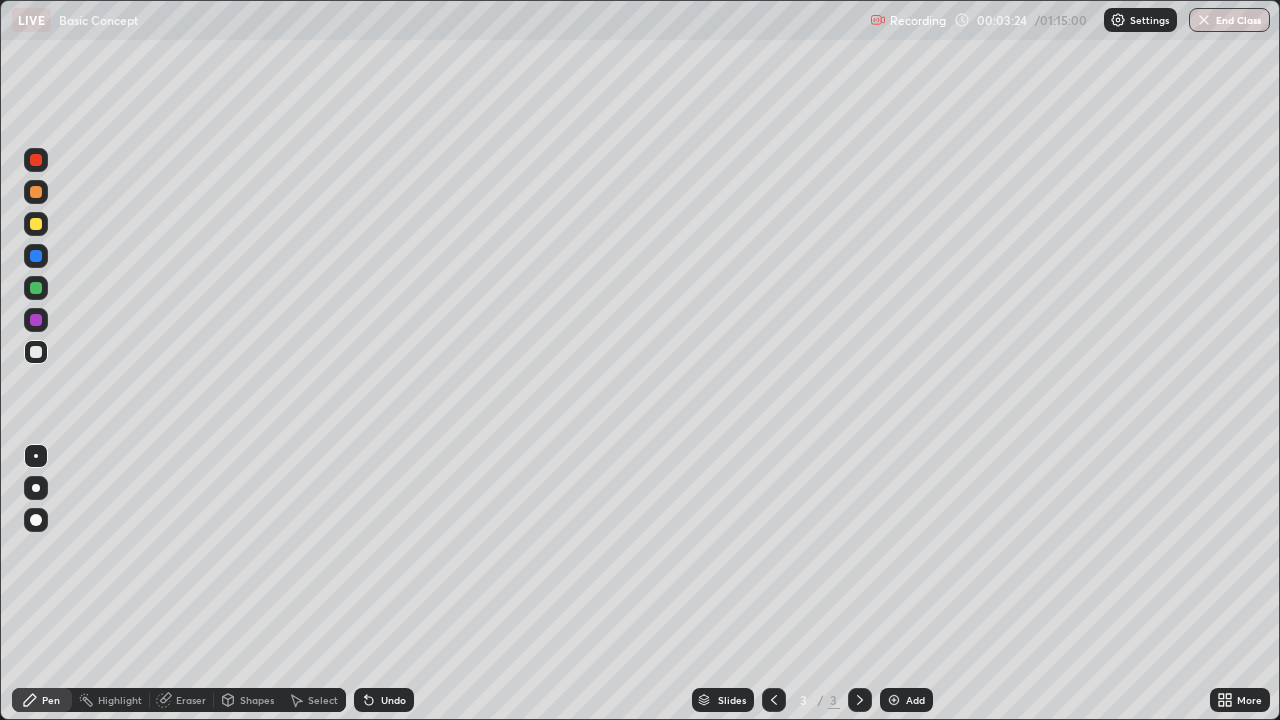 click on "Eraser" at bounding box center [191, 700] 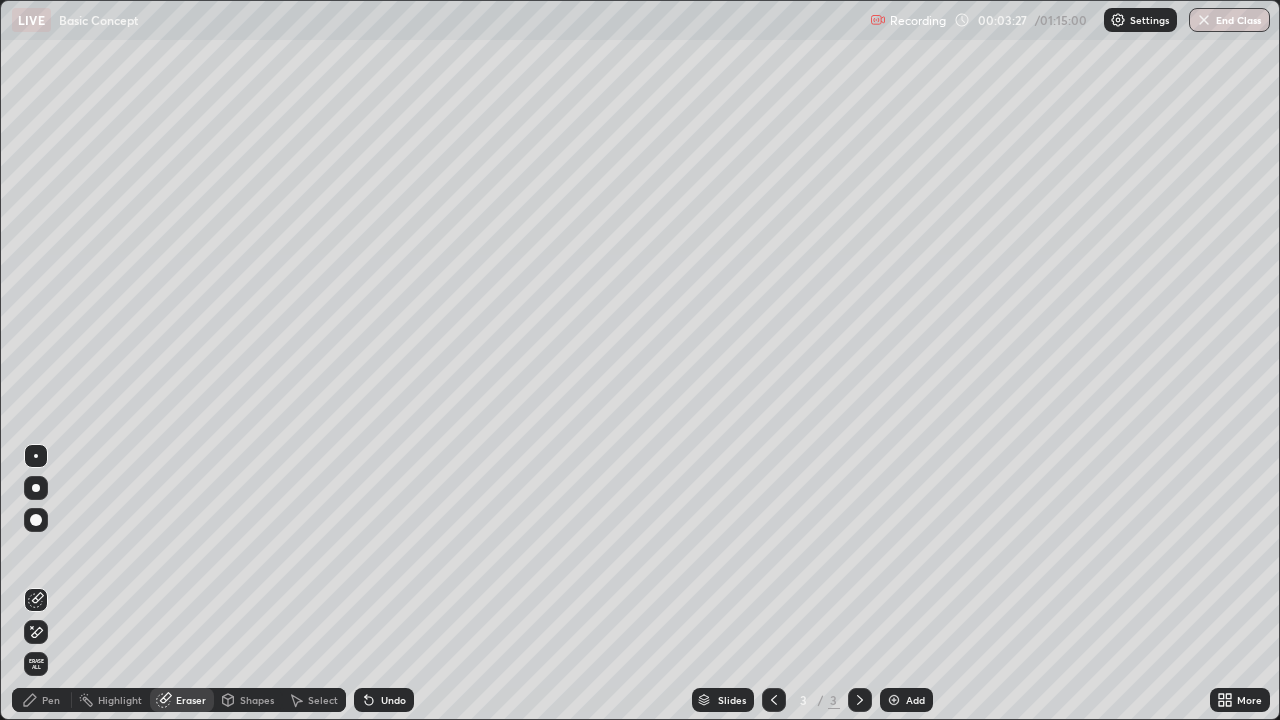 click on "Pen" at bounding box center [51, 700] 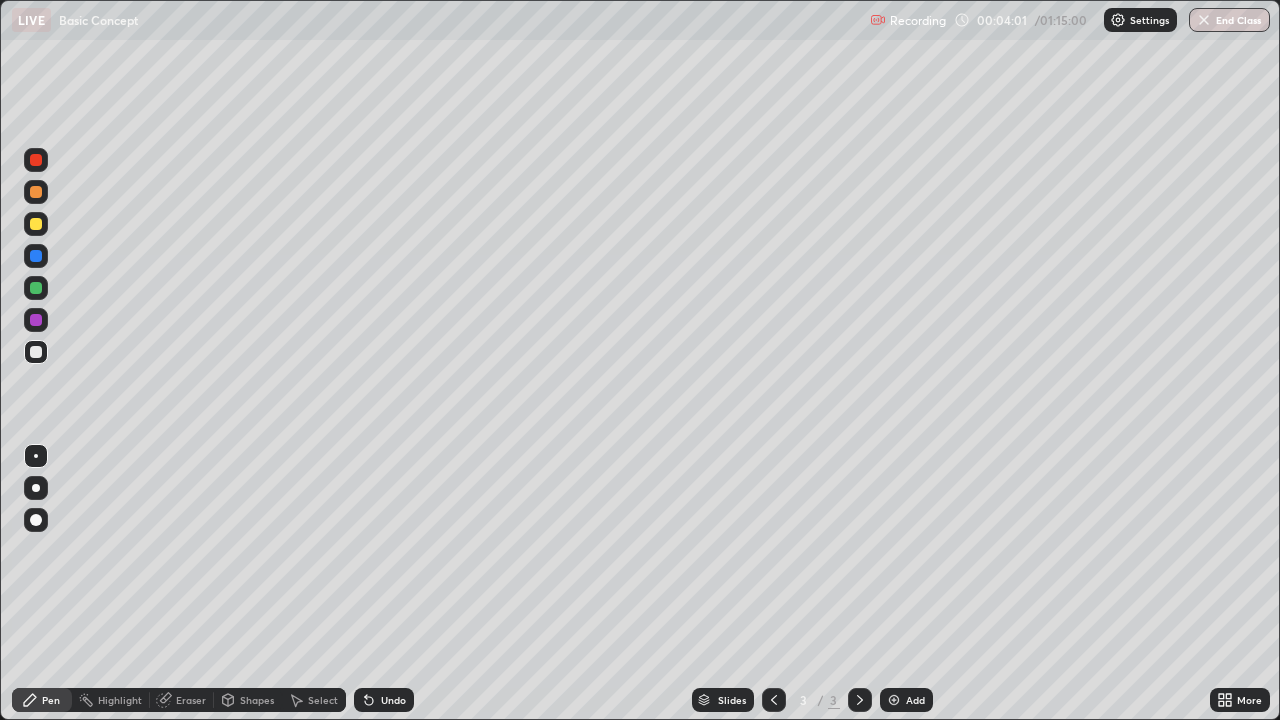 click on "Add" at bounding box center (915, 700) 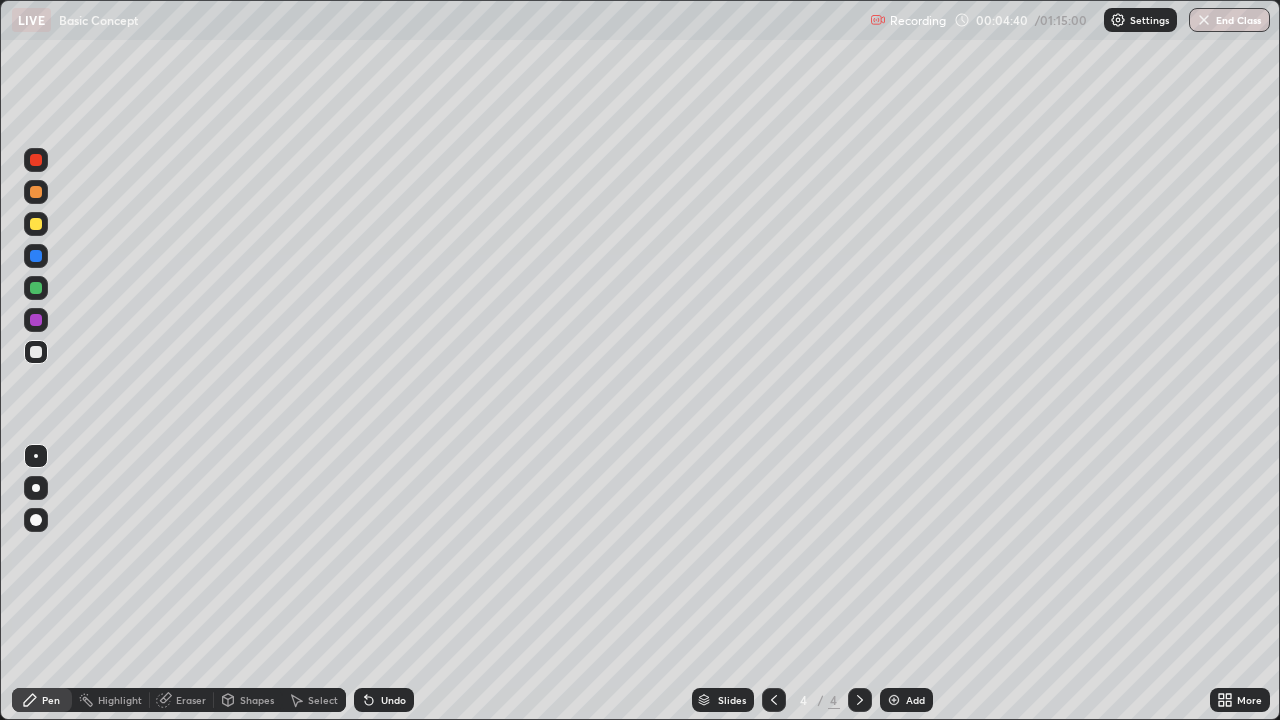 click at bounding box center (36, 488) 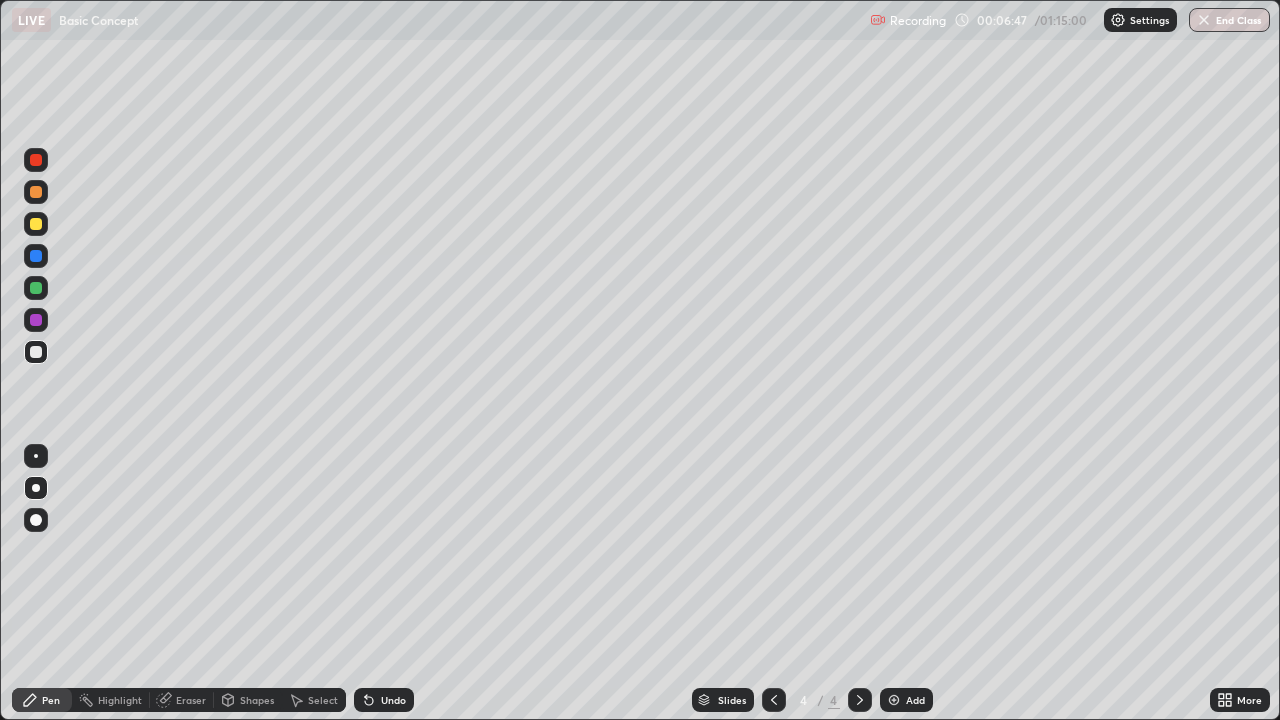 click on "Add" at bounding box center (906, 700) 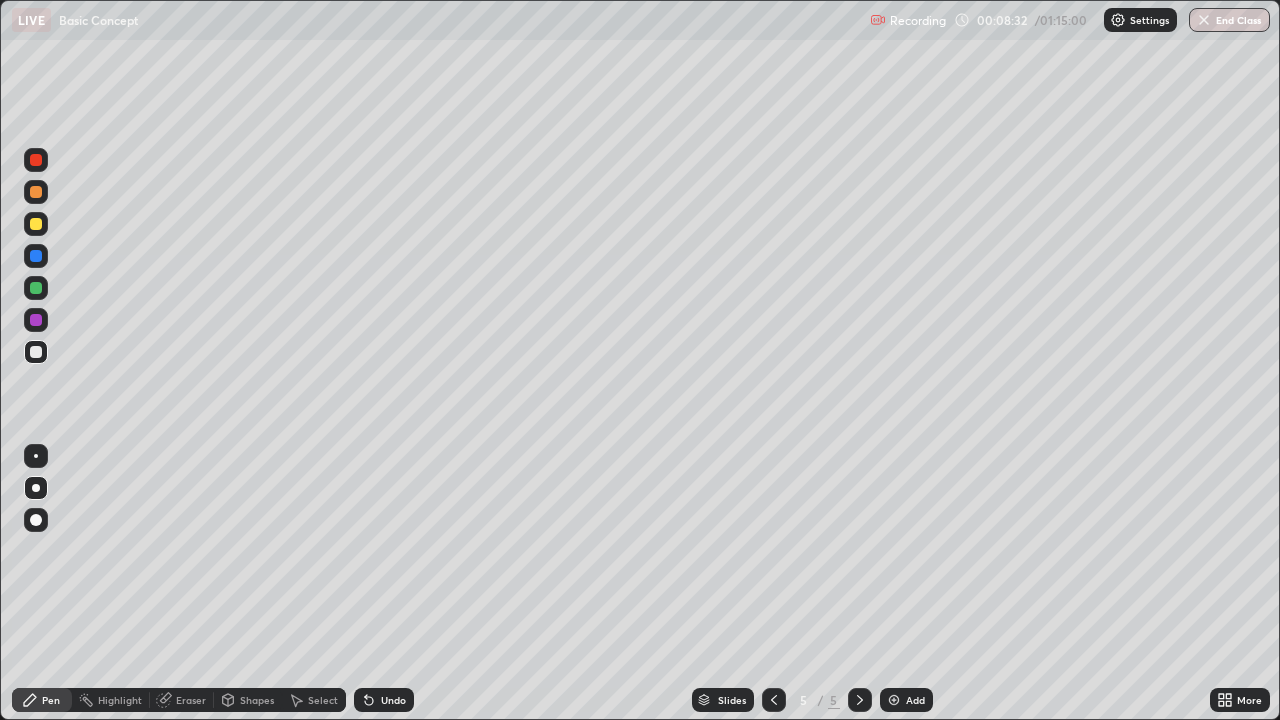 click on "Eraser" at bounding box center [191, 700] 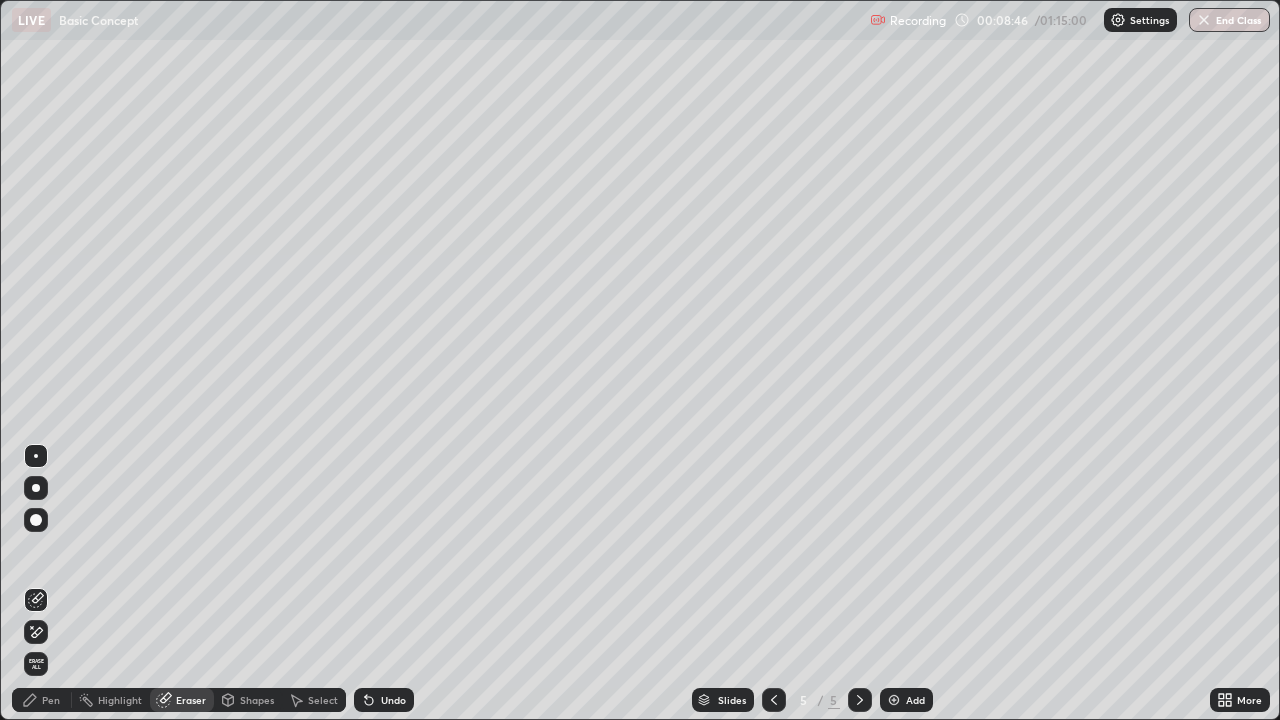 click on "Pen" at bounding box center [51, 700] 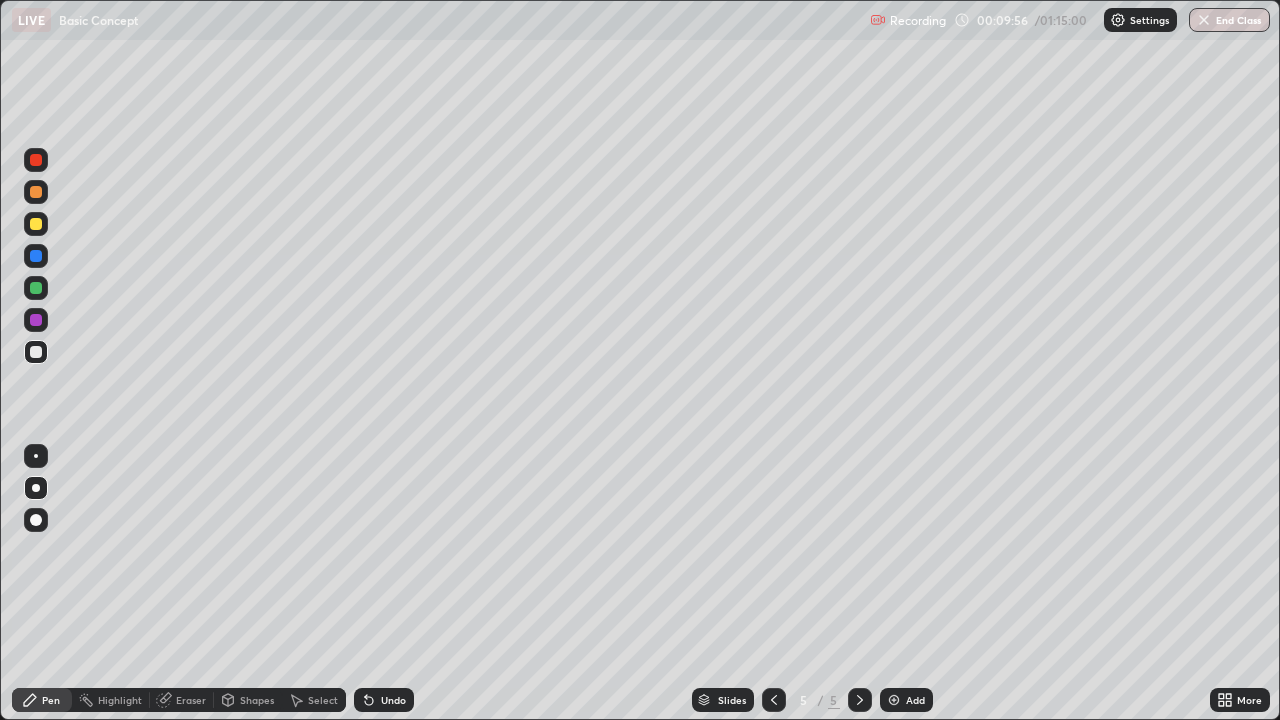 click at bounding box center [894, 700] 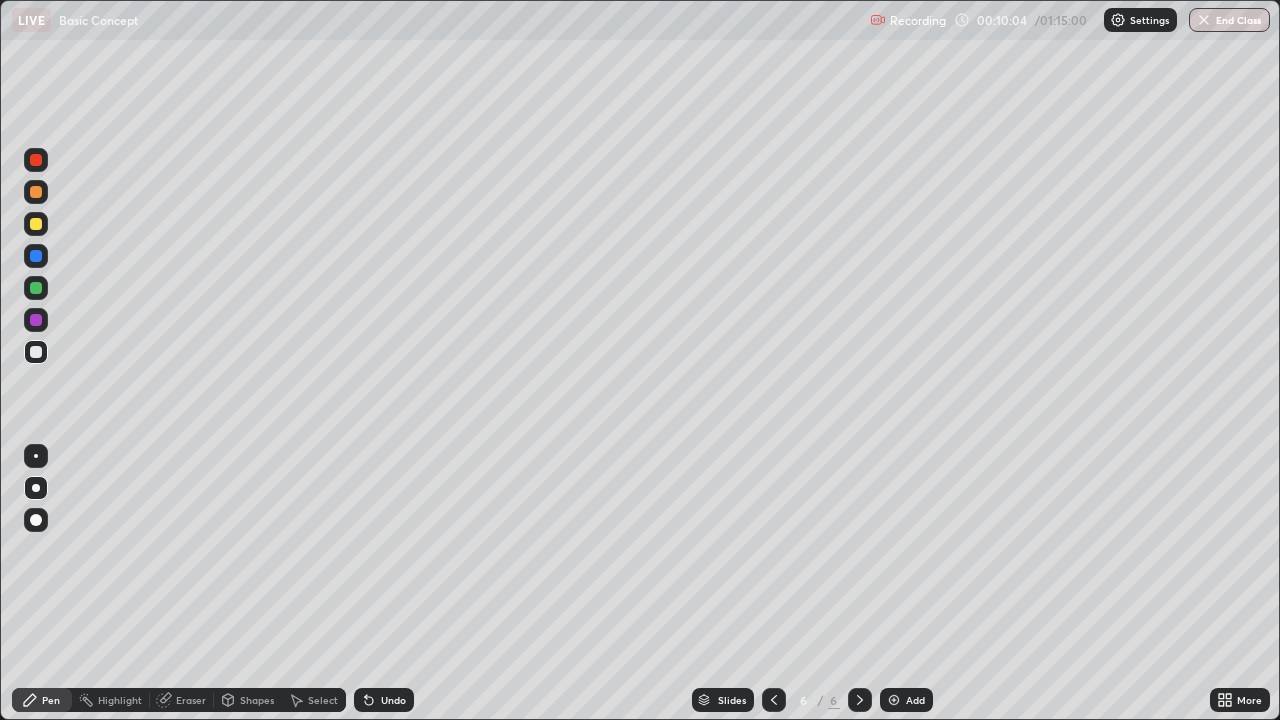 click 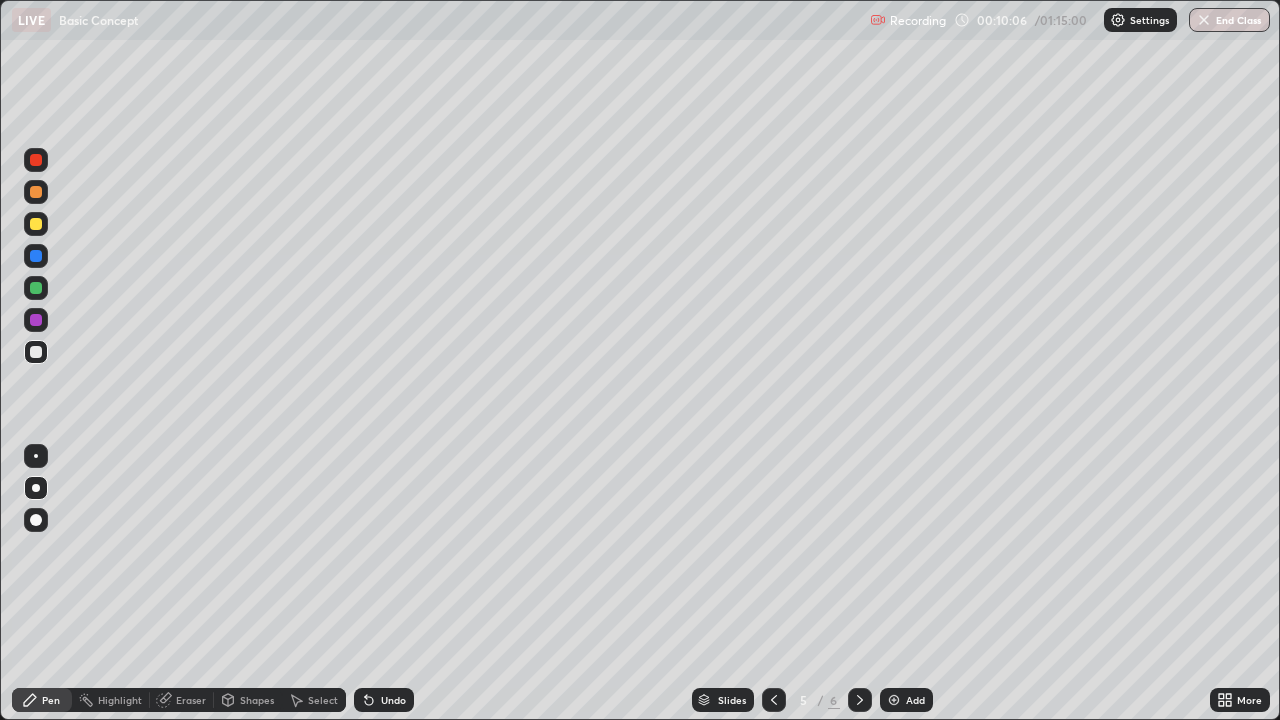 click 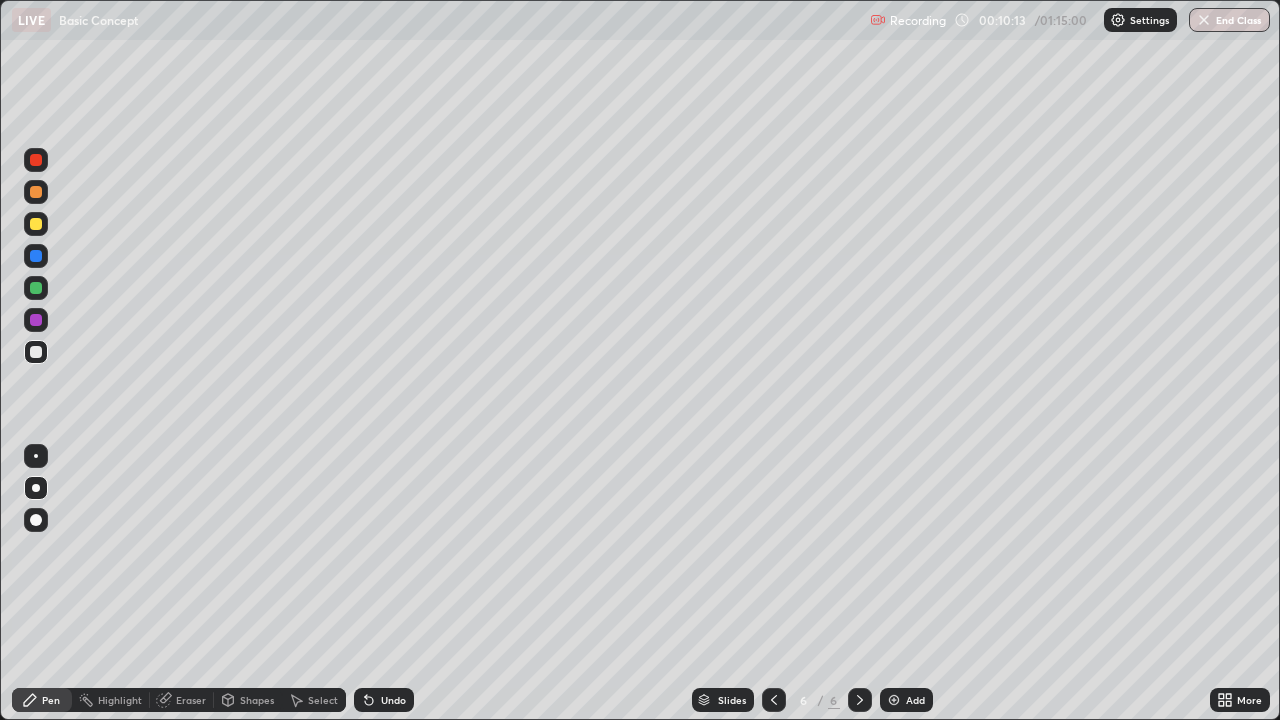click 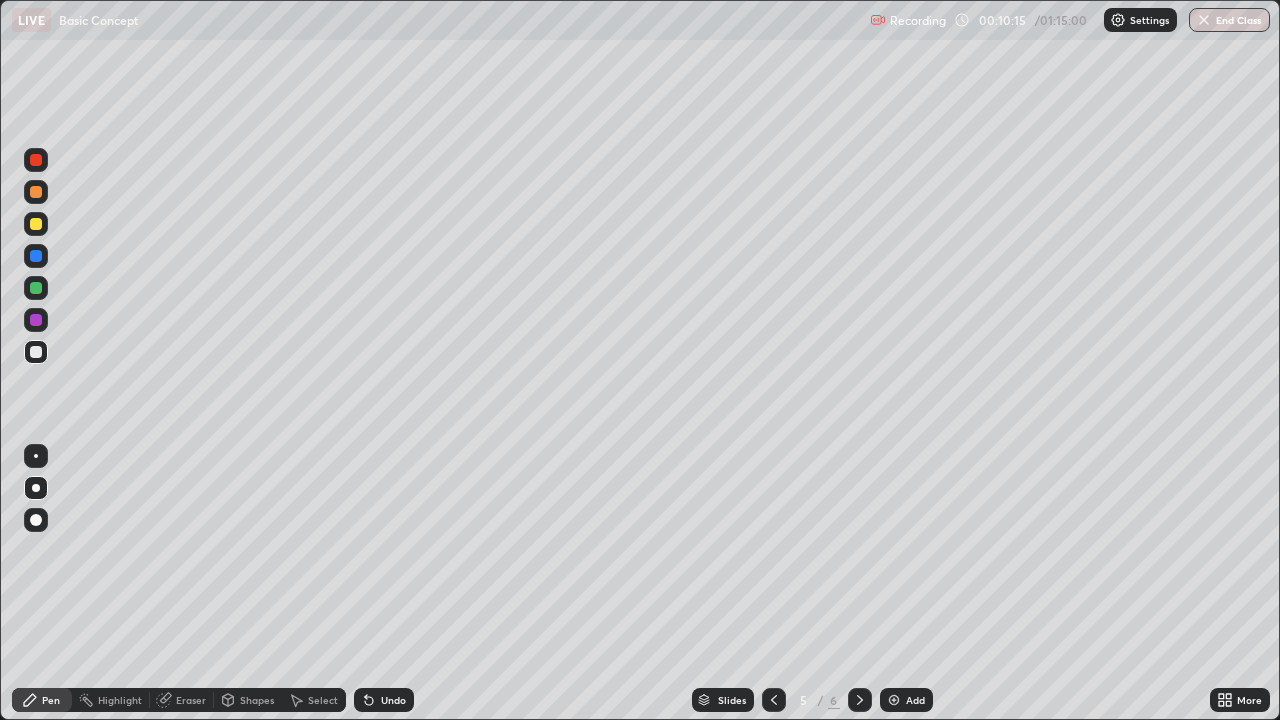 click on "Add" at bounding box center [906, 700] 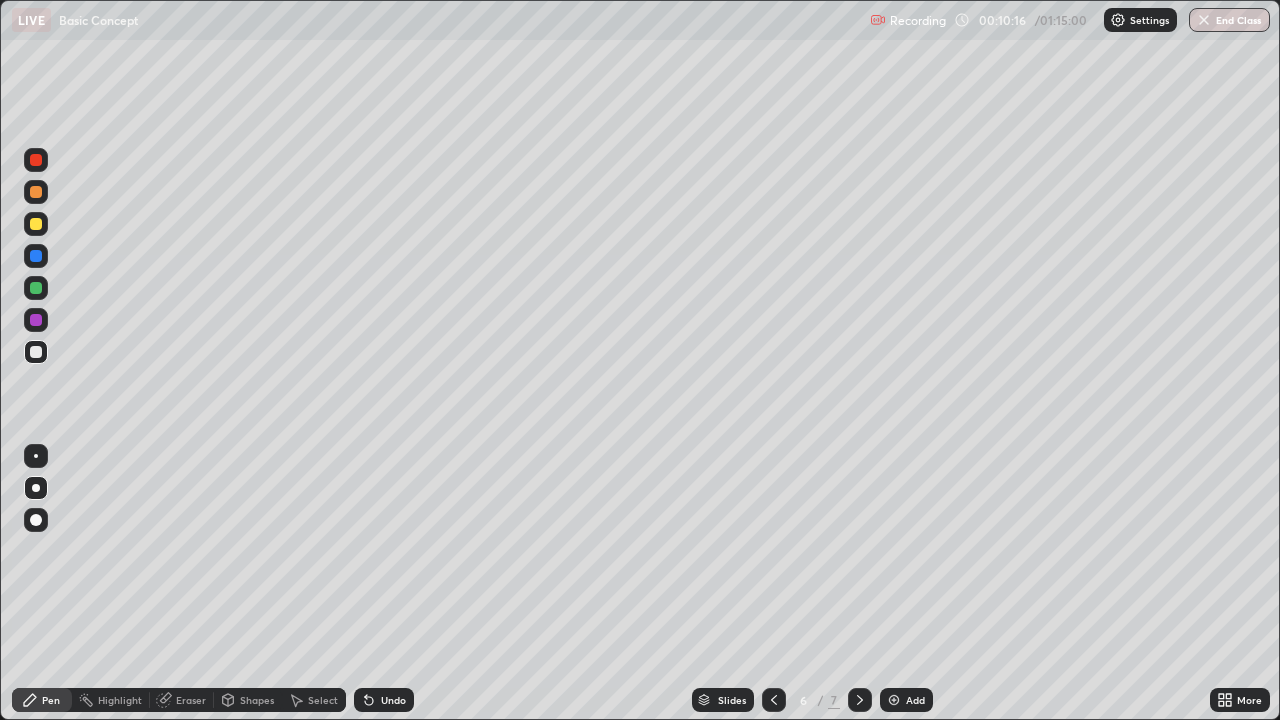 click 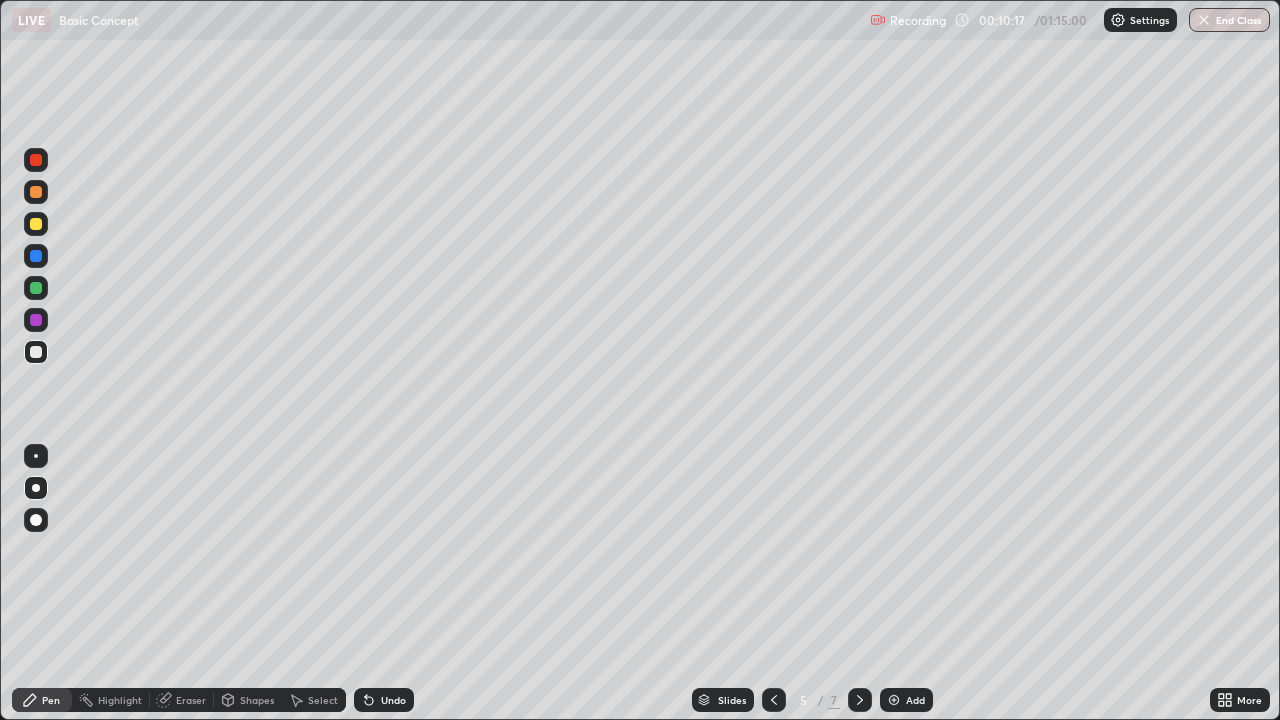 click 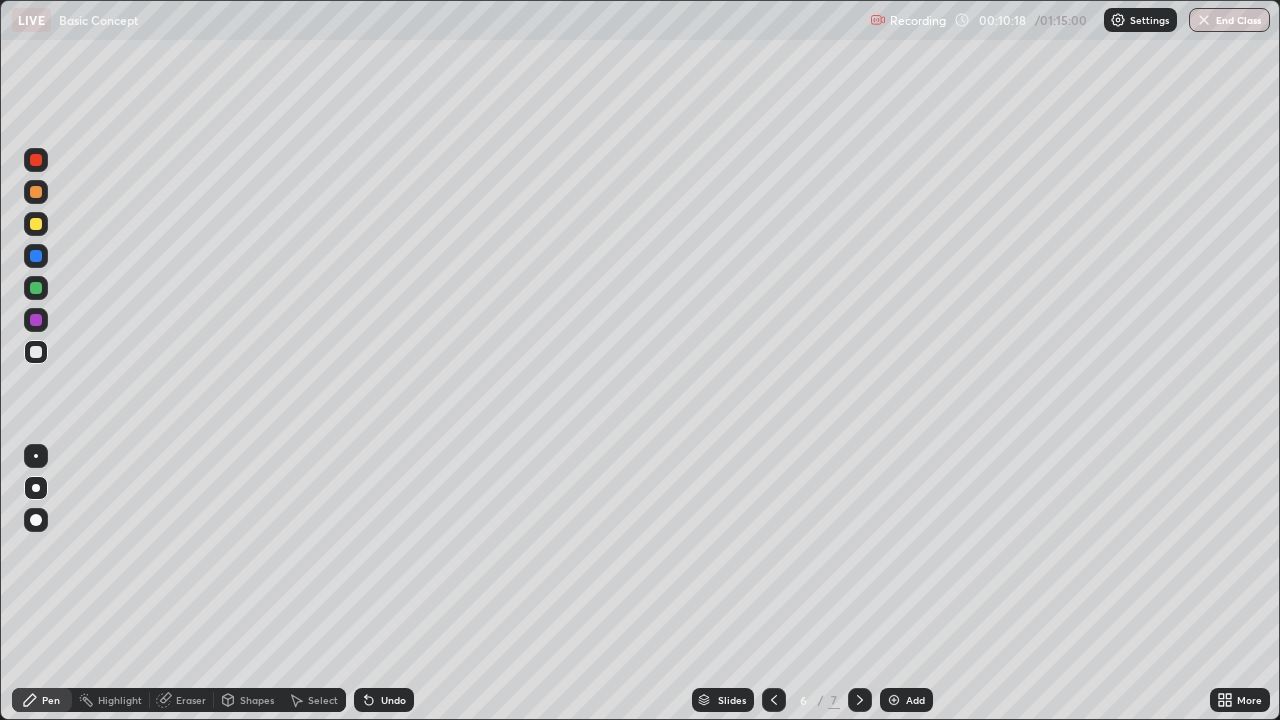click 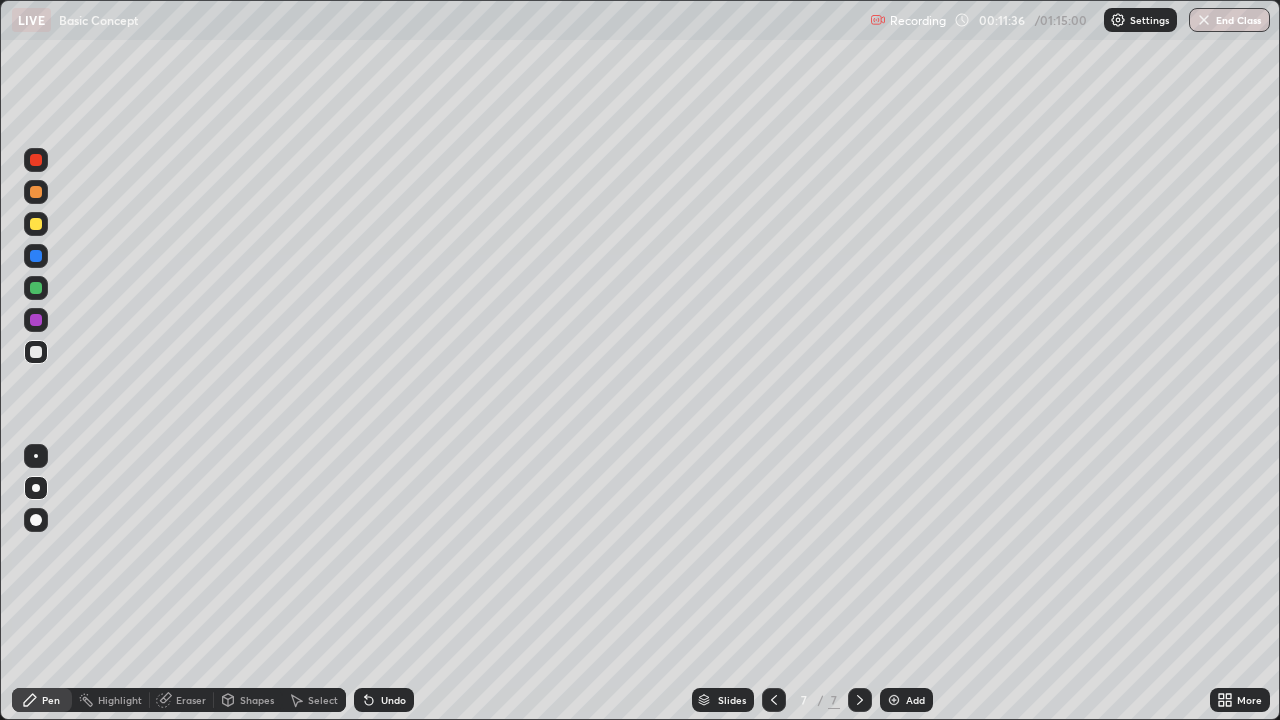 click 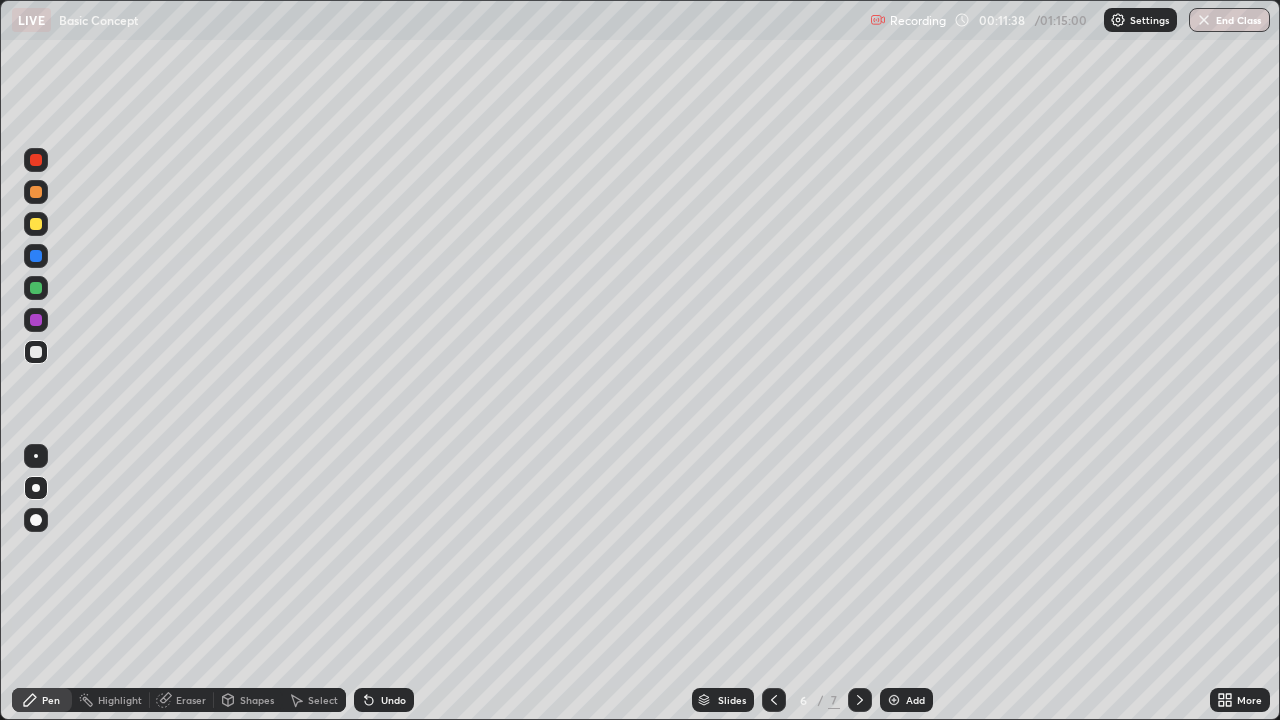 click at bounding box center [774, 700] 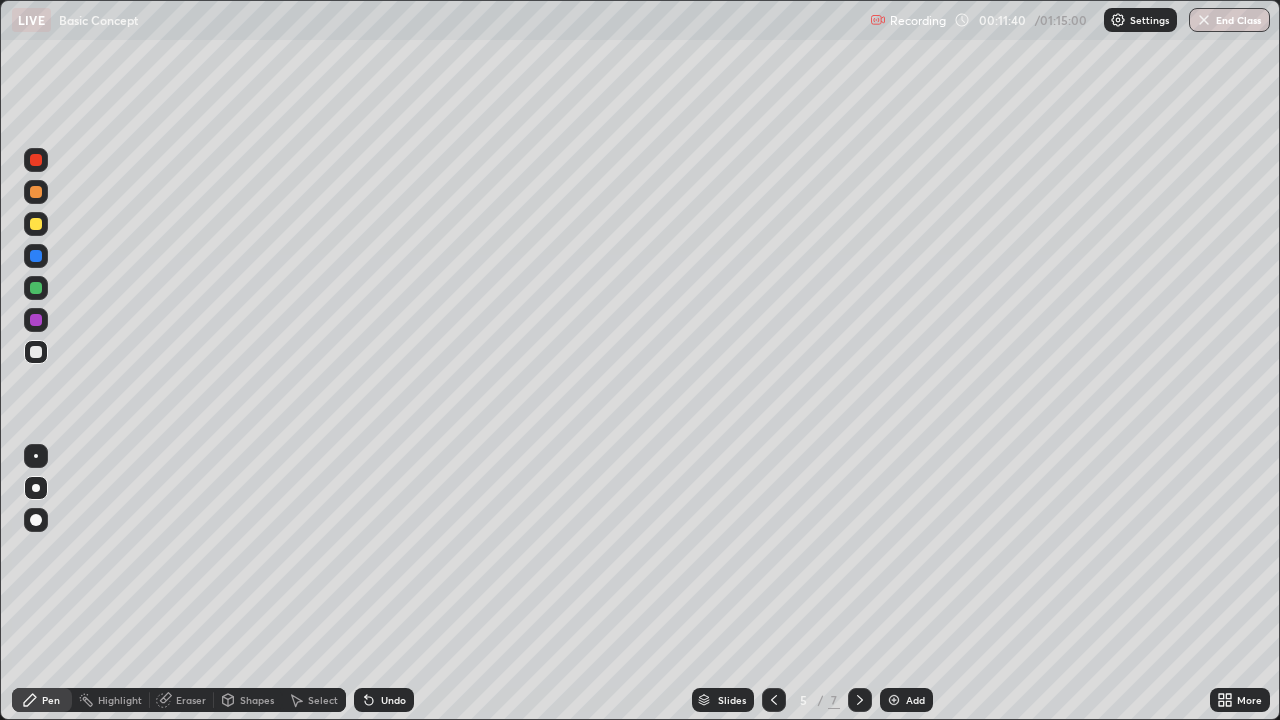click 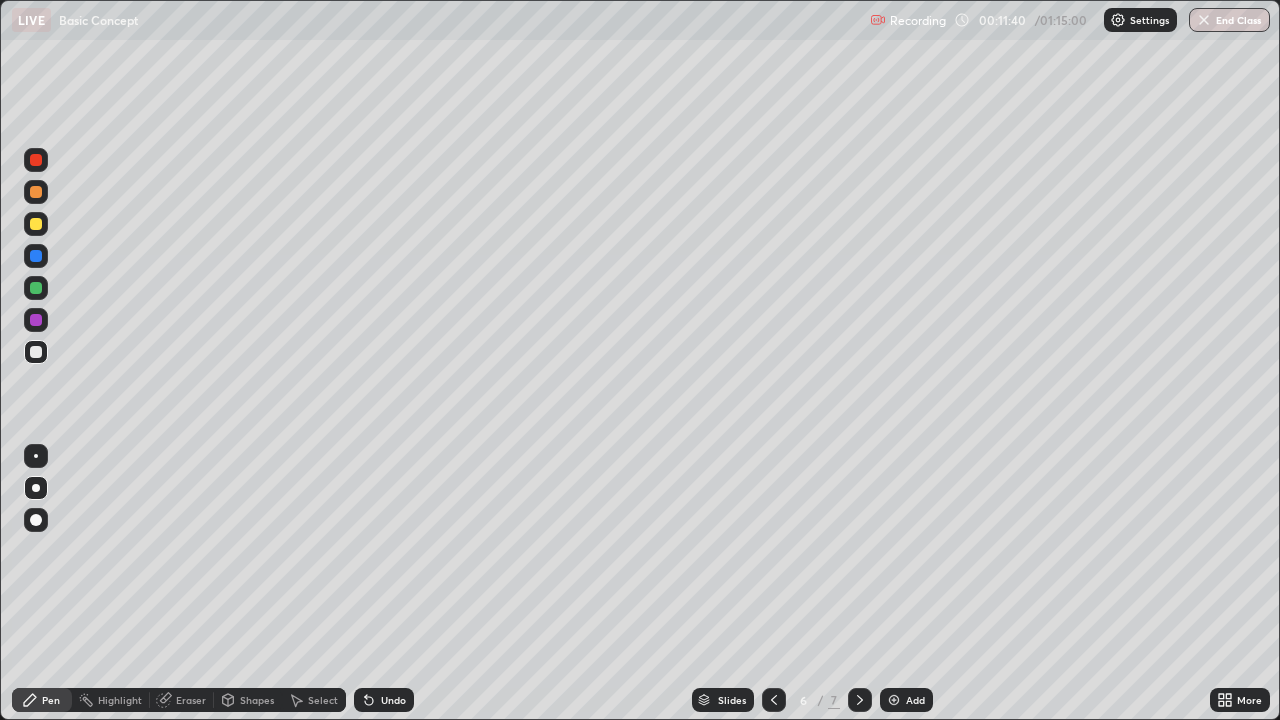 click 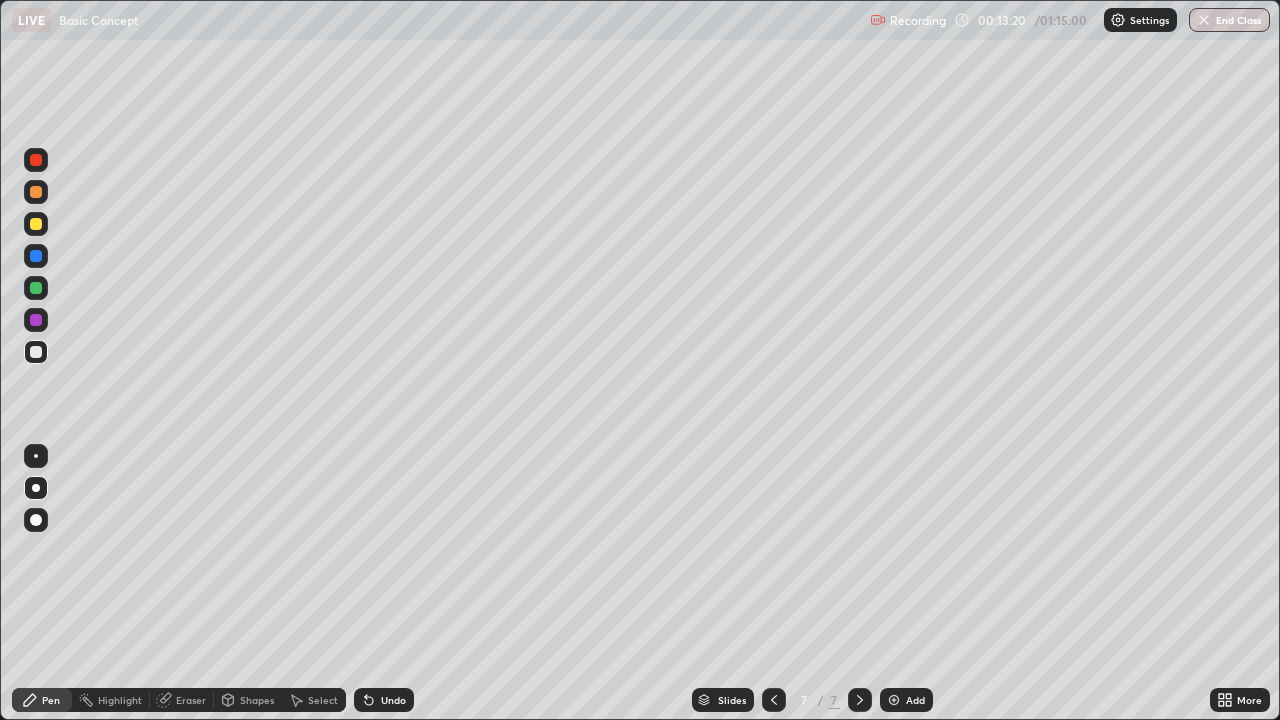 click at bounding box center (894, 700) 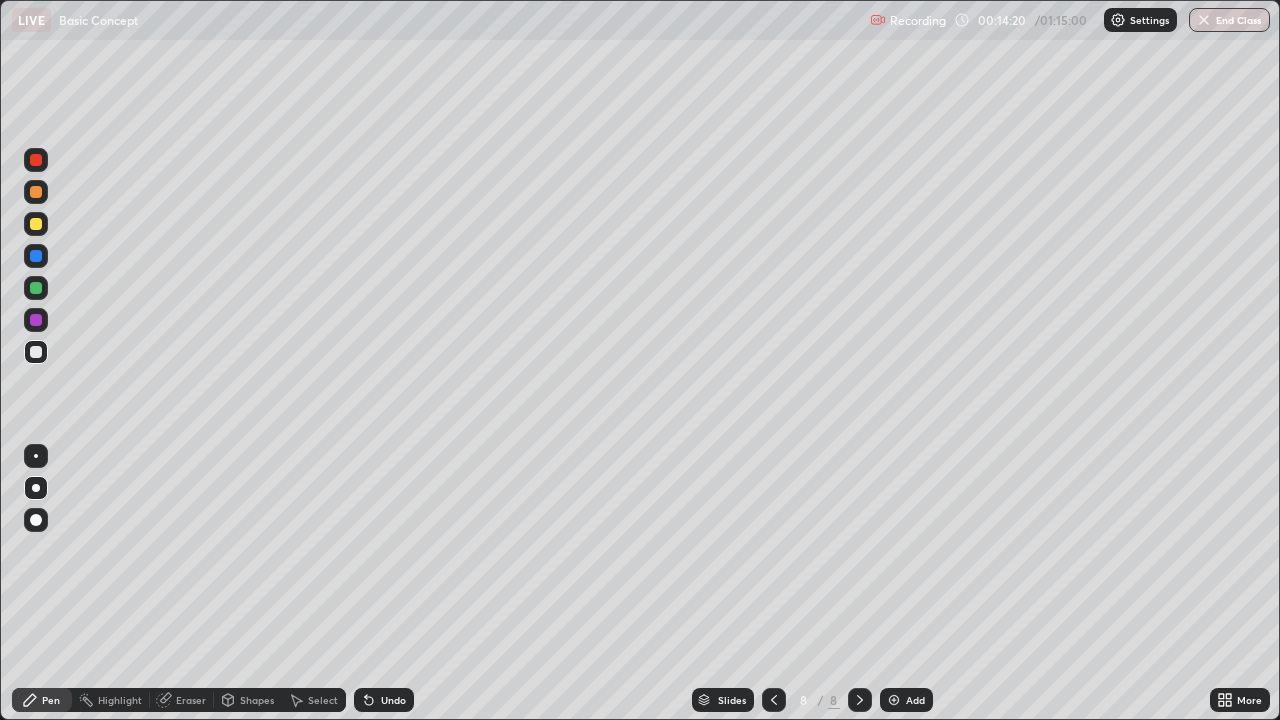 click 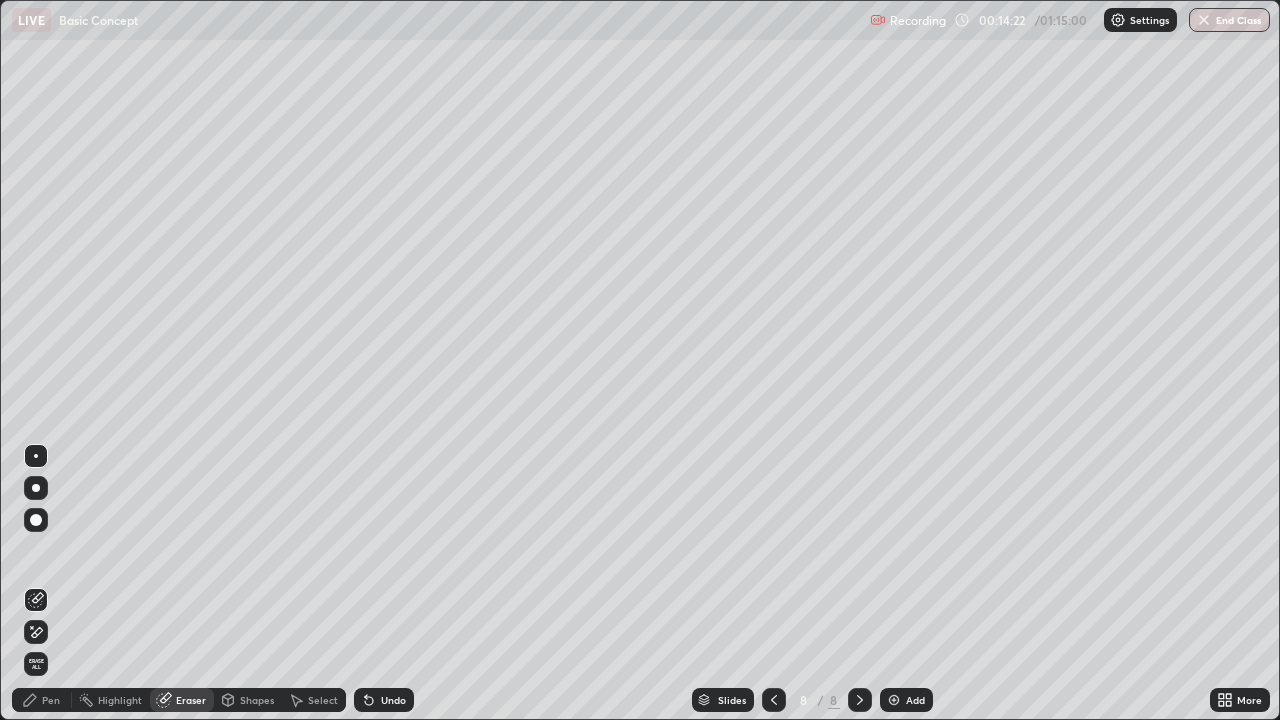 click on "Pen" at bounding box center [51, 700] 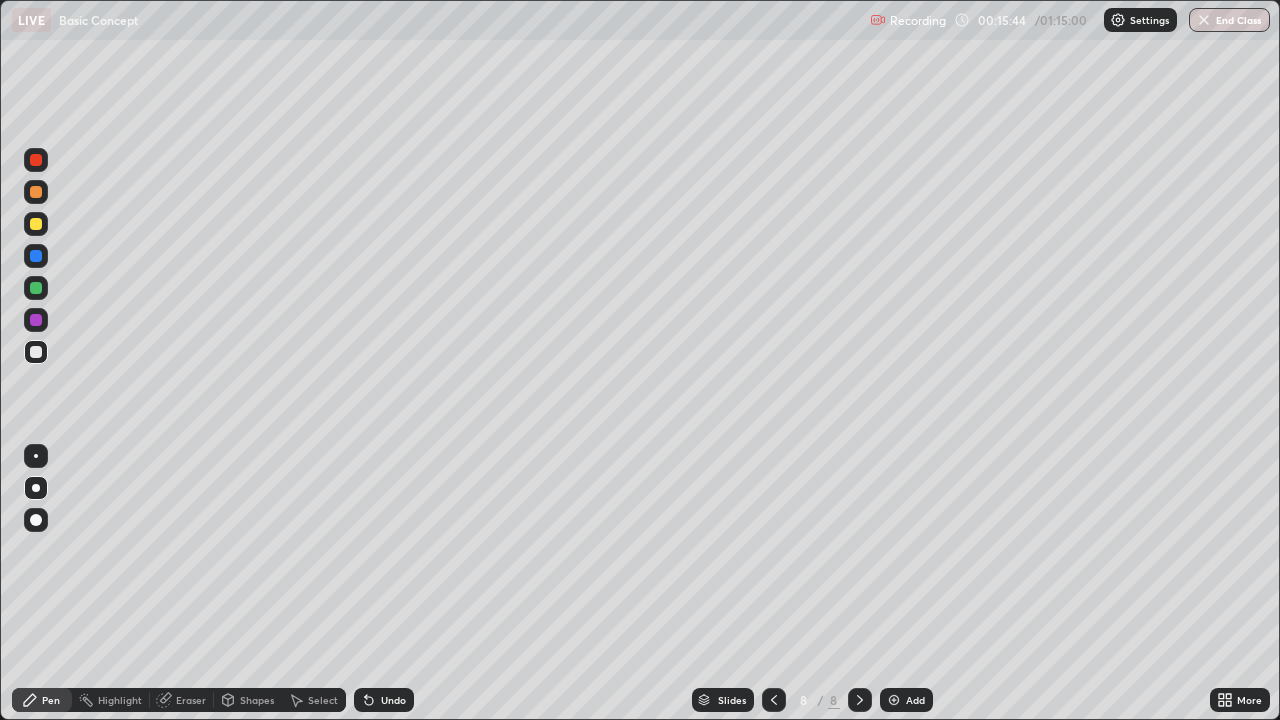 click at bounding box center [894, 700] 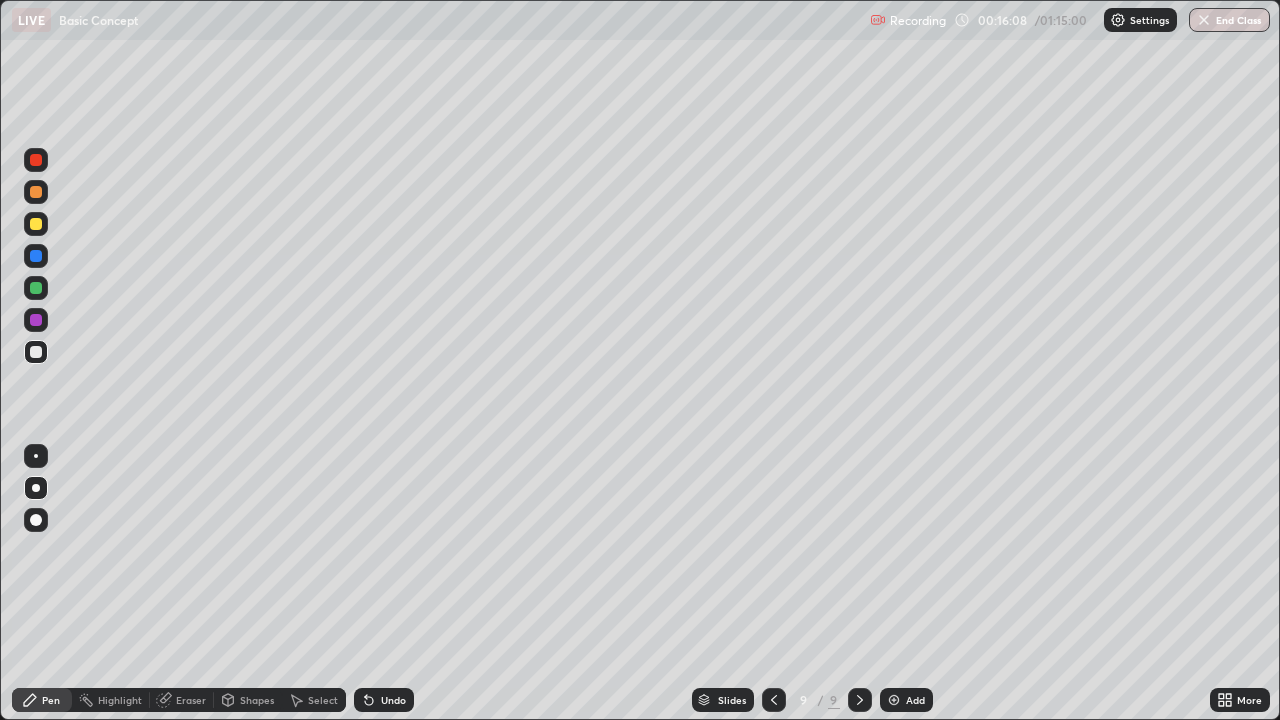 click on "Shapes" at bounding box center (257, 700) 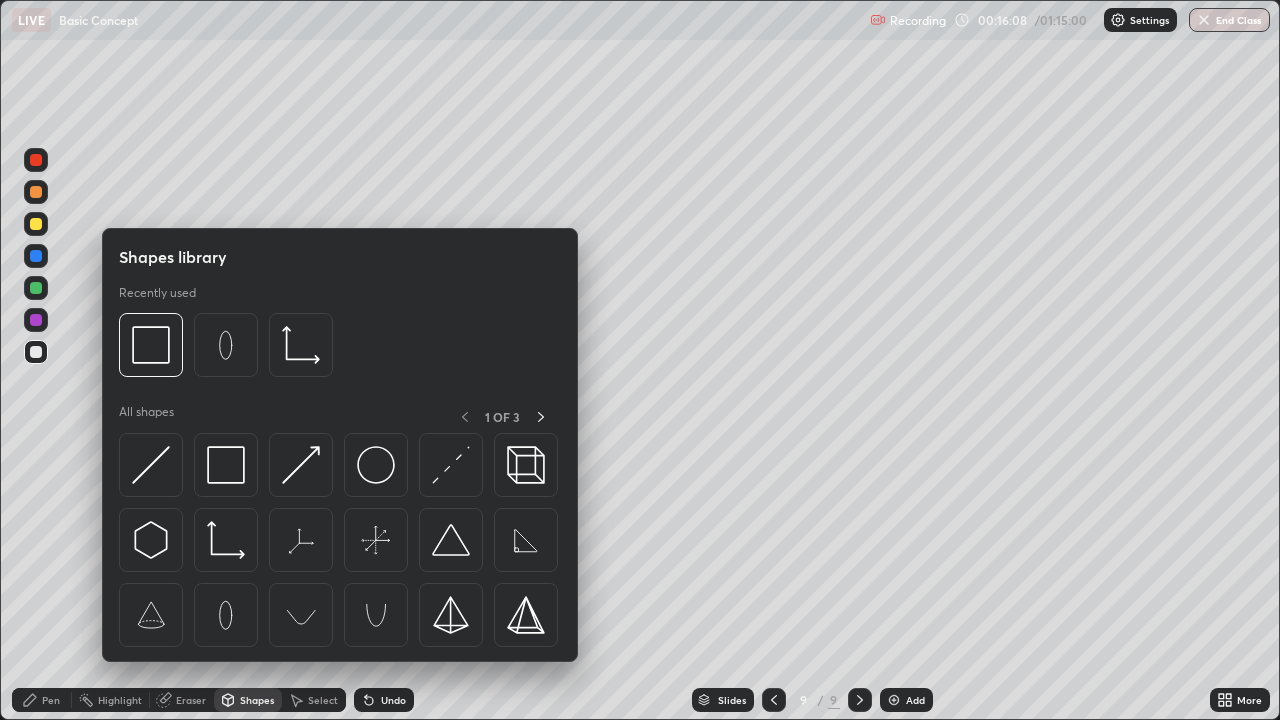 click on "Shapes" at bounding box center (257, 700) 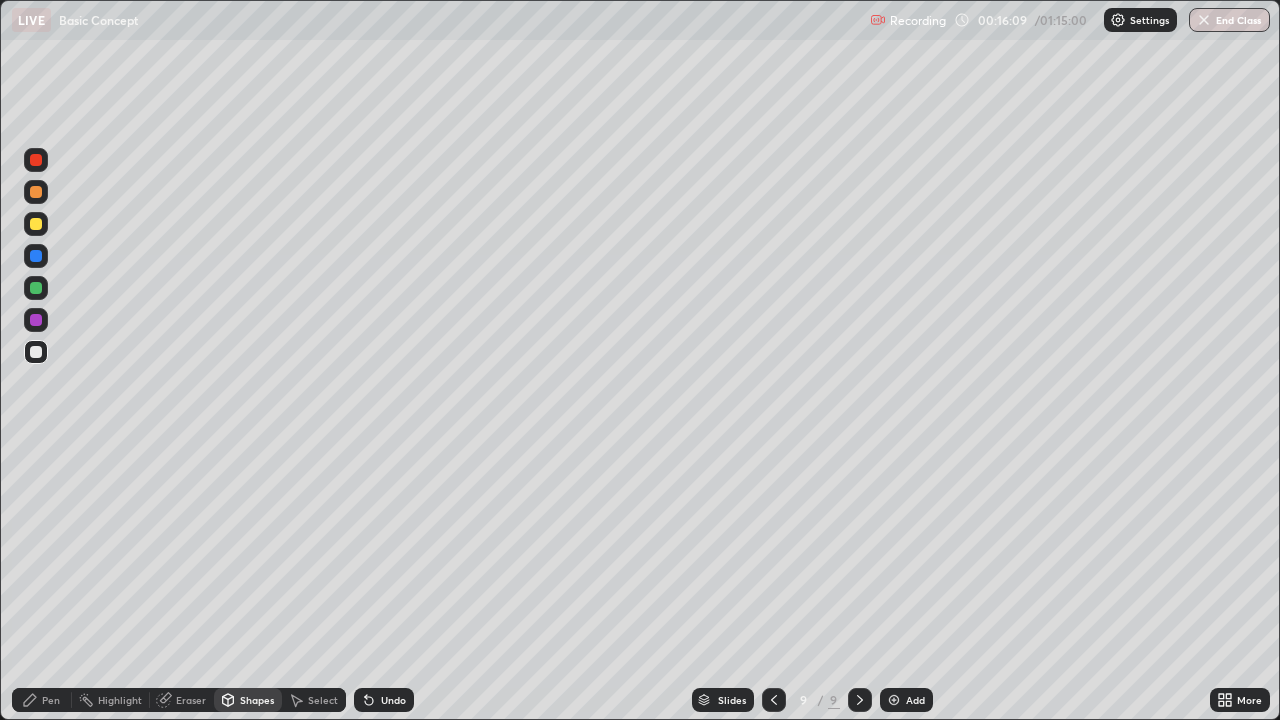 click on "Eraser" at bounding box center [191, 700] 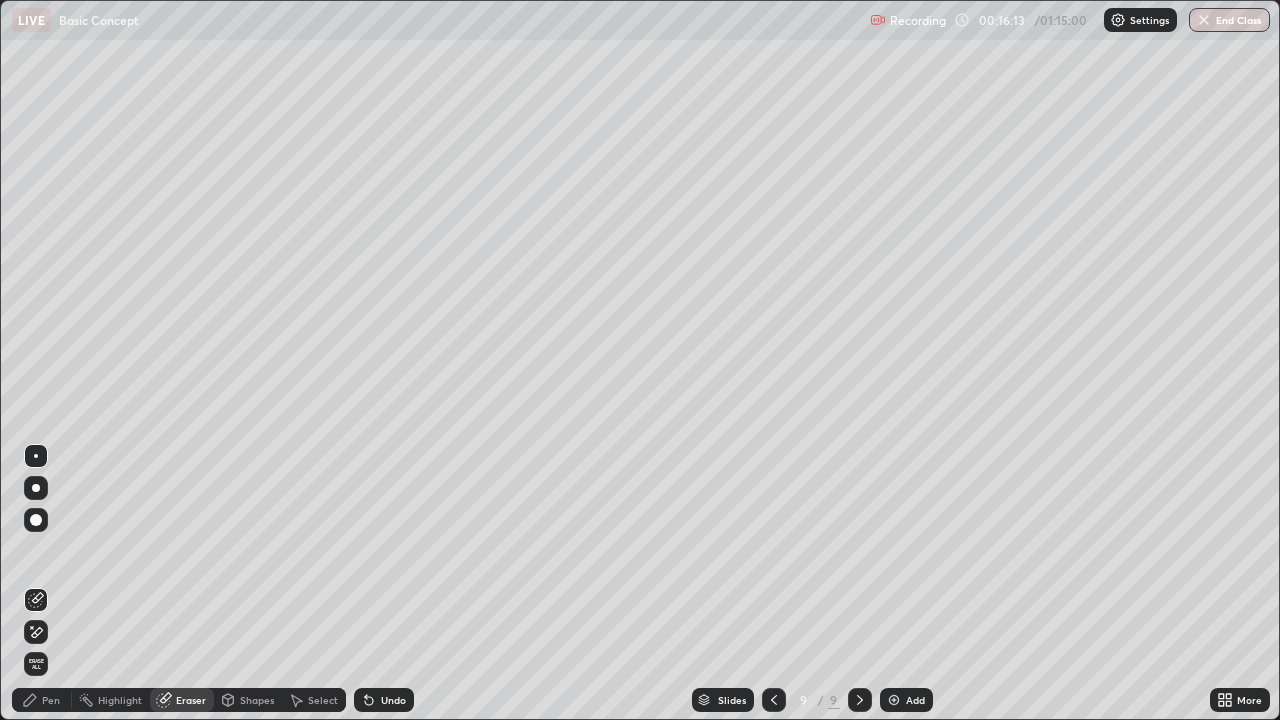 click on "Pen" at bounding box center (42, 700) 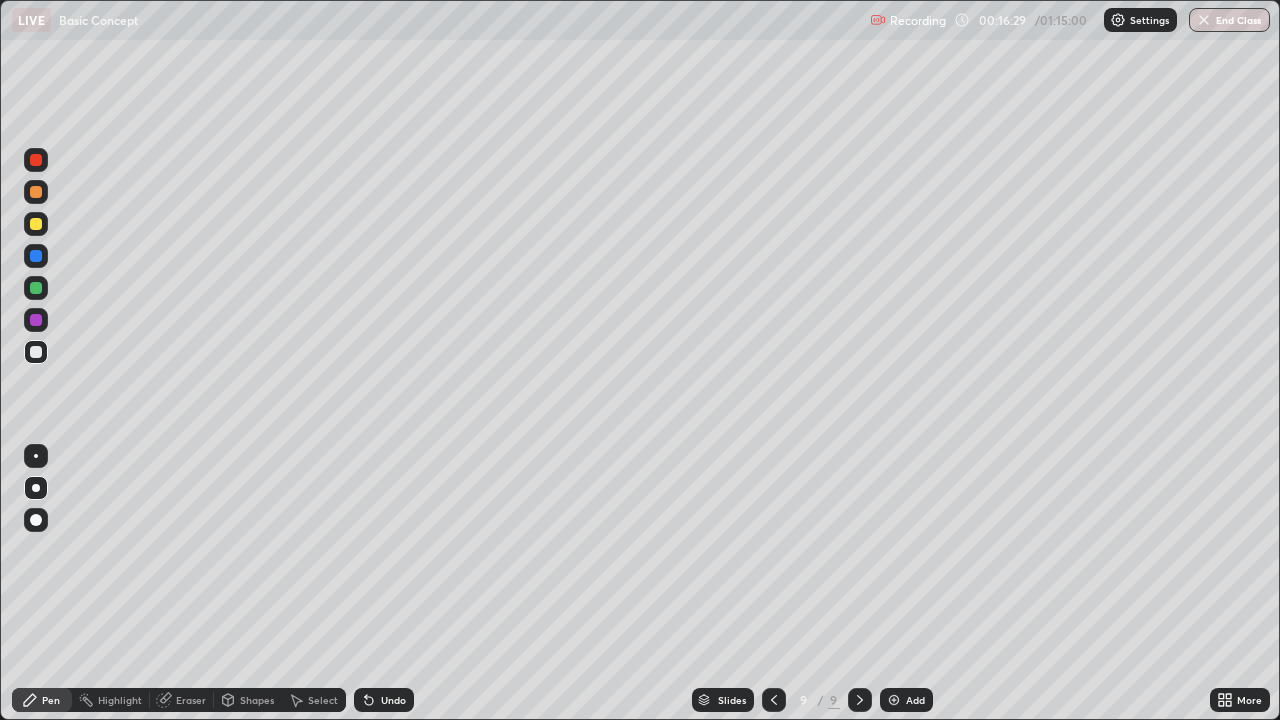 click 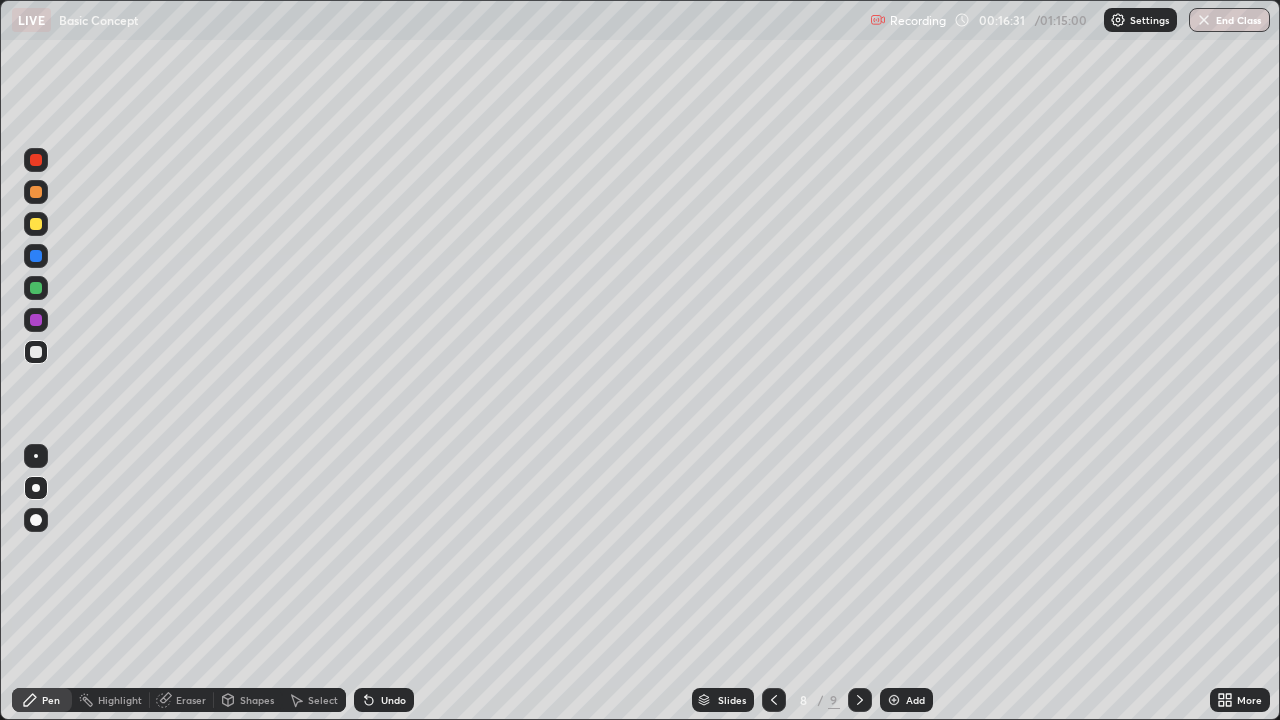 click 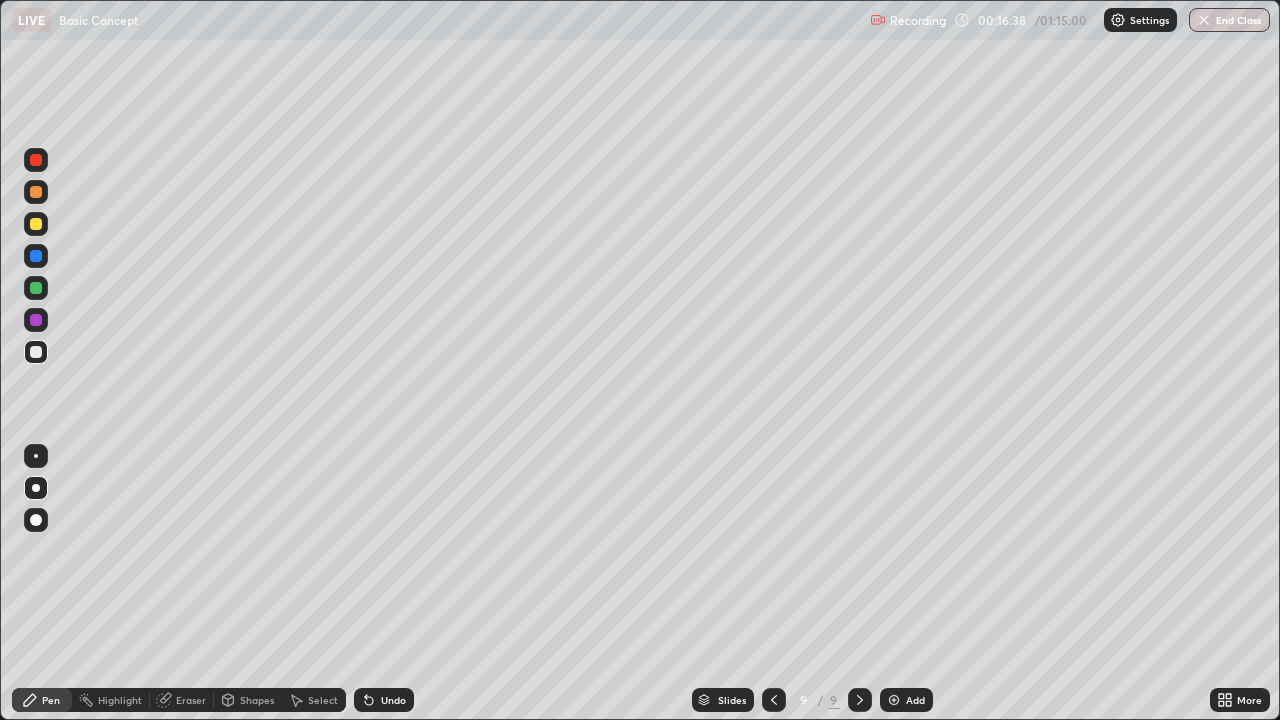 click at bounding box center [774, 700] 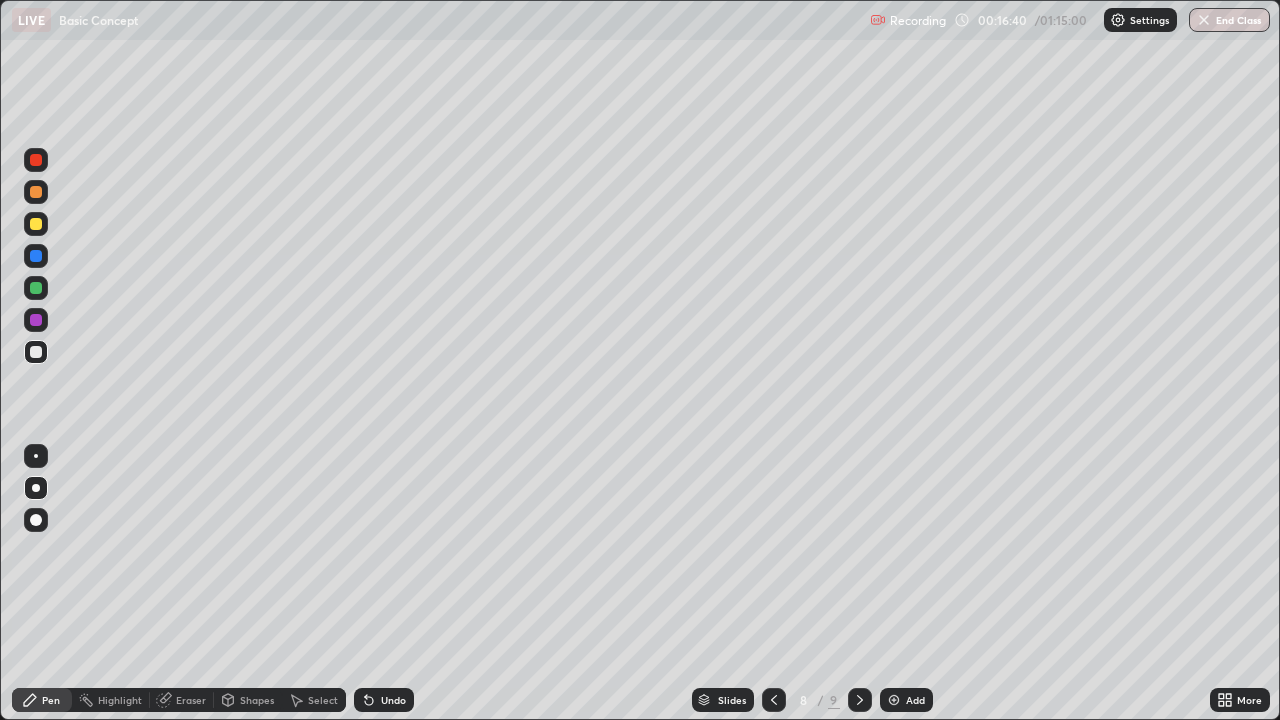 click 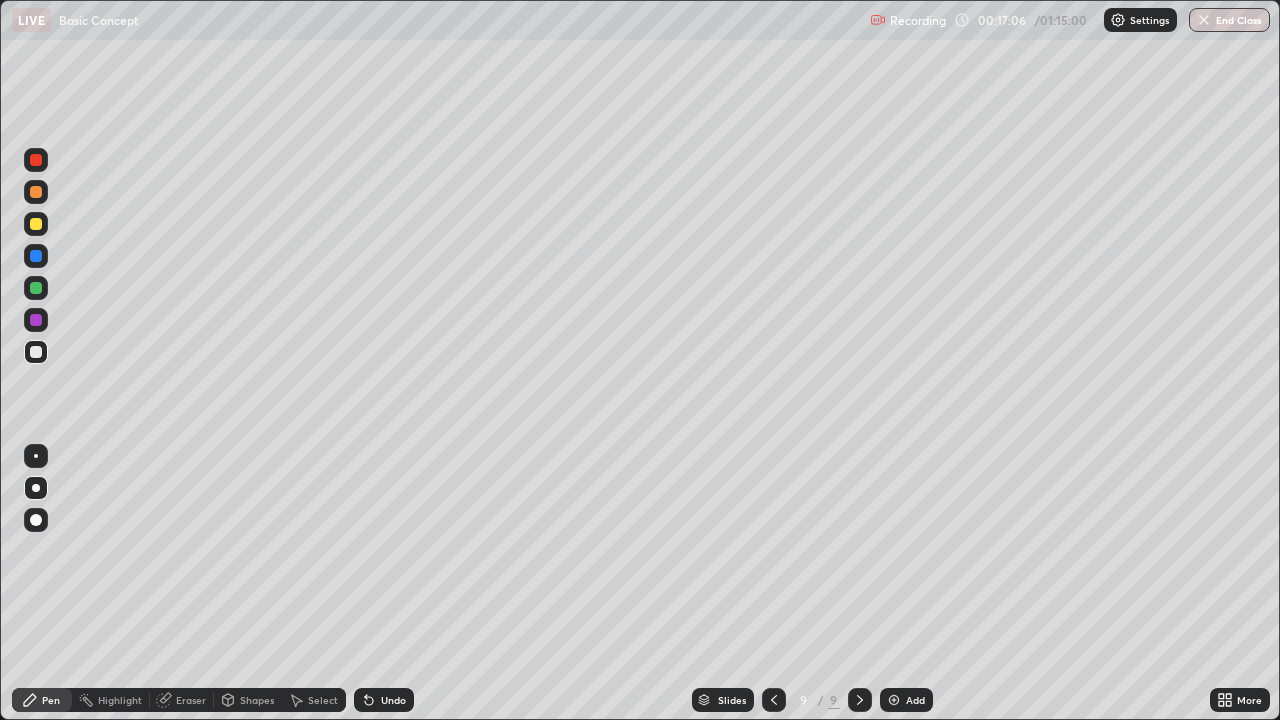 click at bounding box center [774, 700] 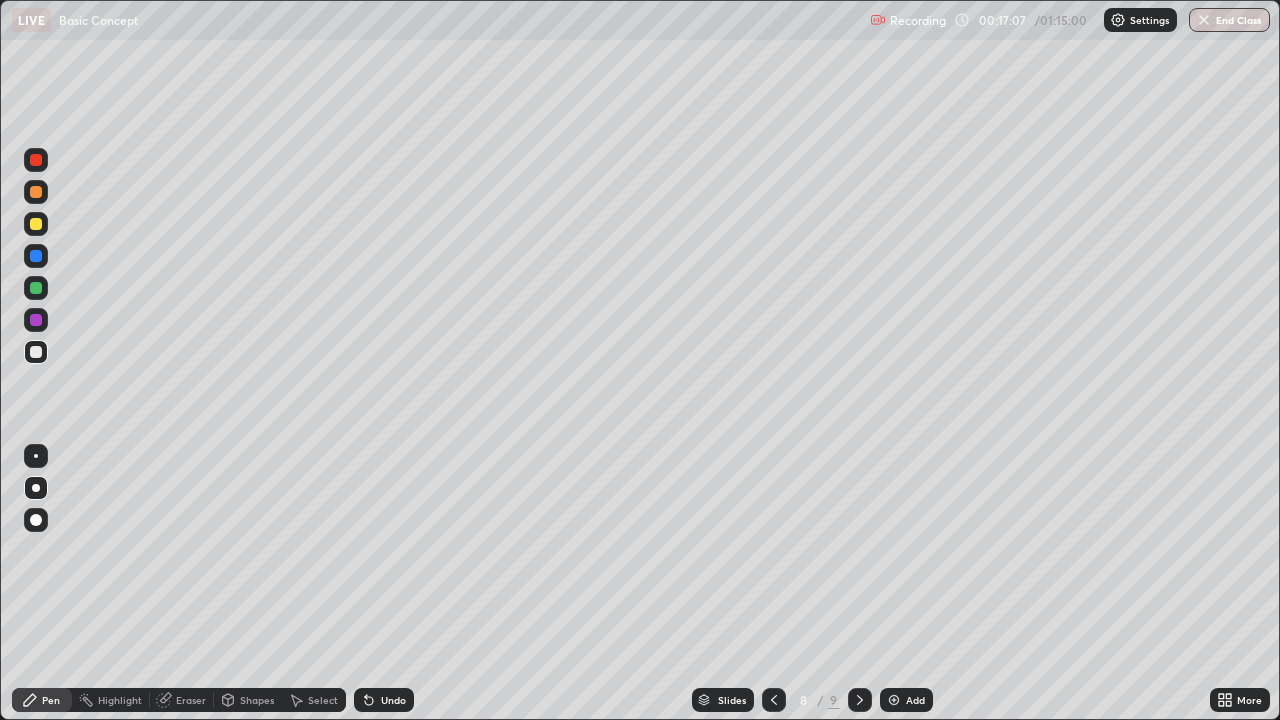 click 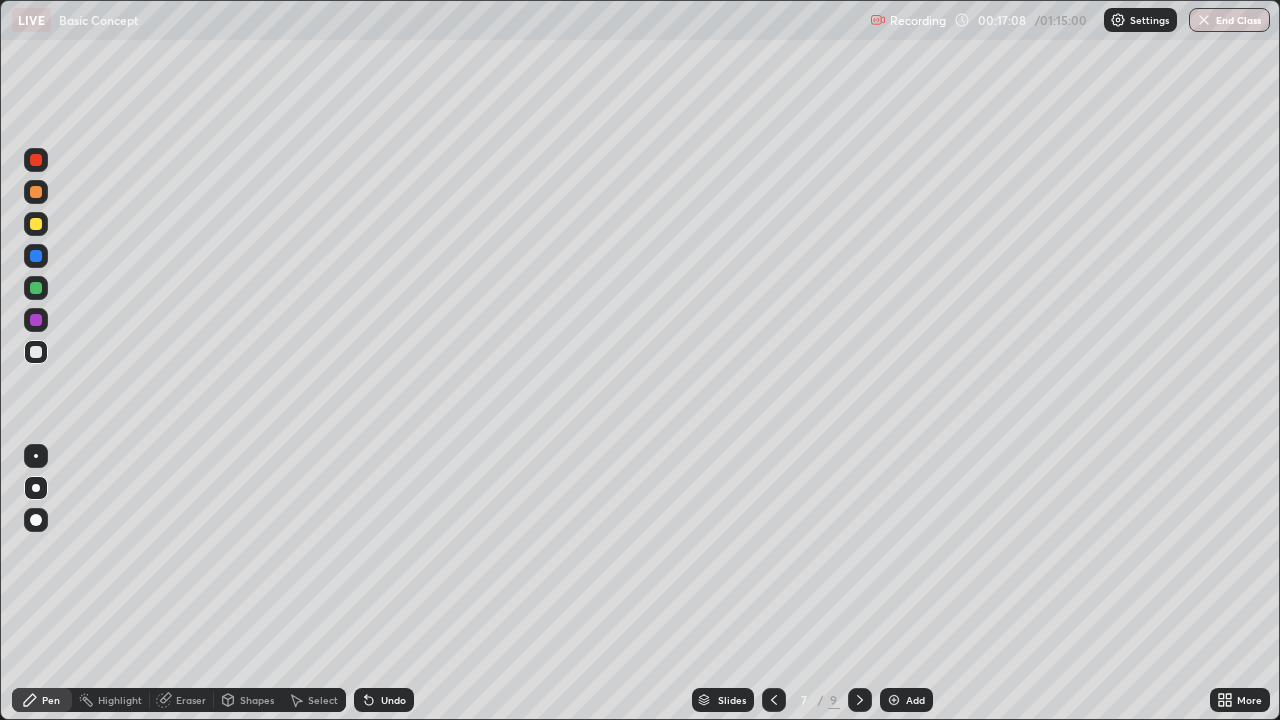 click 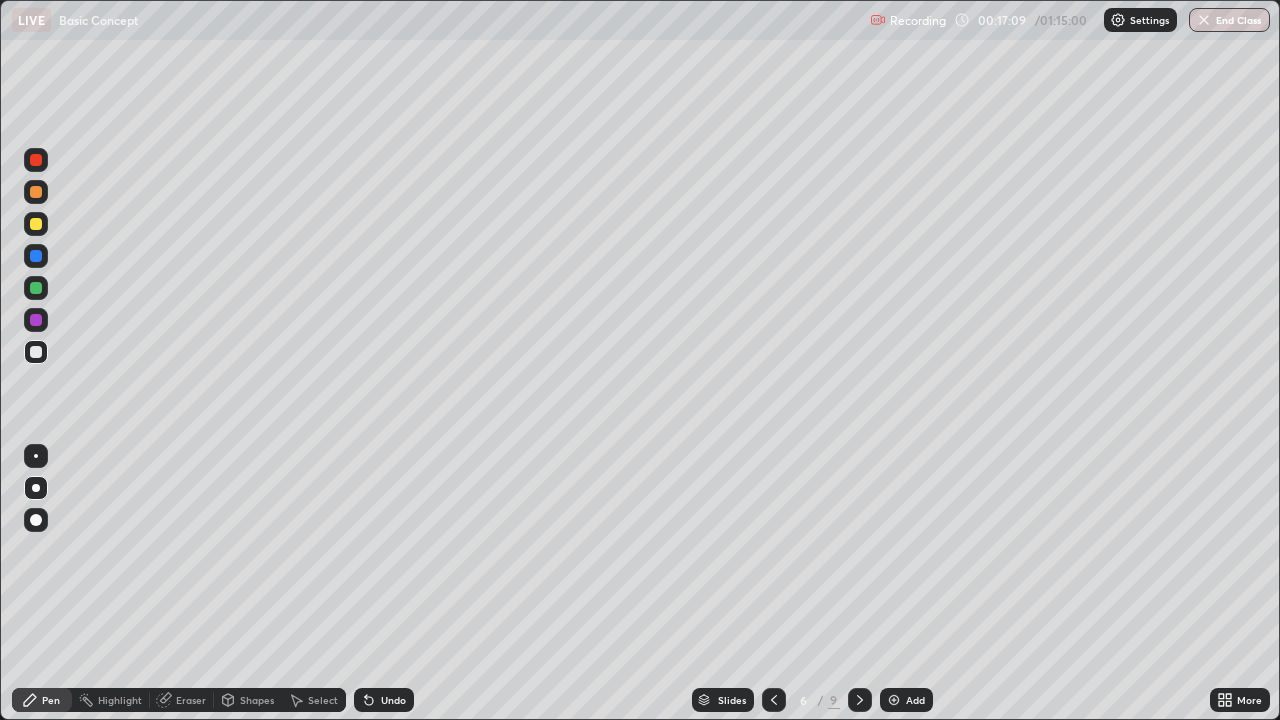 click 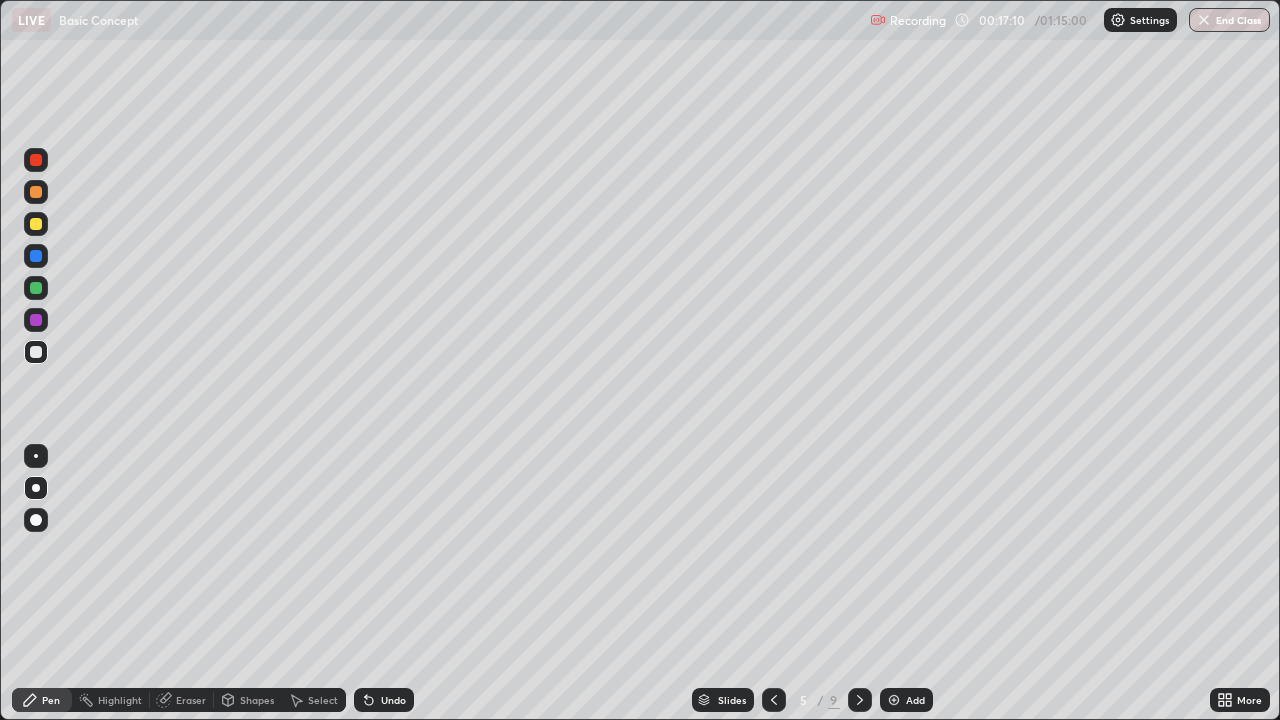 click 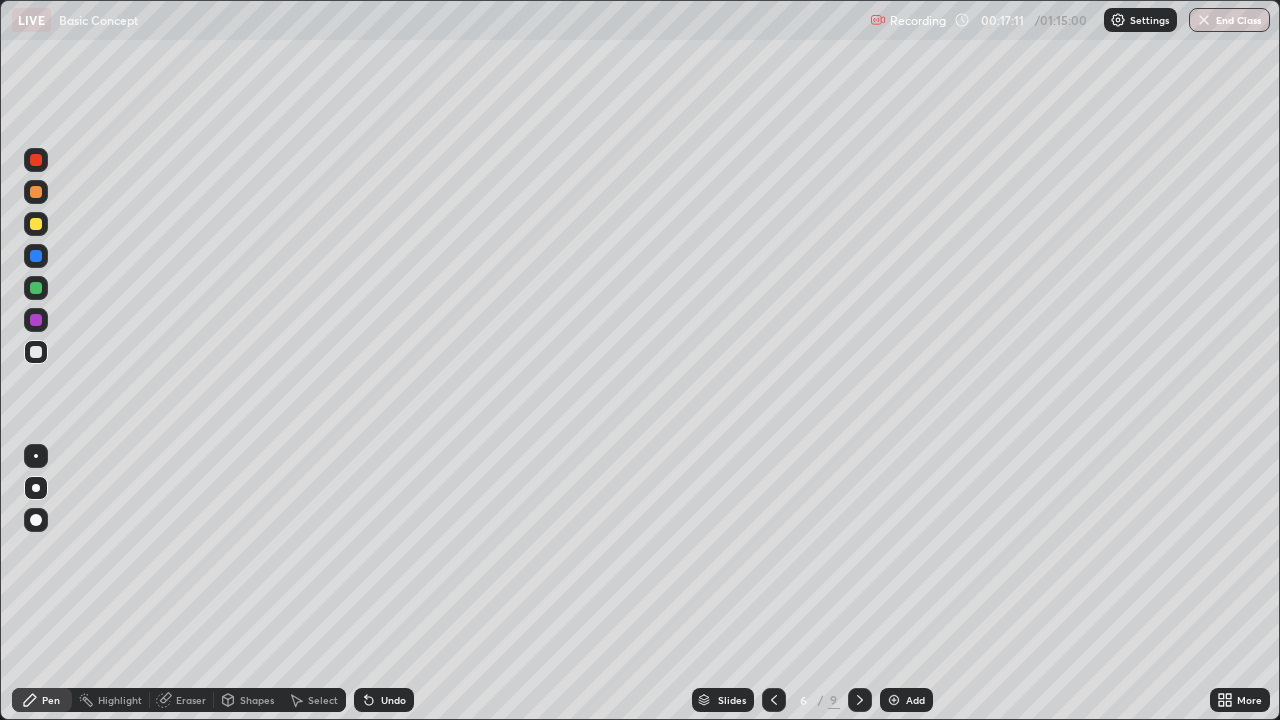 click at bounding box center [860, 700] 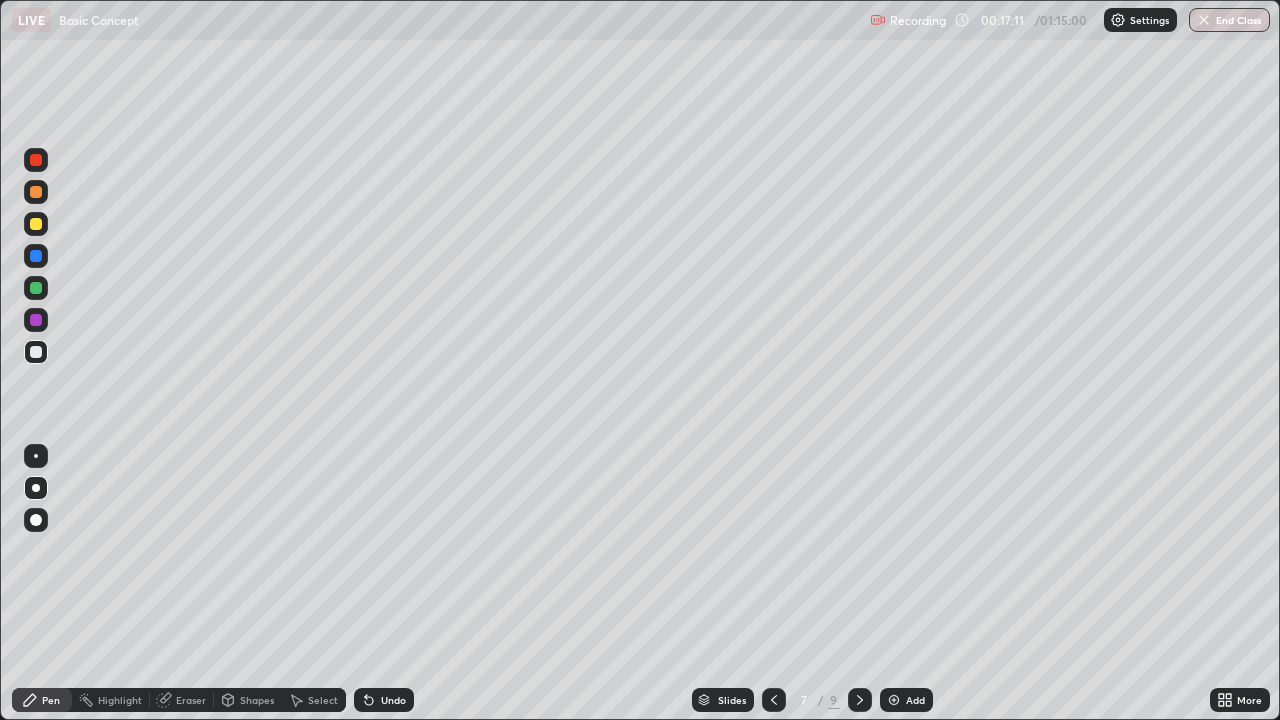 click 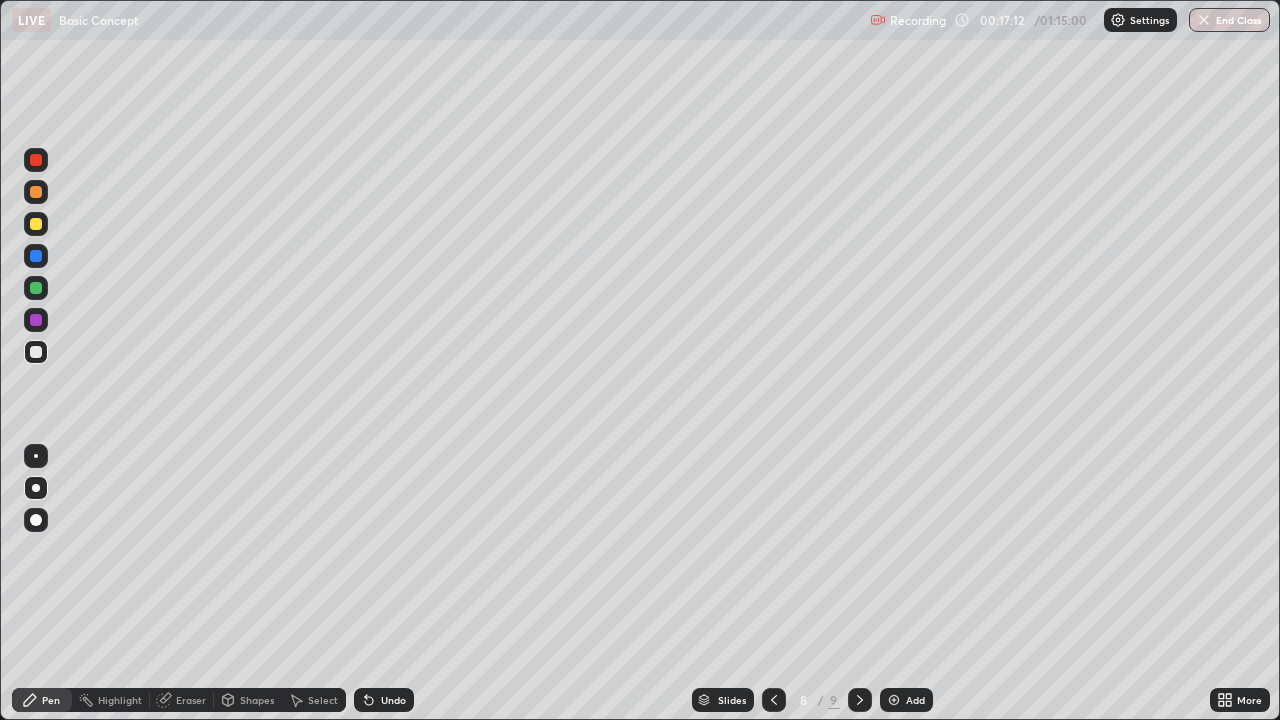 click 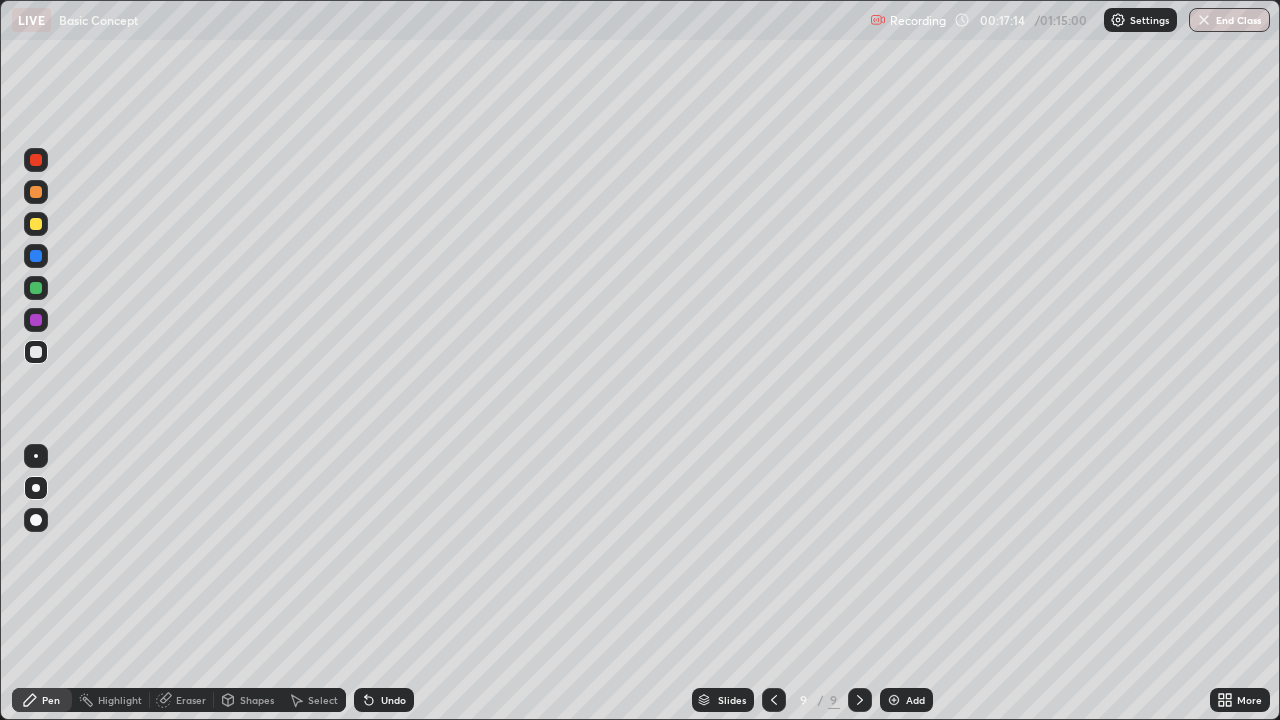 click 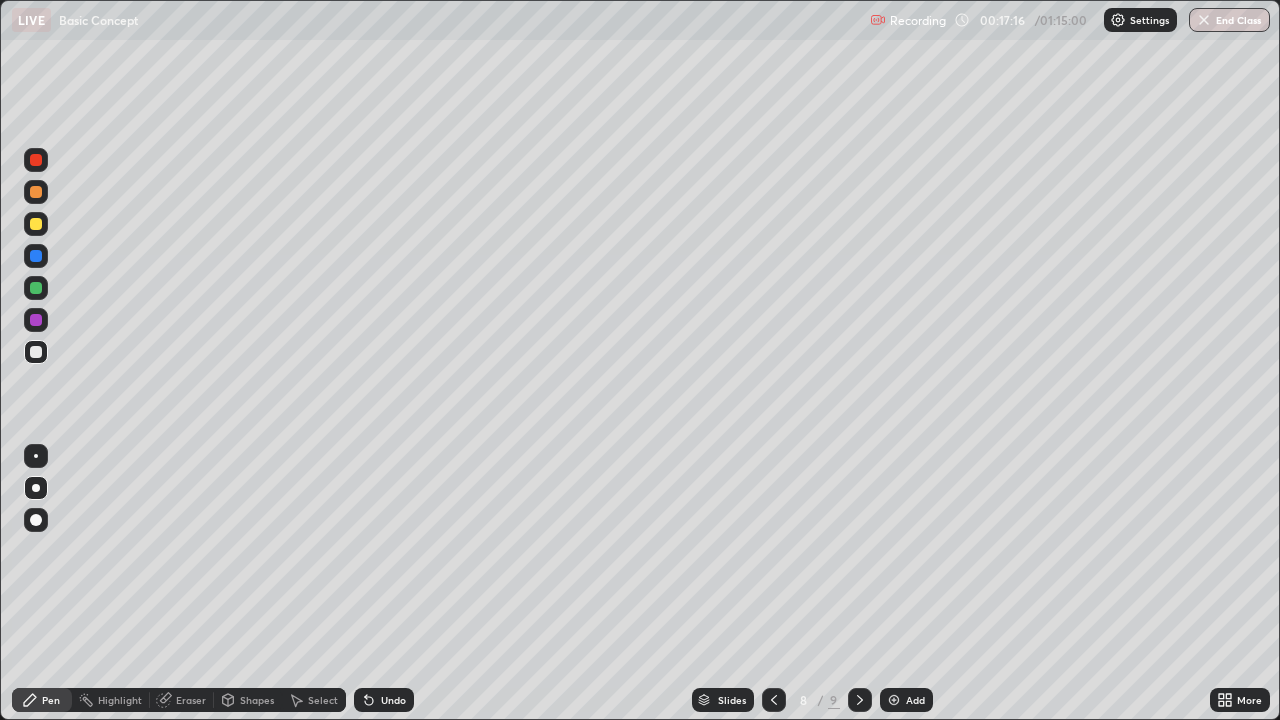 click on "Eraser" at bounding box center (182, 700) 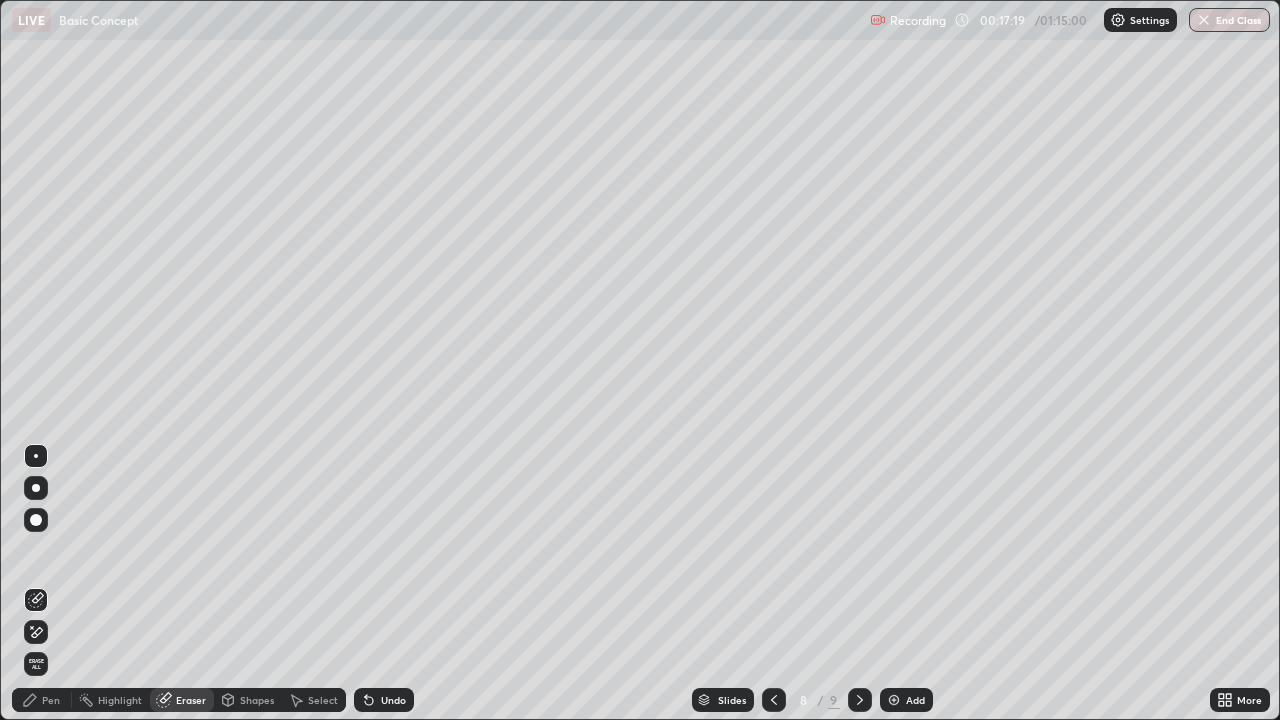 click on "Pen" at bounding box center [42, 700] 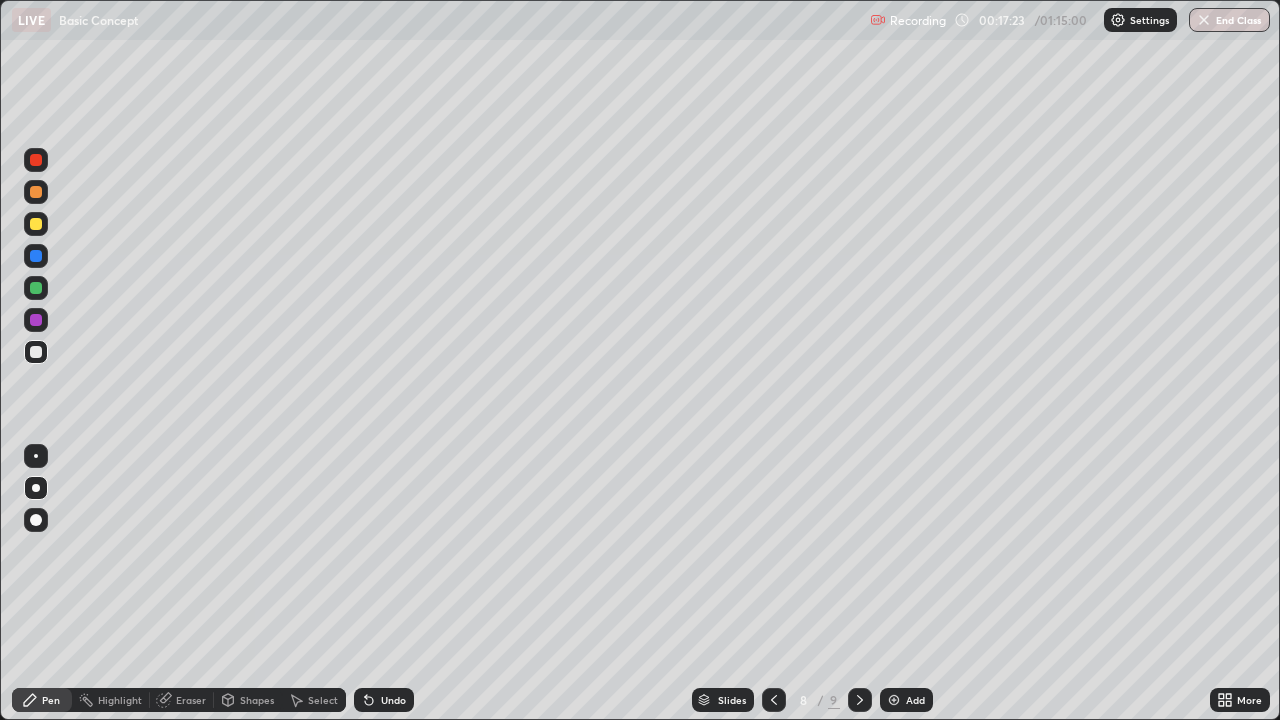 click at bounding box center [860, 700] 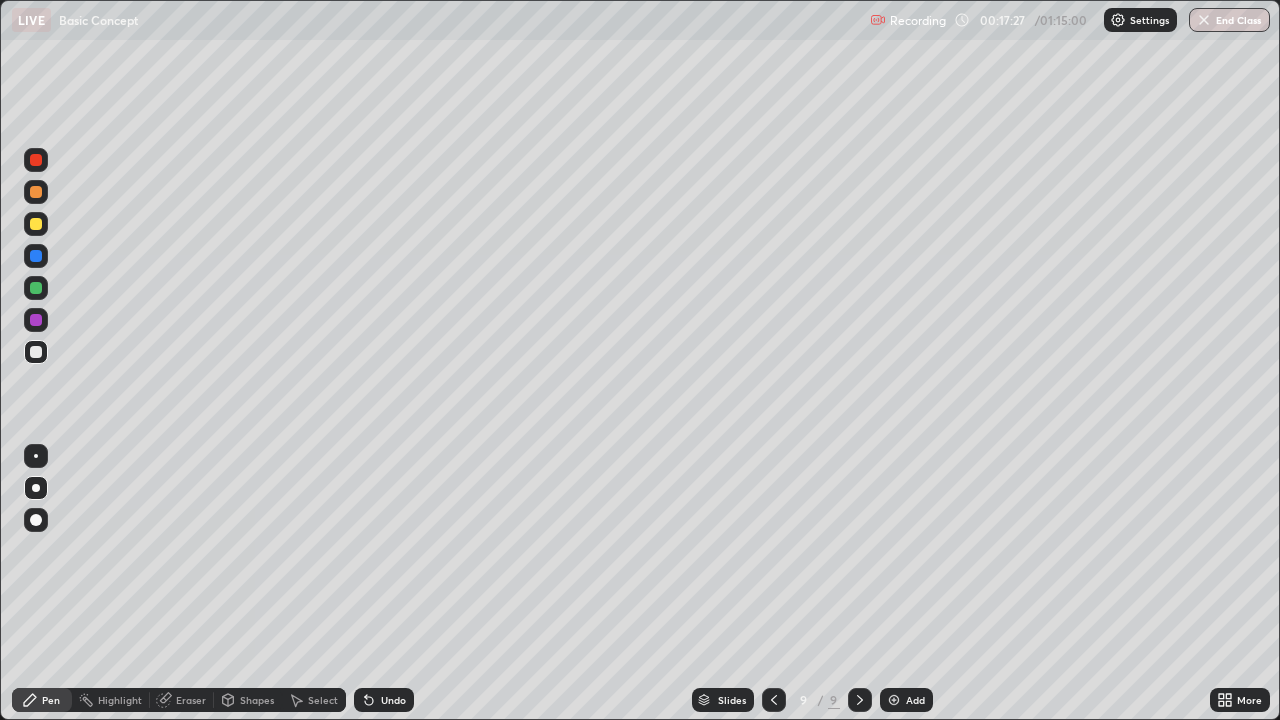 click on "Eraser" at bounding box center [191, 700] 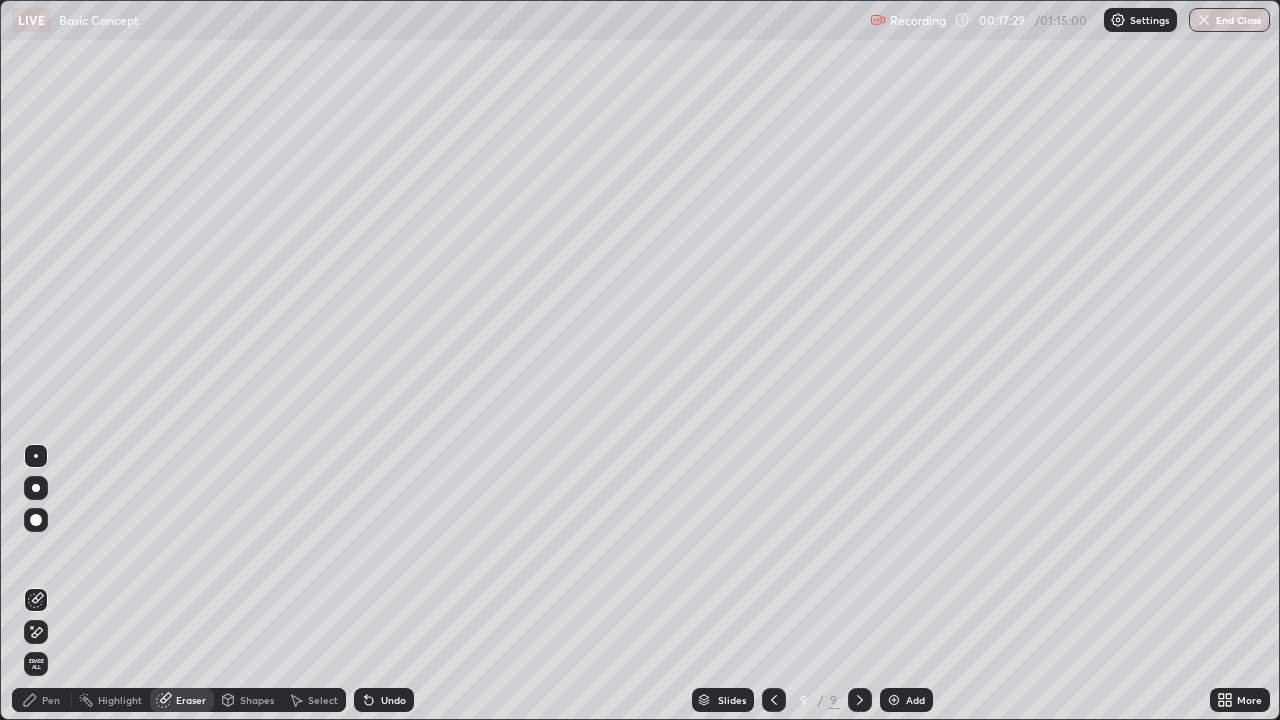 click on "Pen" at bounding box center [51, 700] 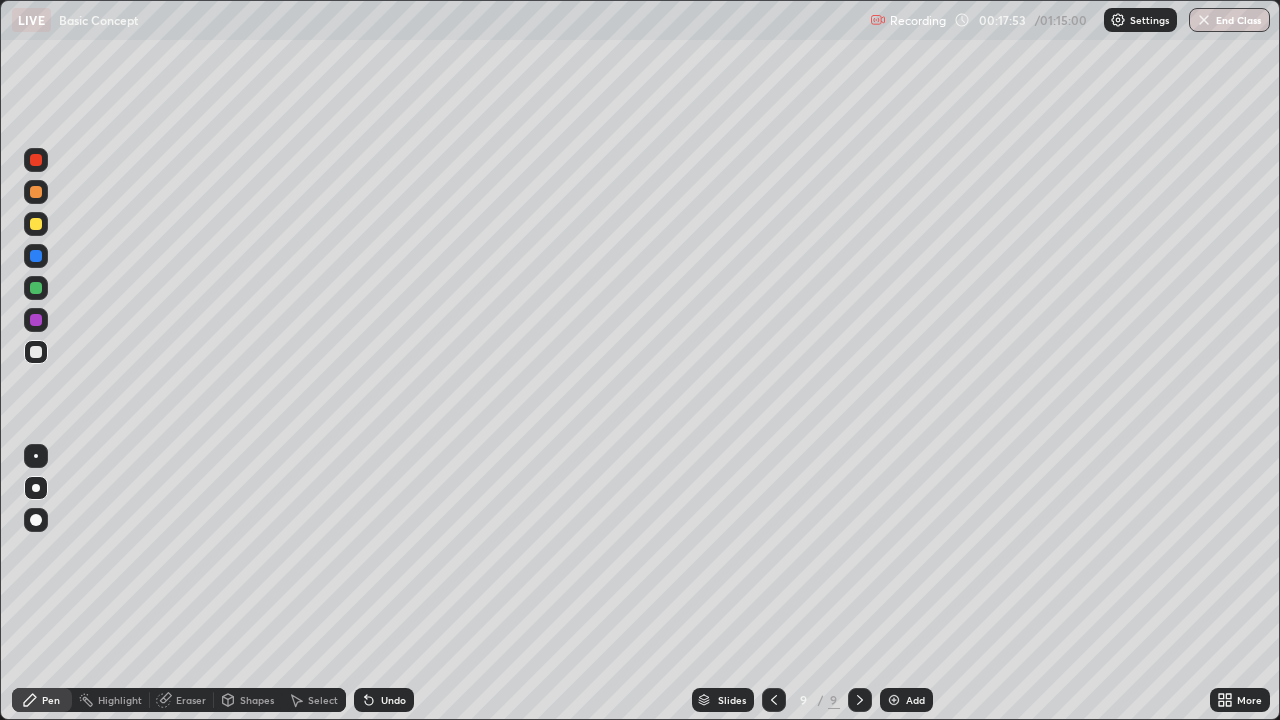 click 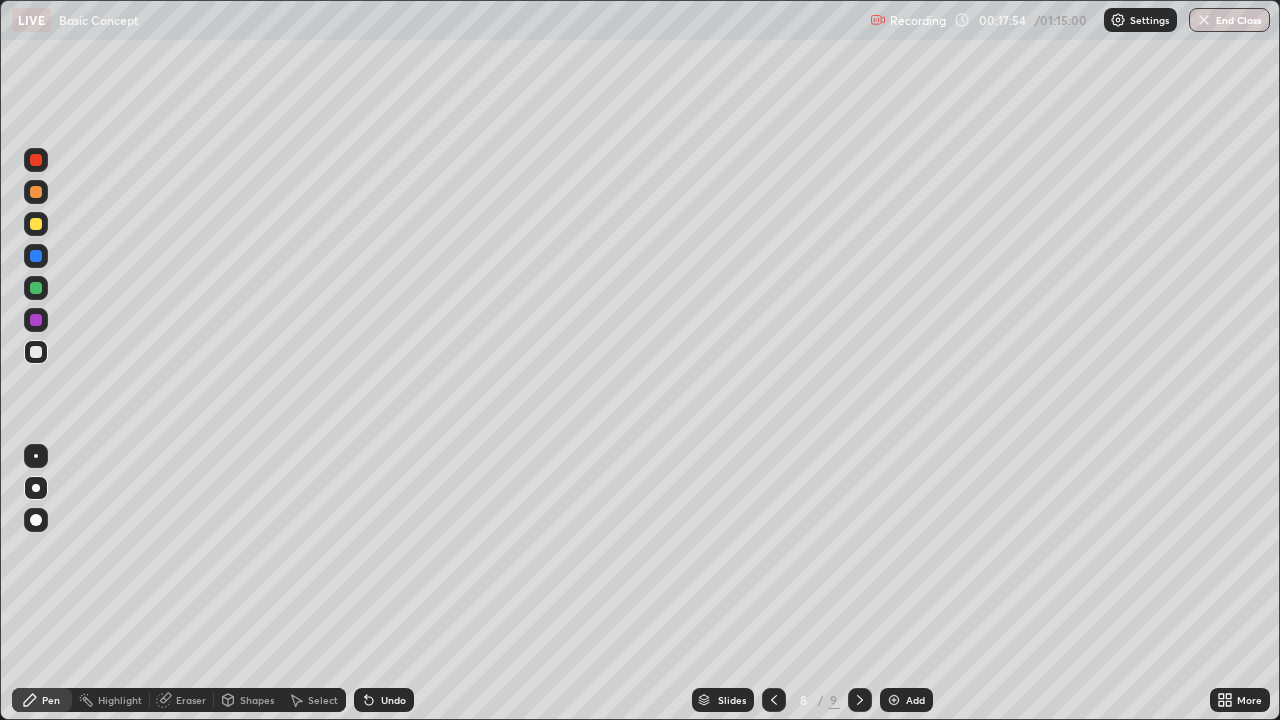 click 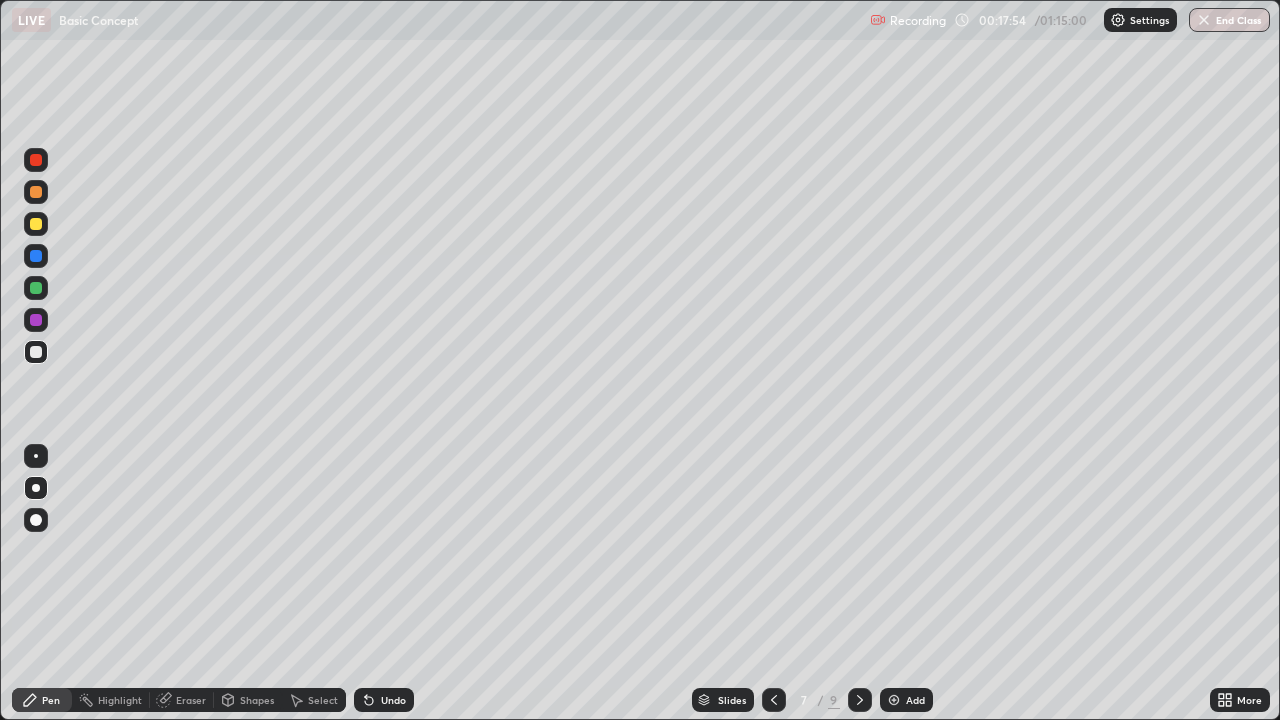click 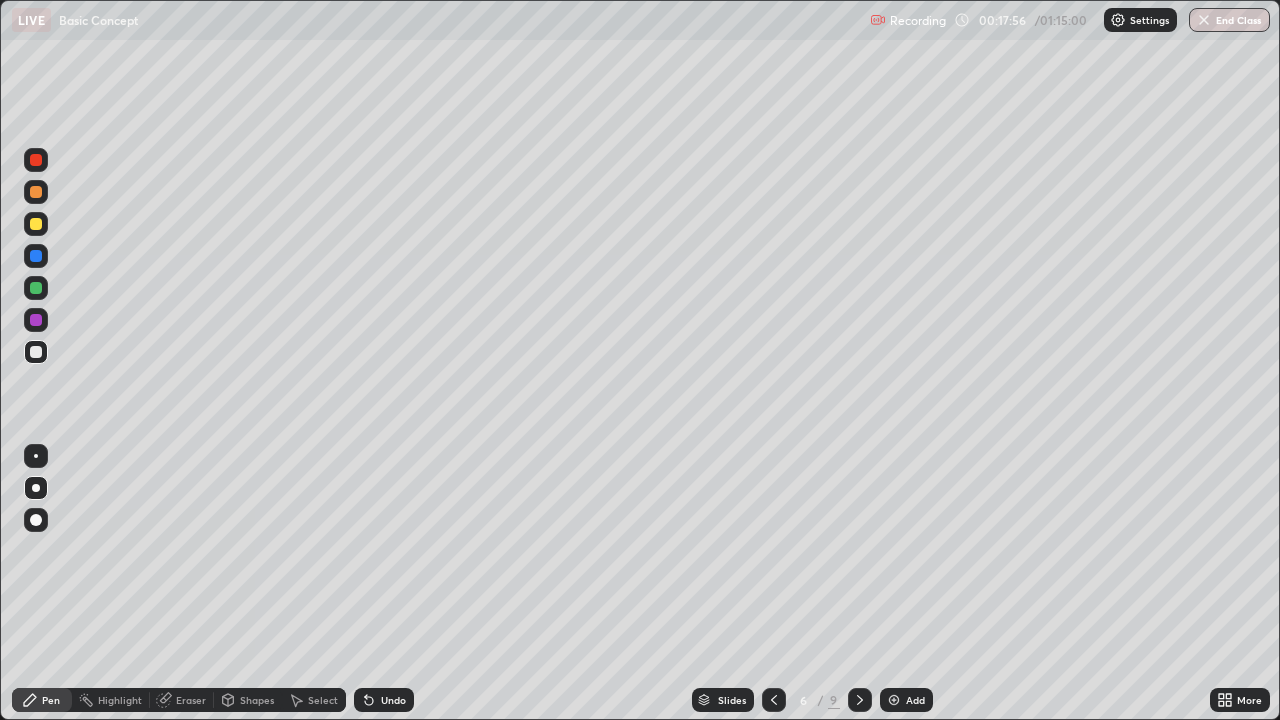 click at bounding box center (774, 700) 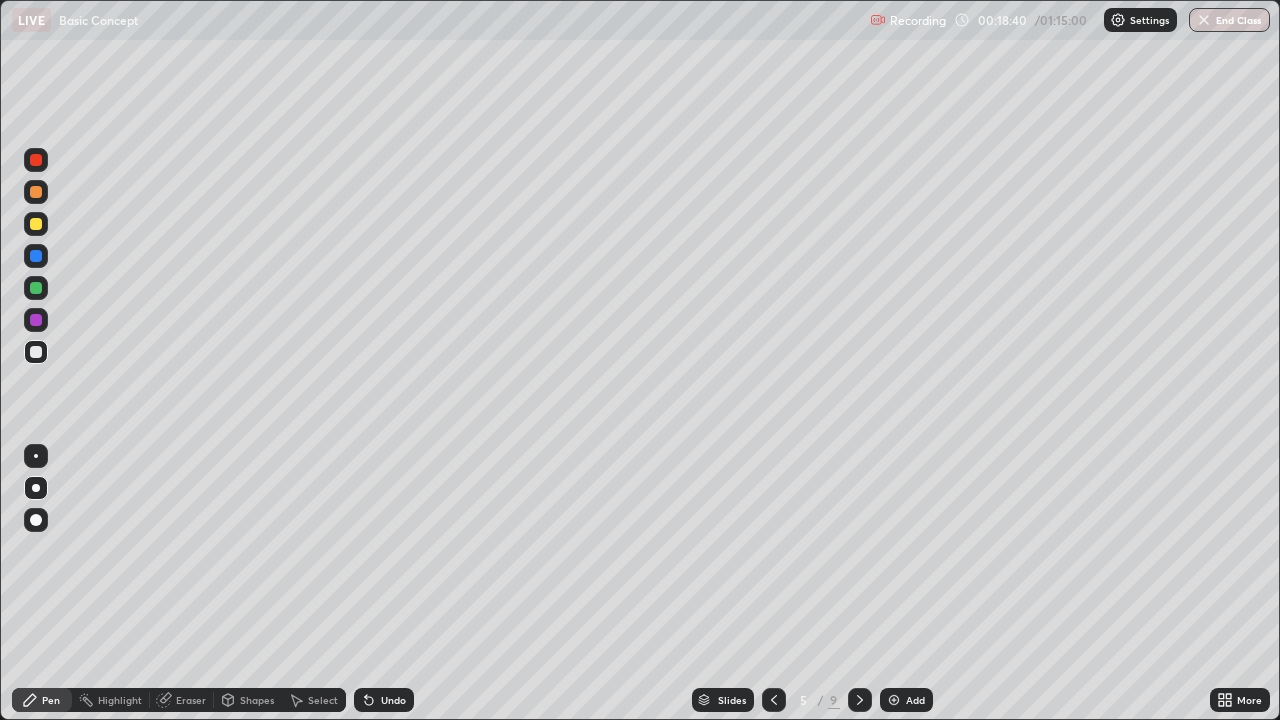 click 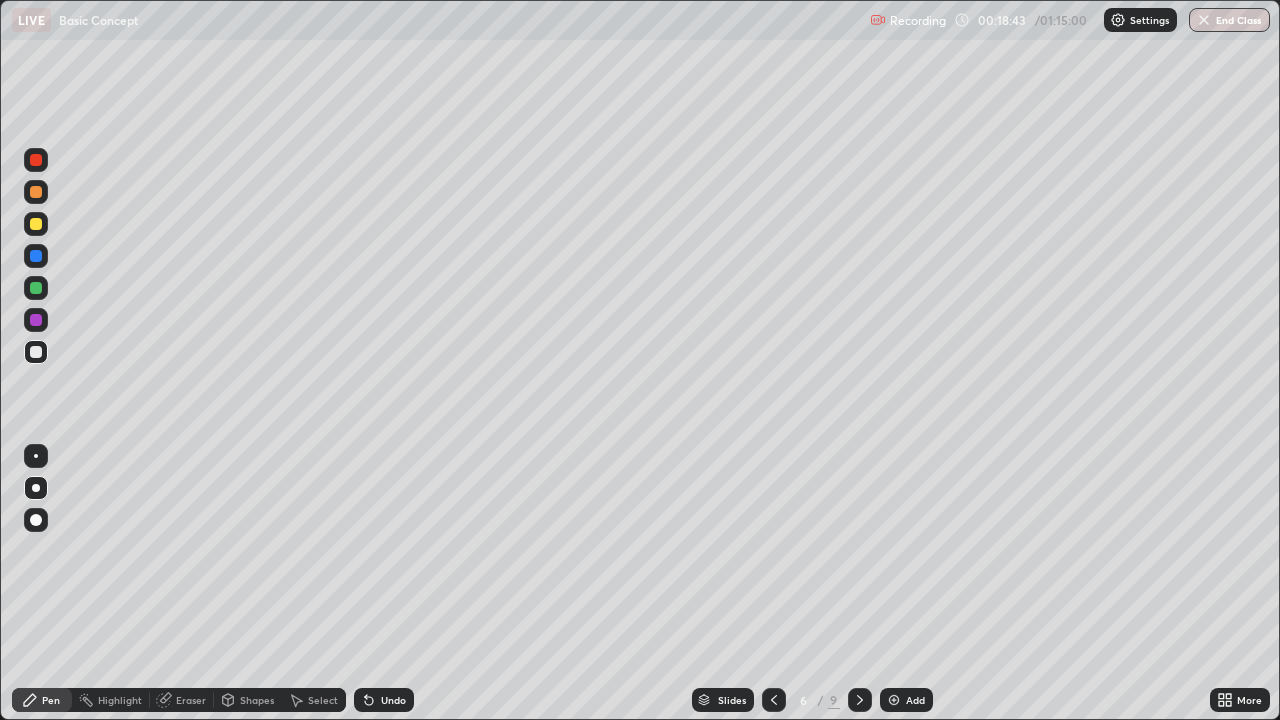 click 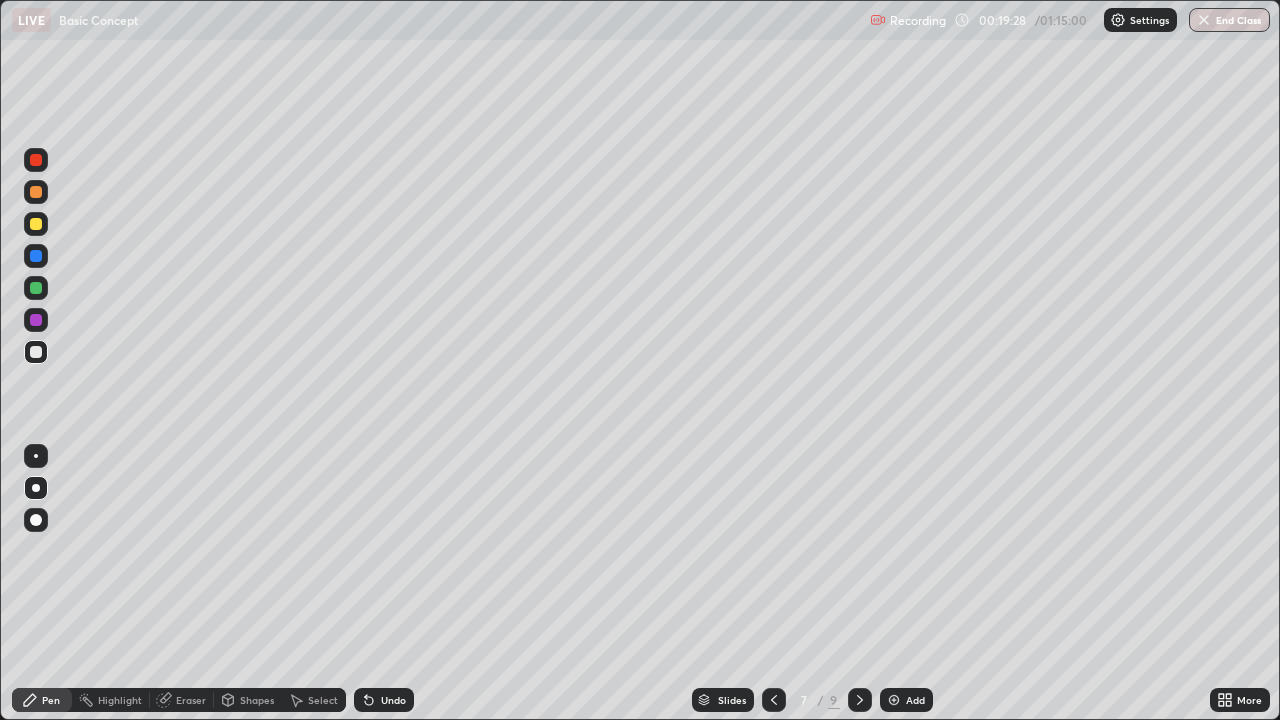 click 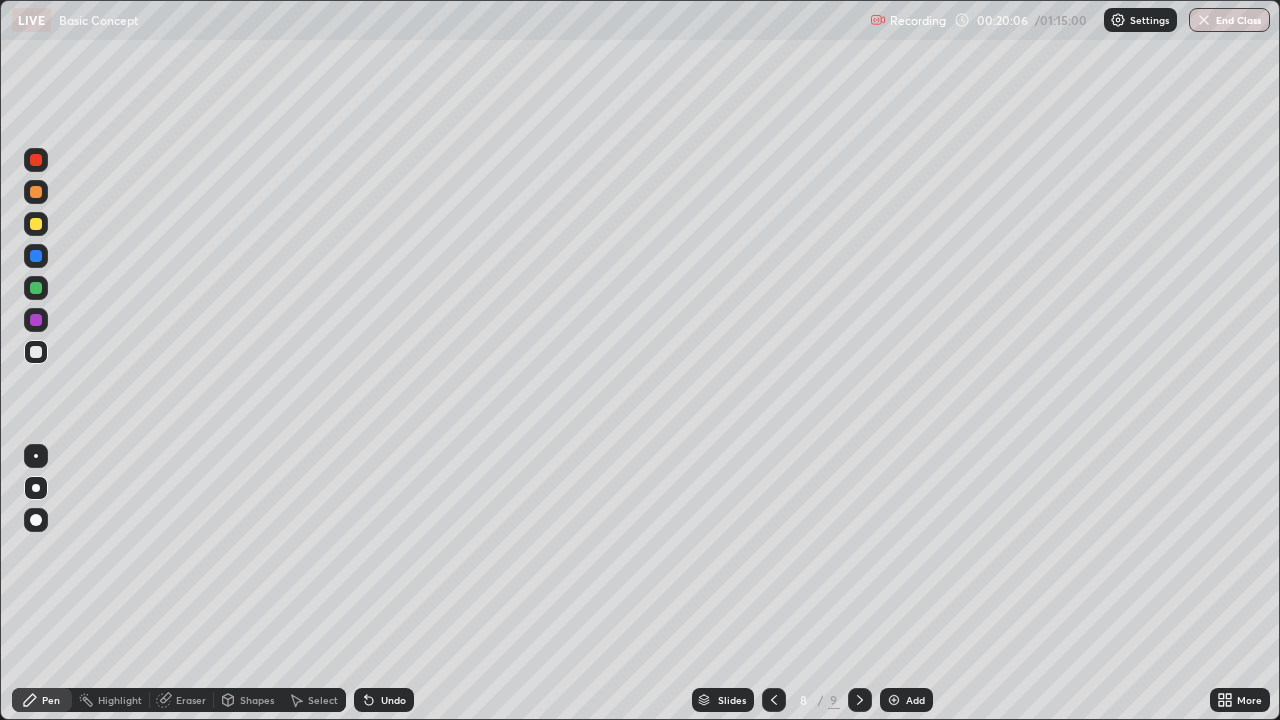 click 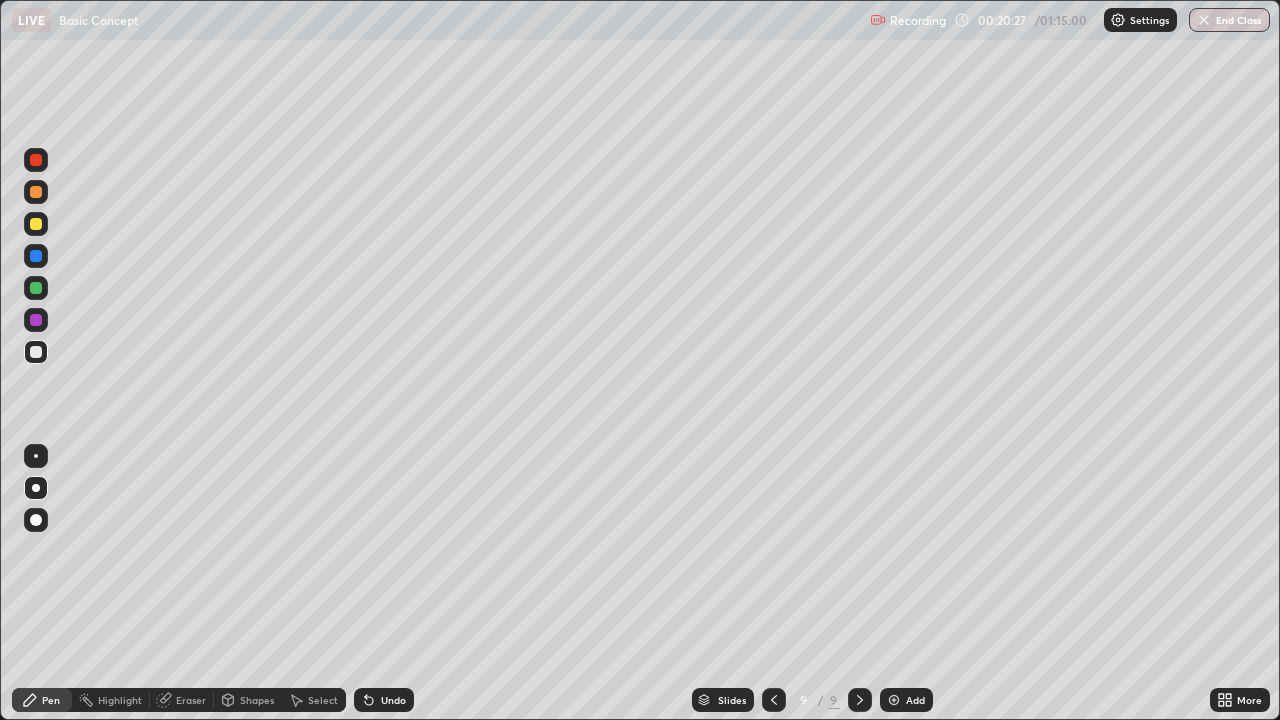 click 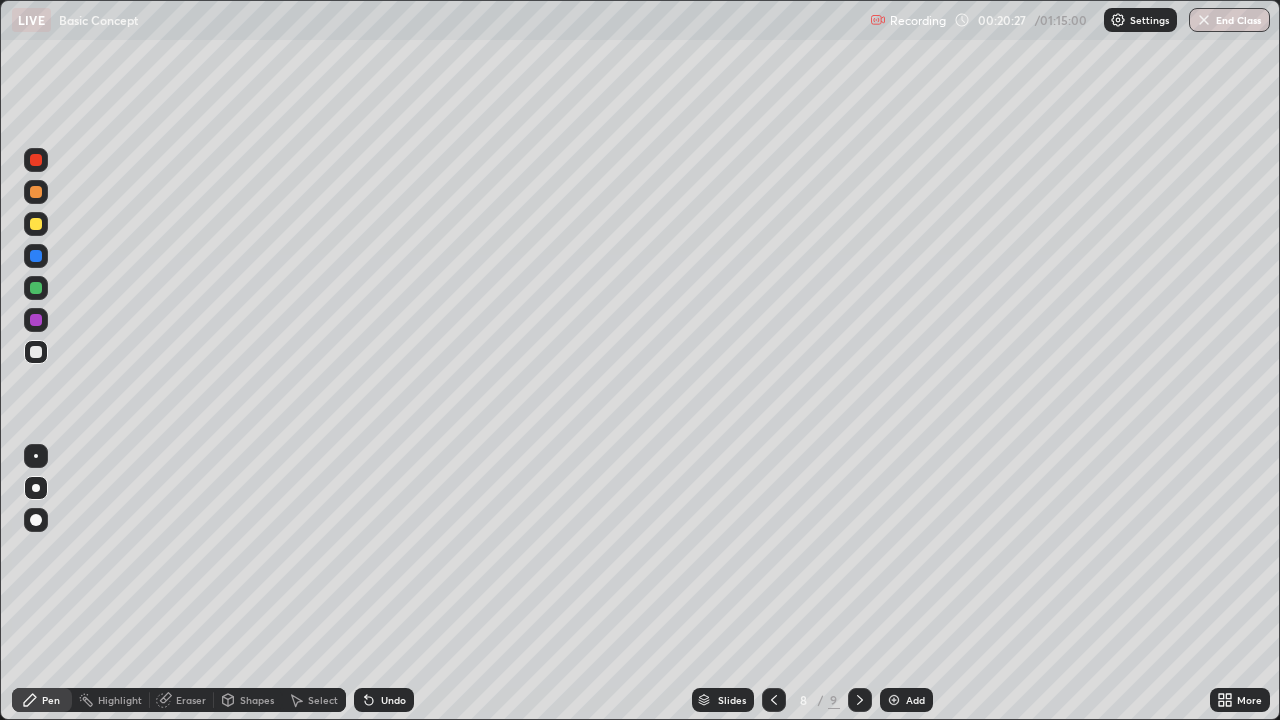 click 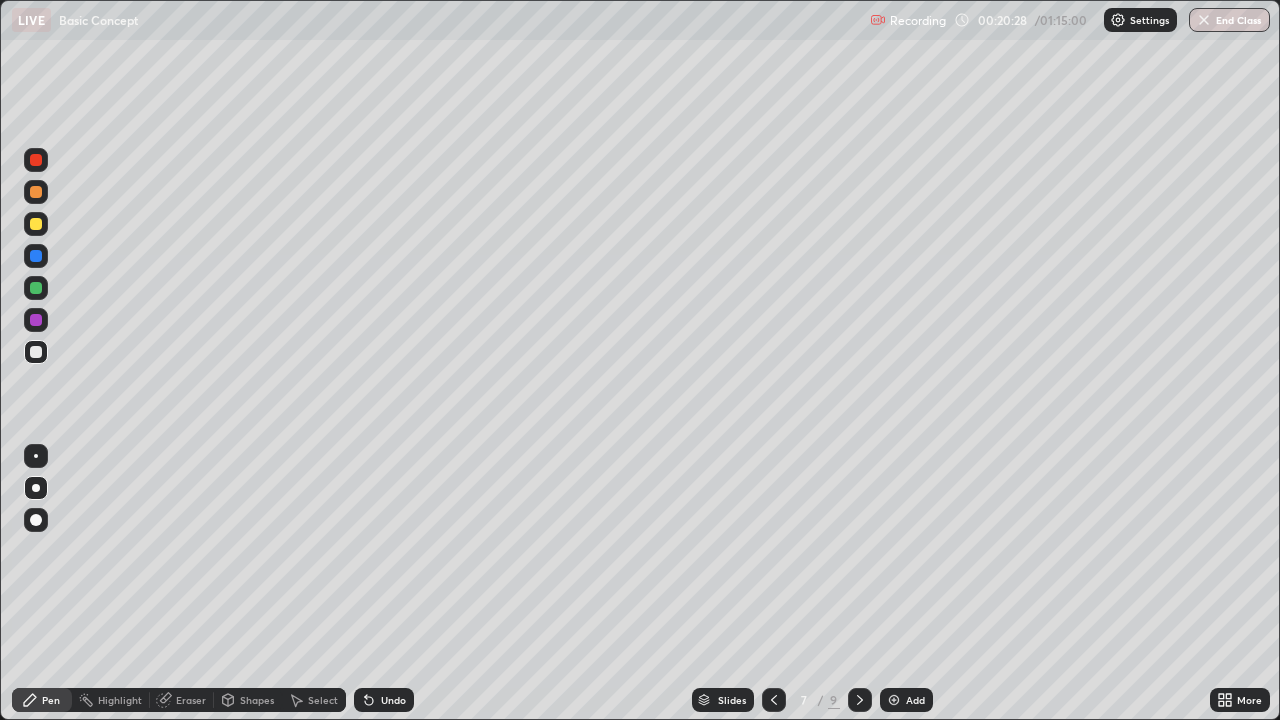 click 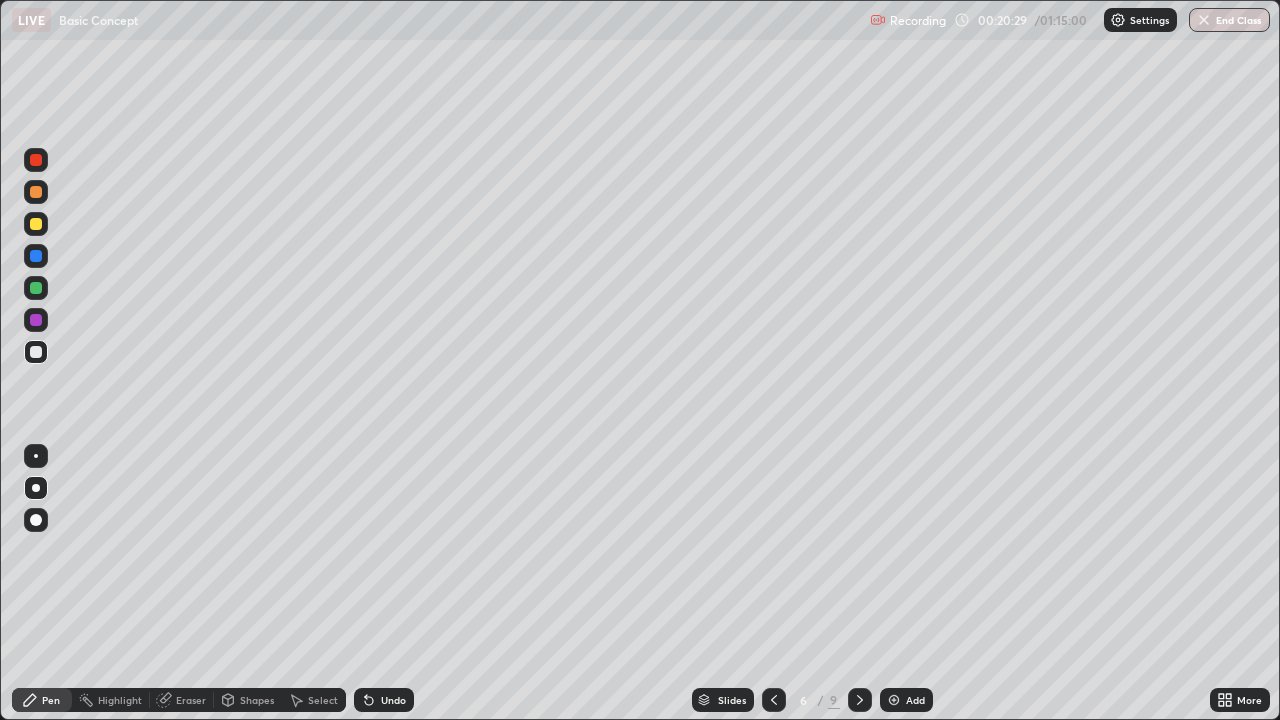 click 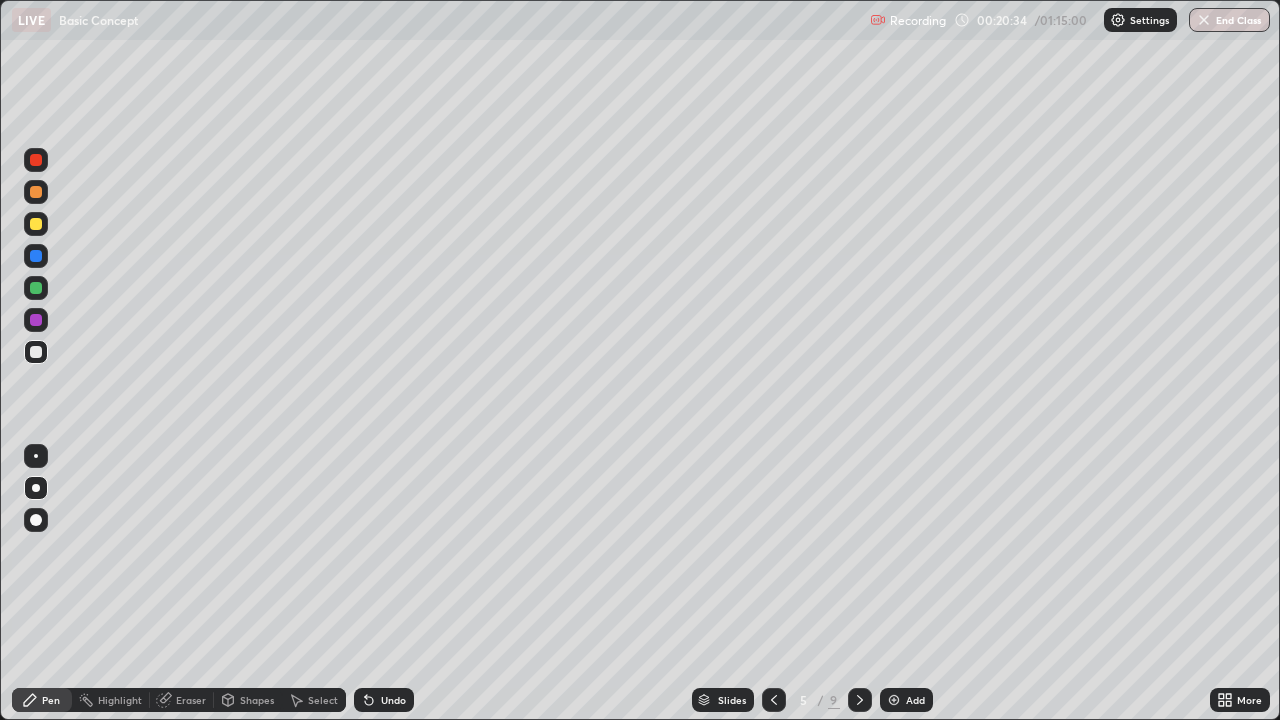 click 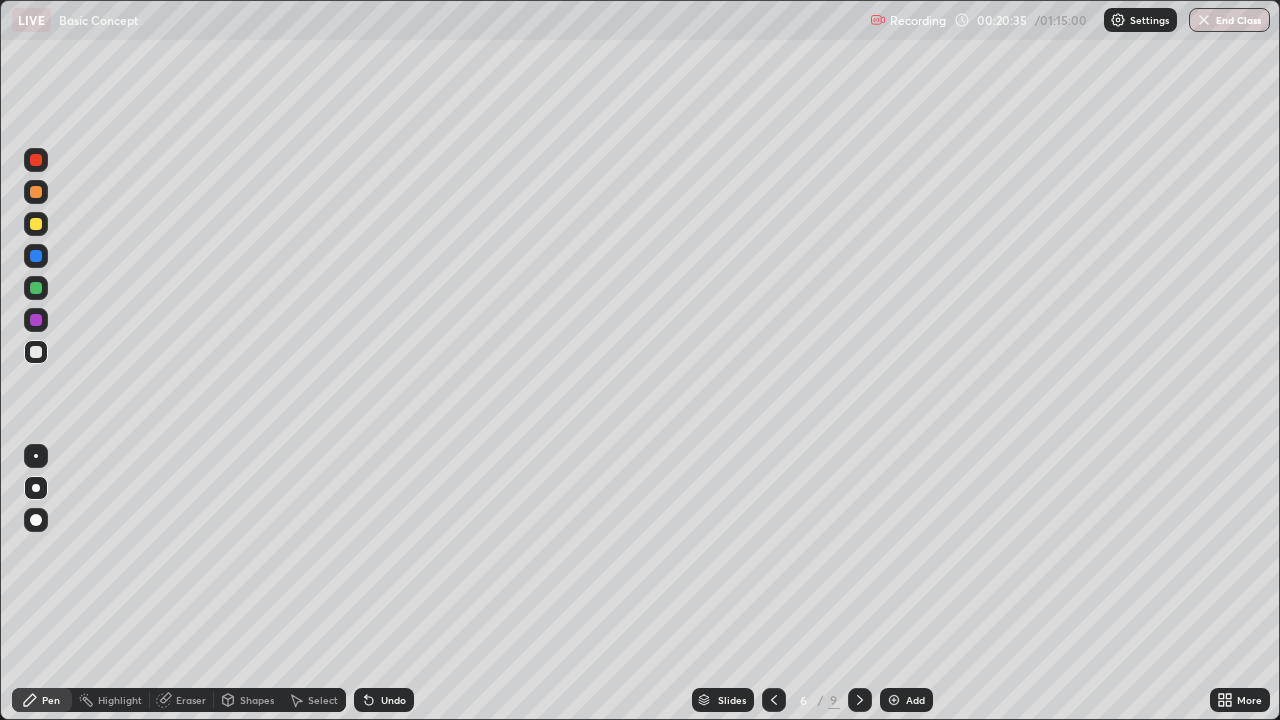 click 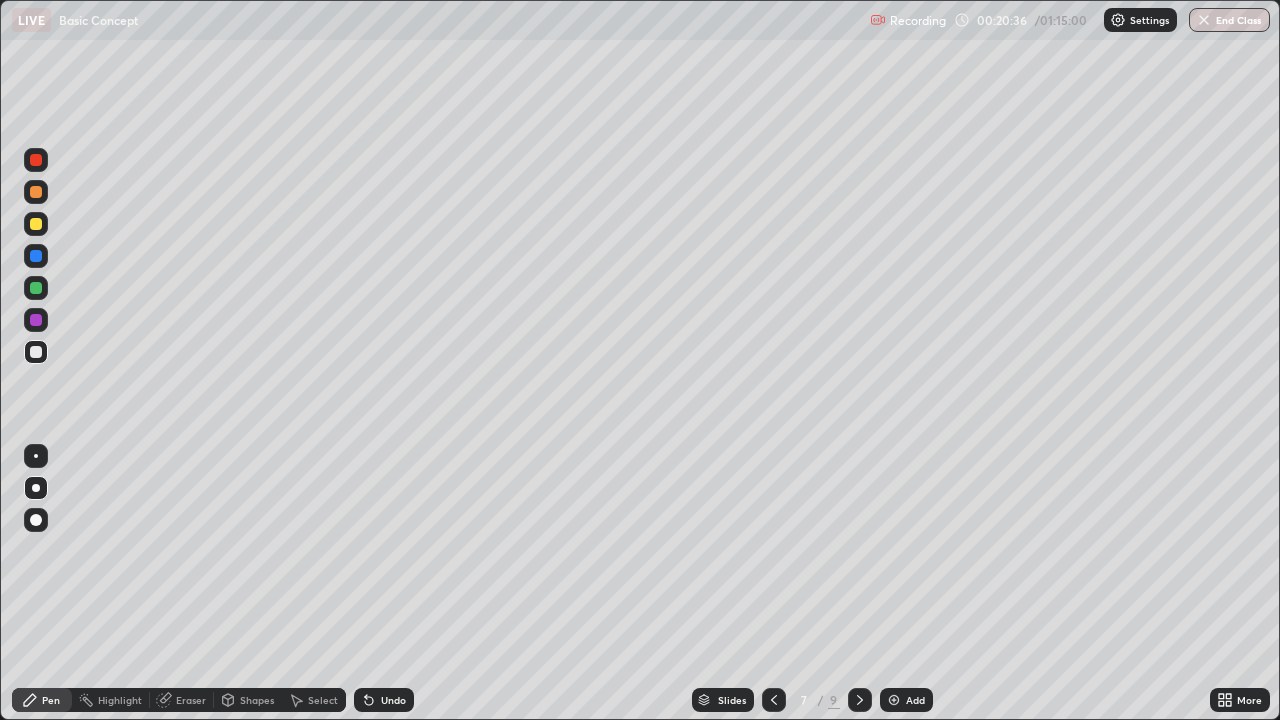 click 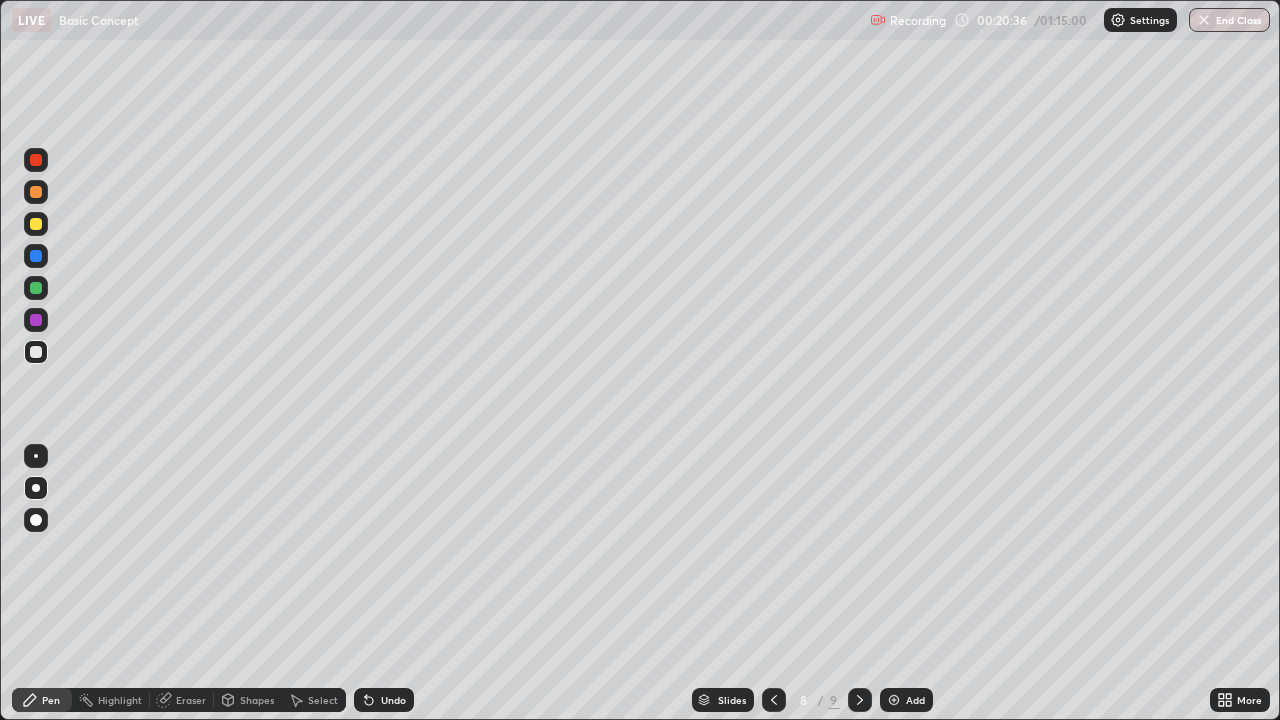 click 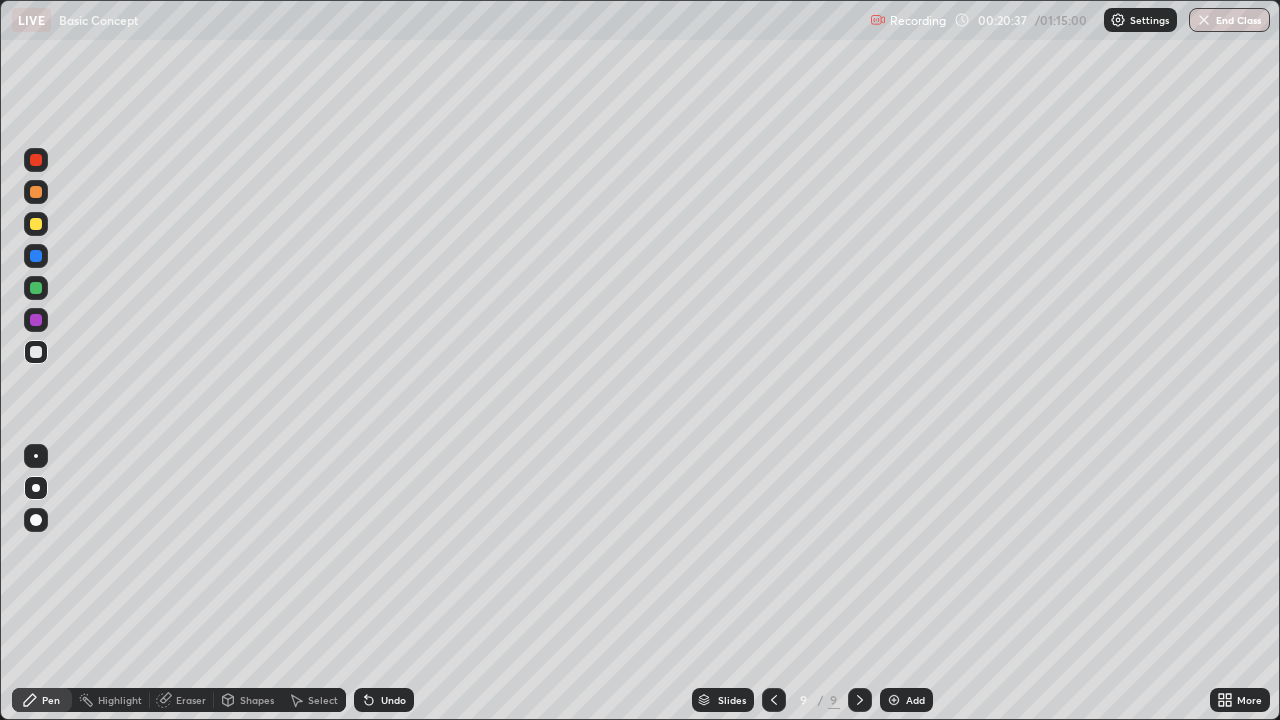 click 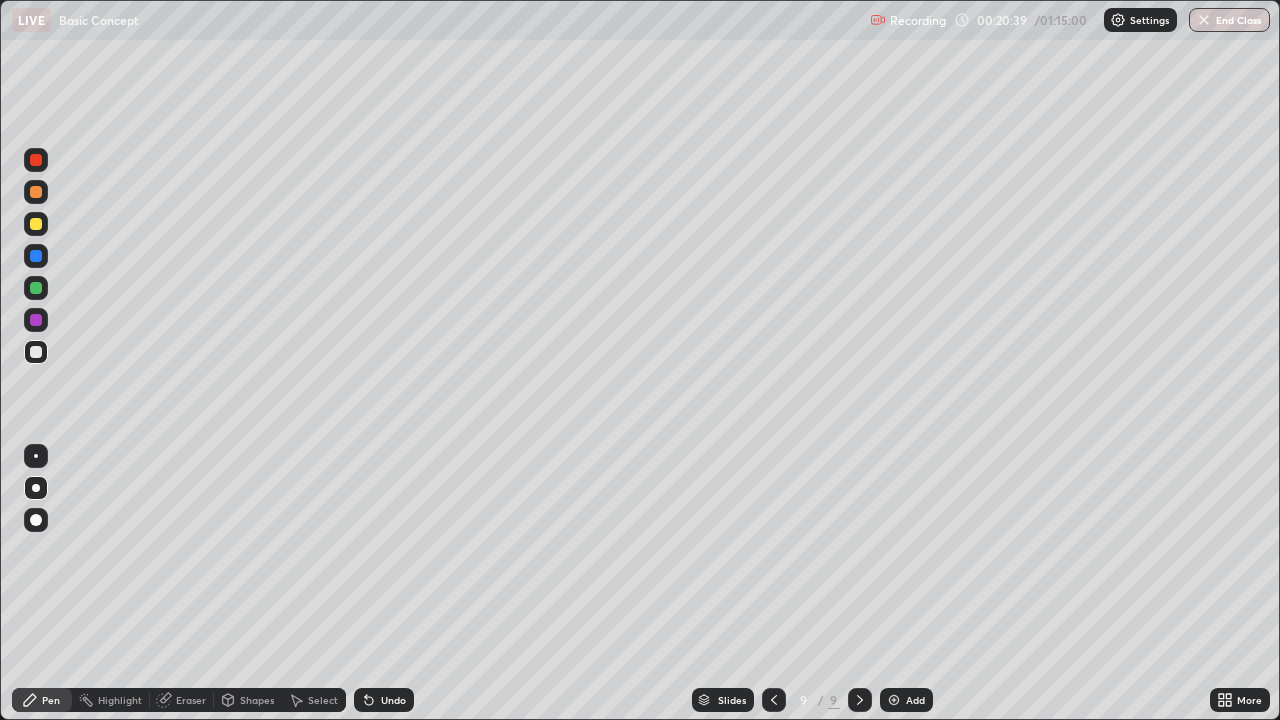 click on "Add" at bounding box center (915, 700) 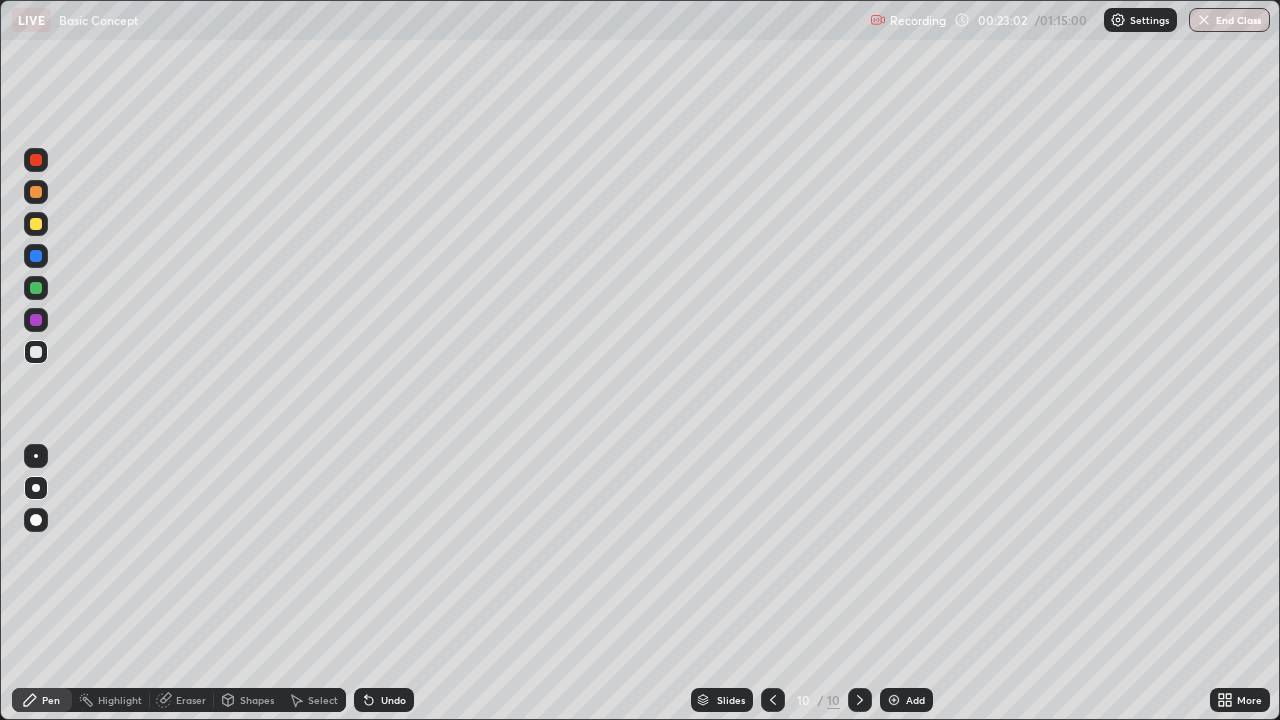 click on "Eraser" at bounding box center (191, 700) 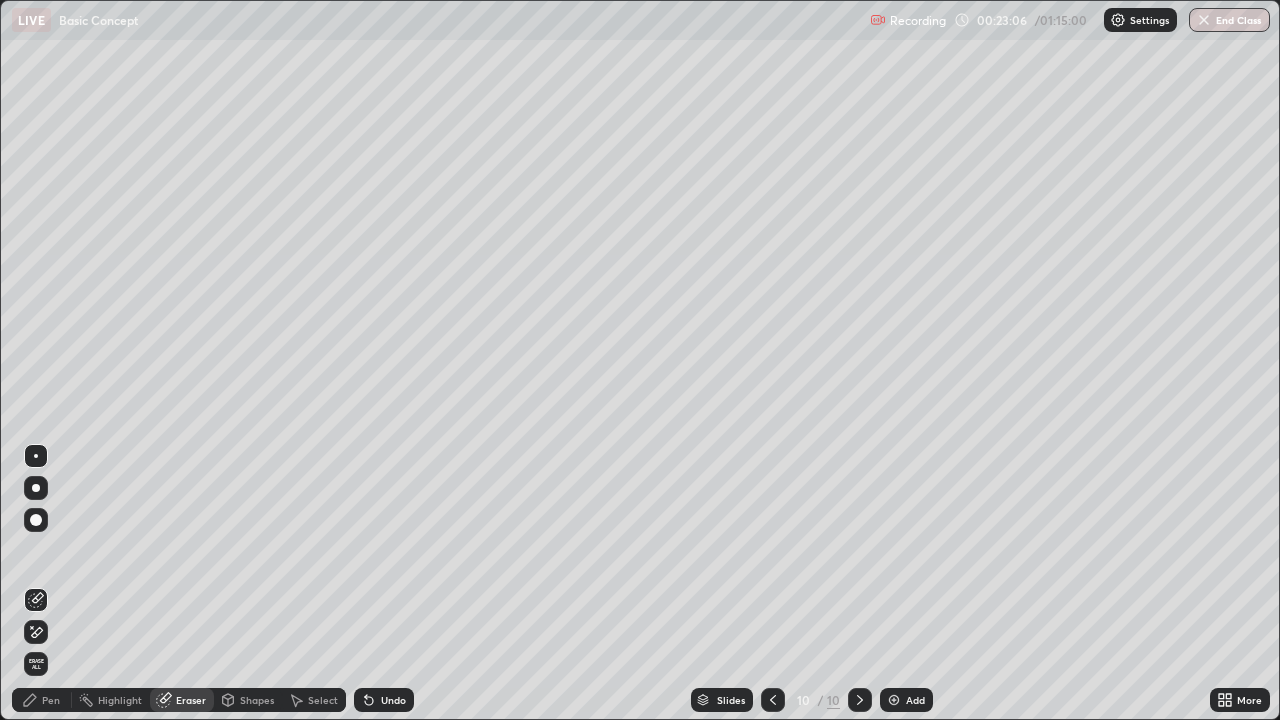 click on "Pen" at bounding box center [51, 700] 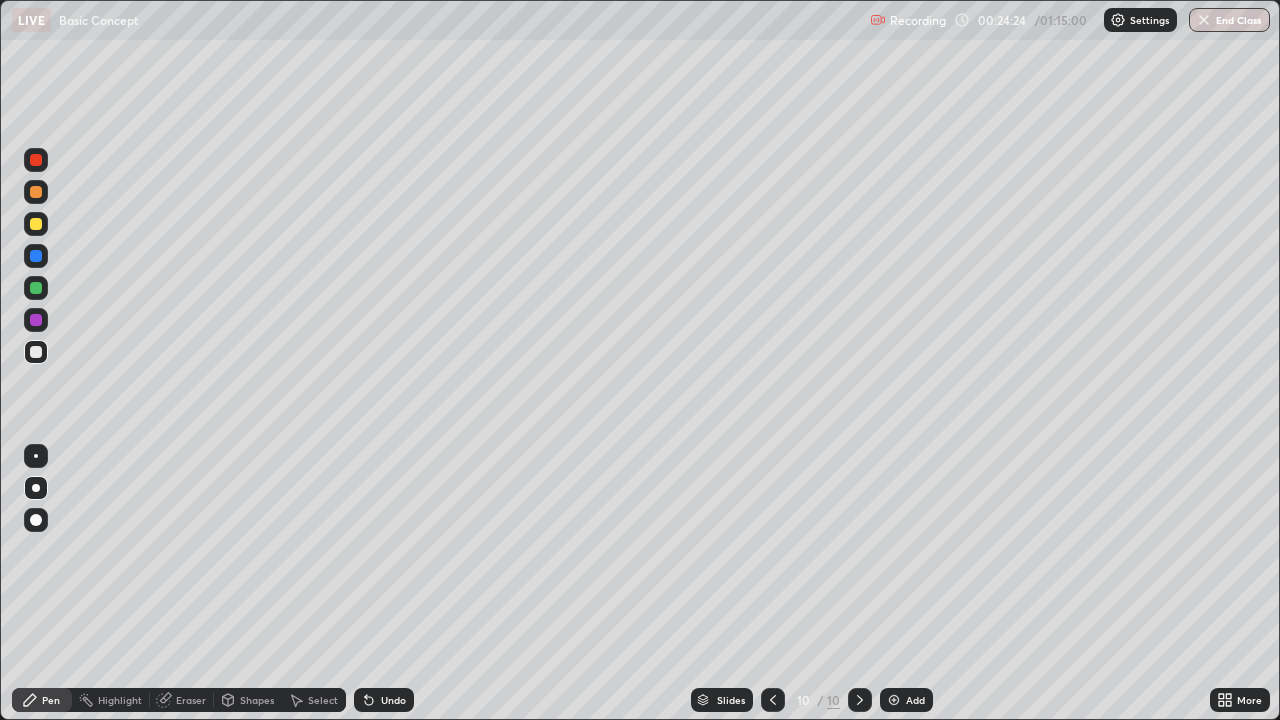 click on "Slides 10 / 10 Add" at bounding box center [812, 700] 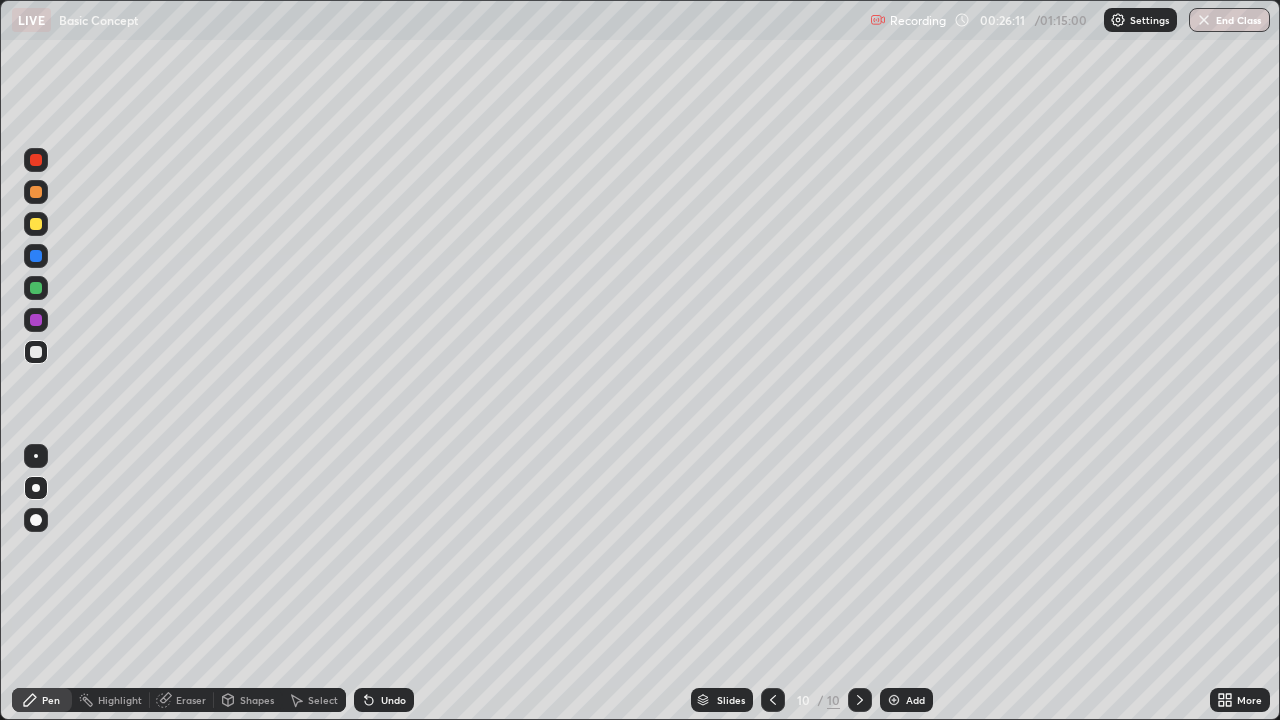 click on "Add" at bounding box center (915, 700) 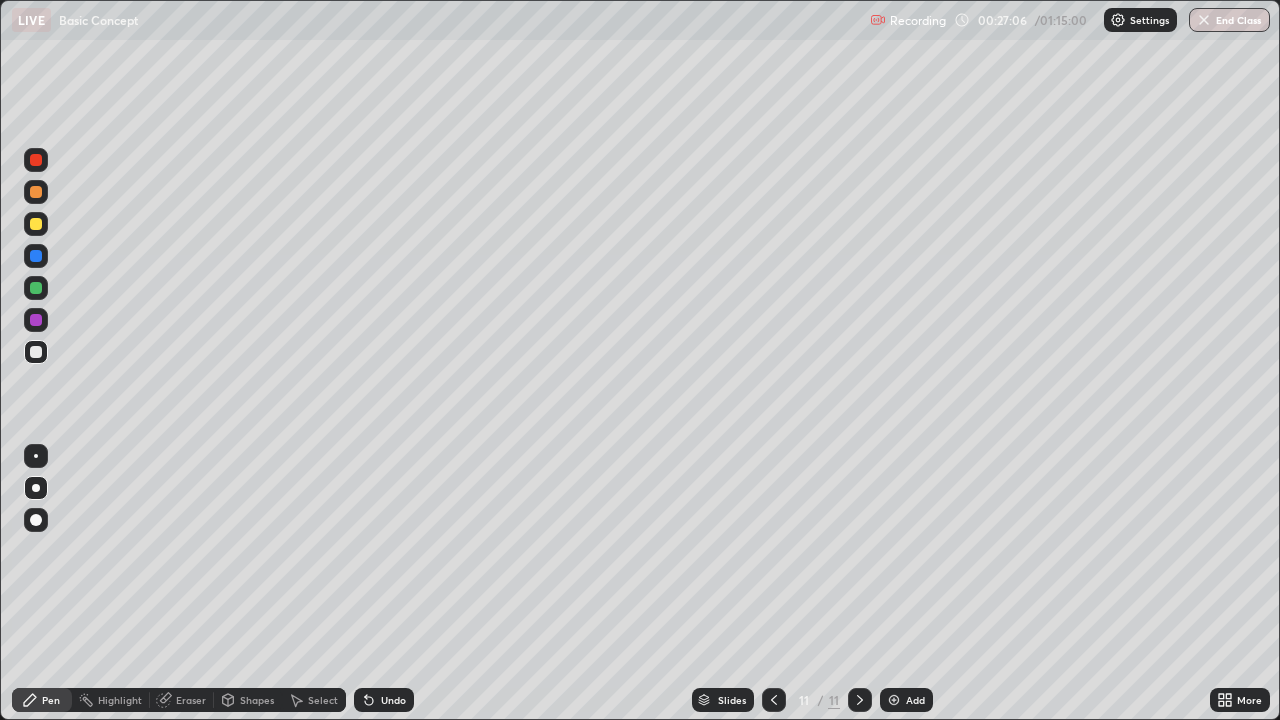 click on "Eraser" at bounding box center (191, 700) 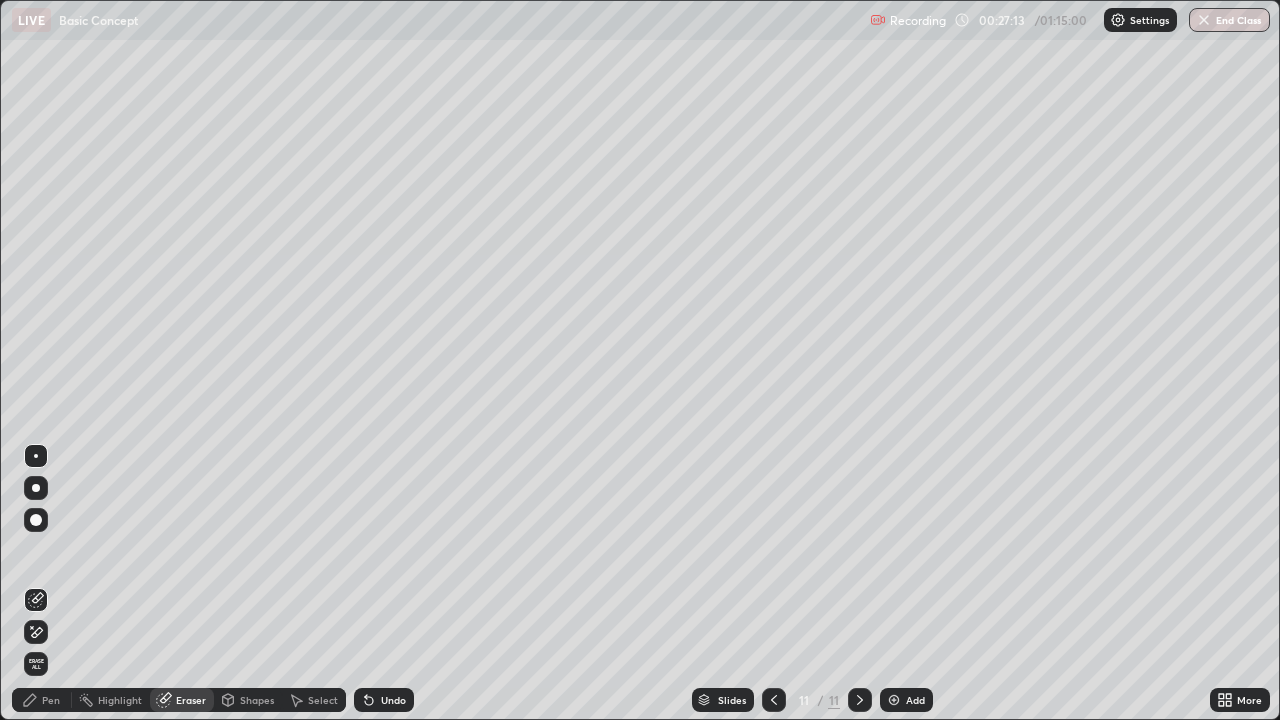 click on "Pen" at bounding box center (42, 700) 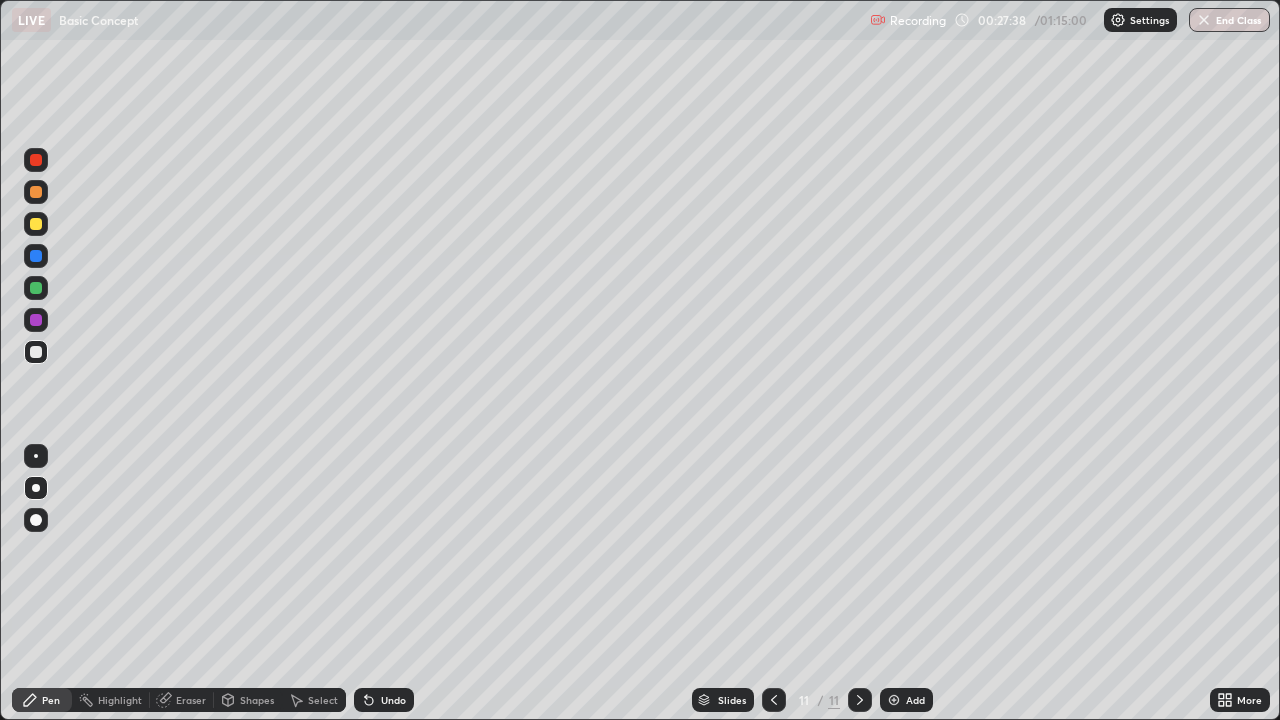 click on "Eraser" at bounding box center (191, 700) 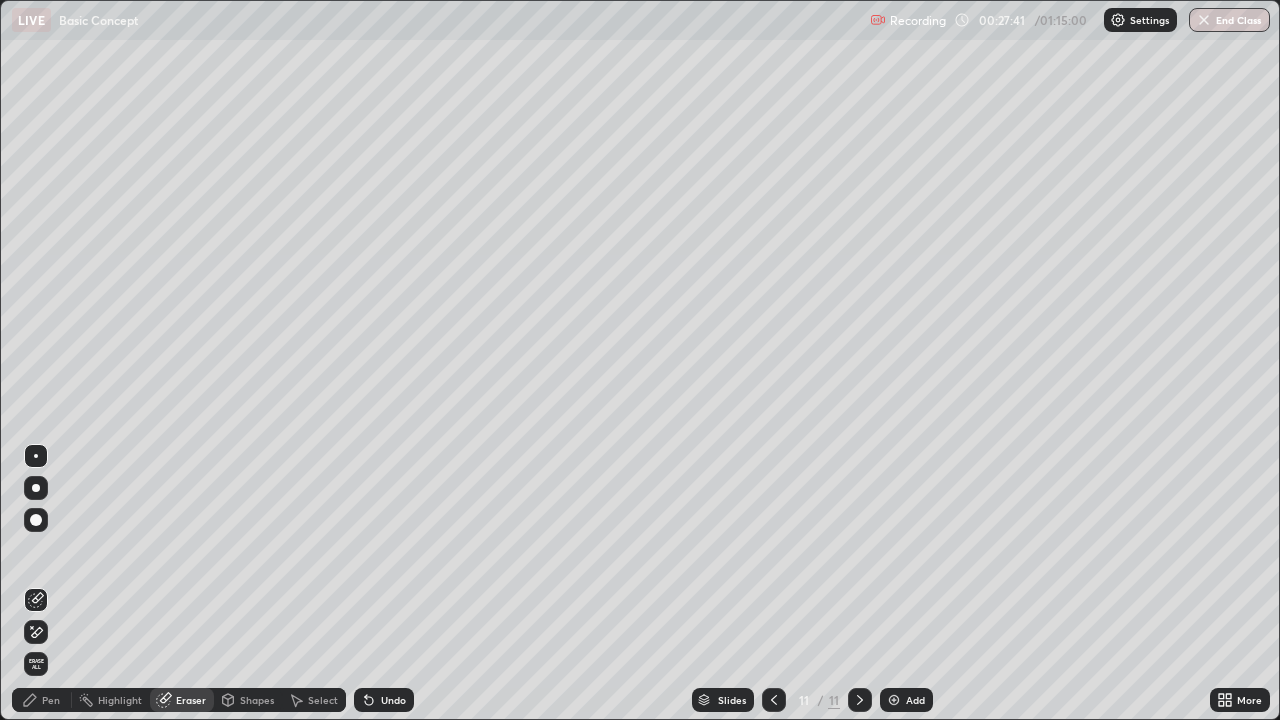 click on "Pen" at bounding box center (51, 700) 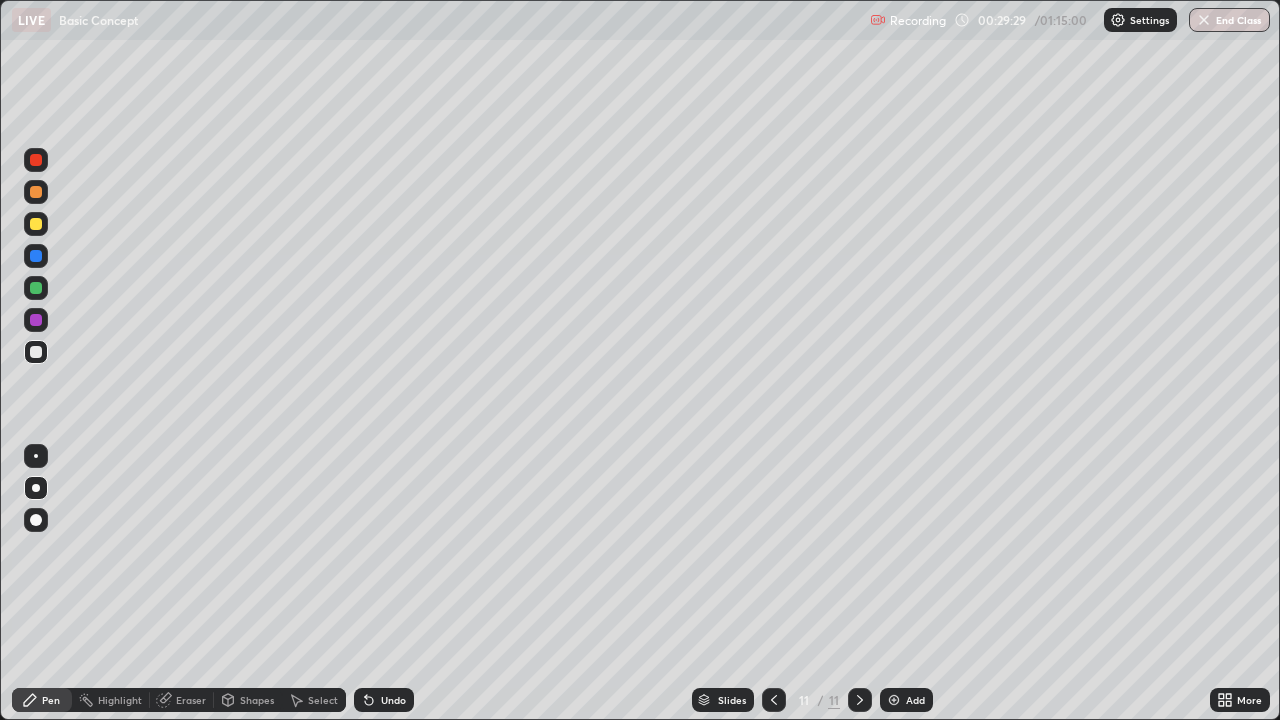 click on "Add" at bounding box center (915, 700) 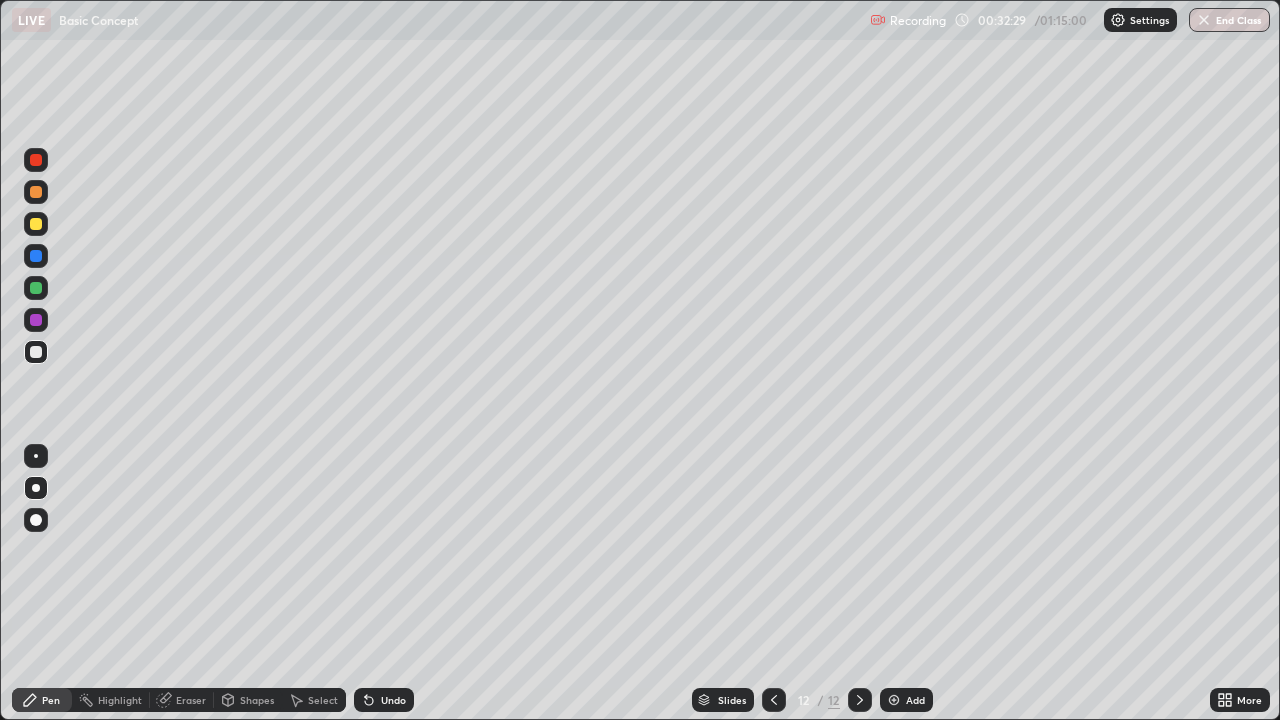click at bounding box center [894, 700] 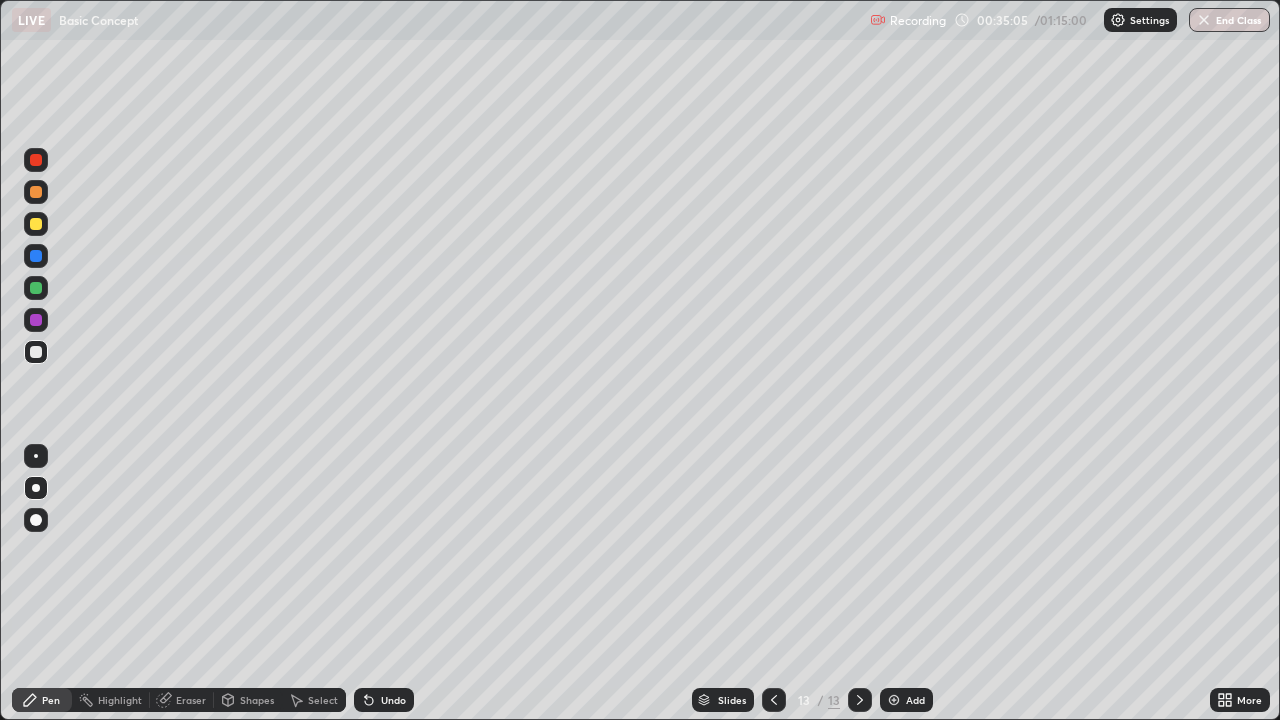 click on "Add" at bounding box center (915, 700) 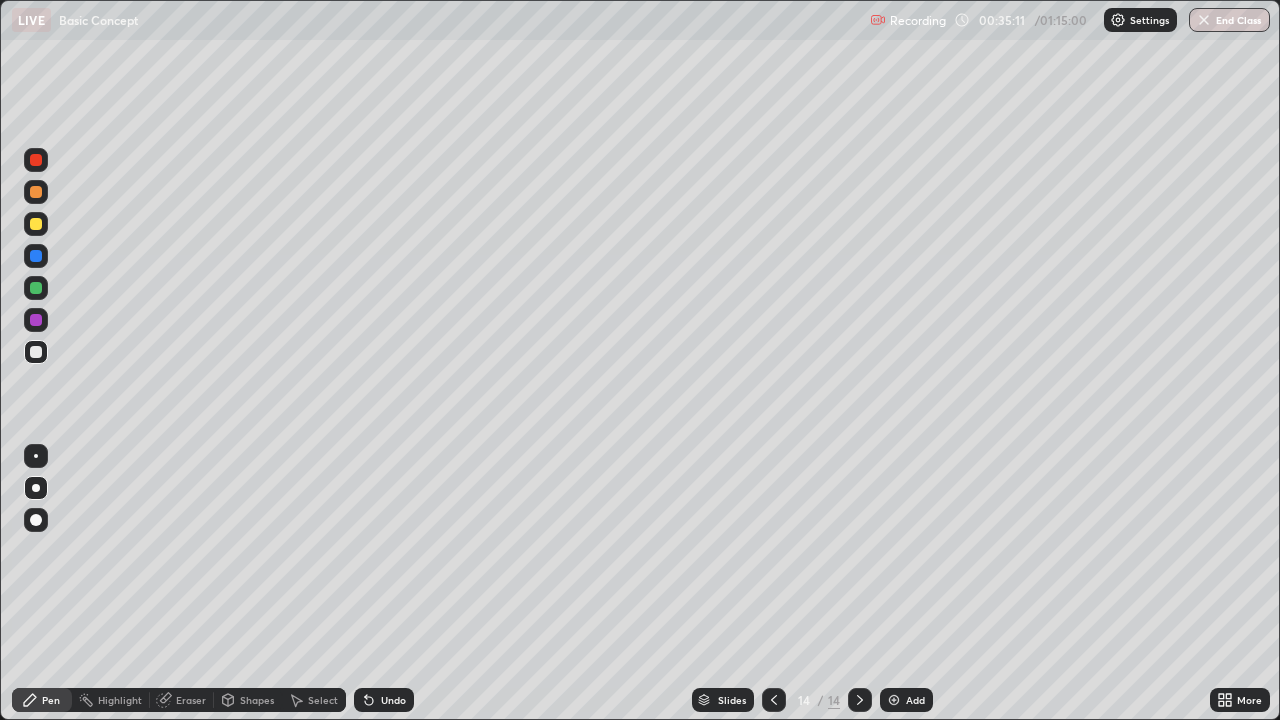 click 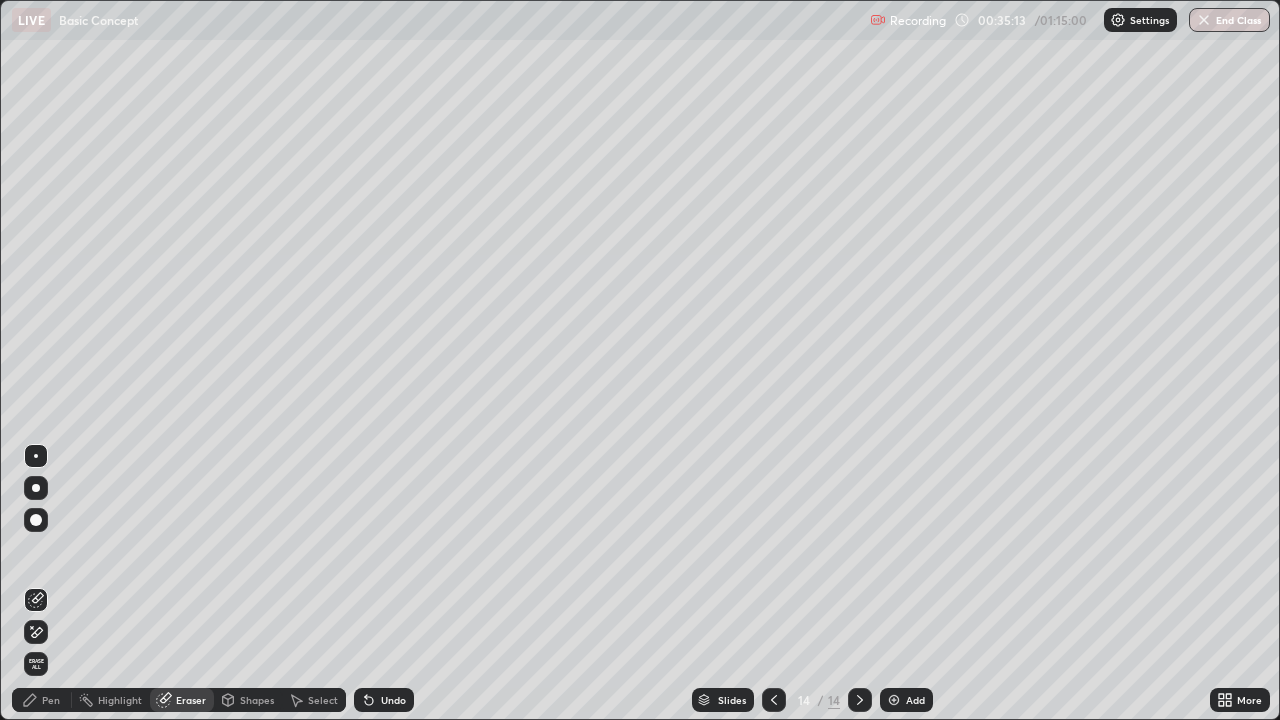 click on "Pen" at bounding box center [51, 700] 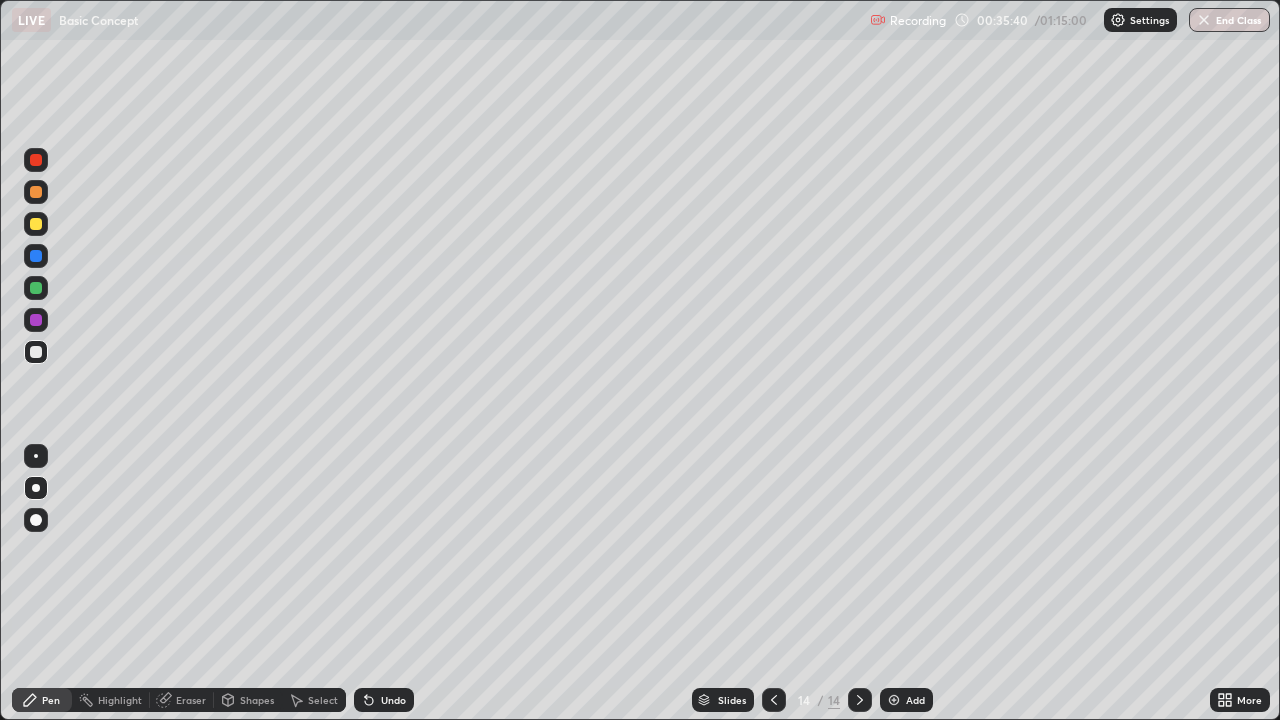 click on "Eraser" at bounding box center (191, 700) 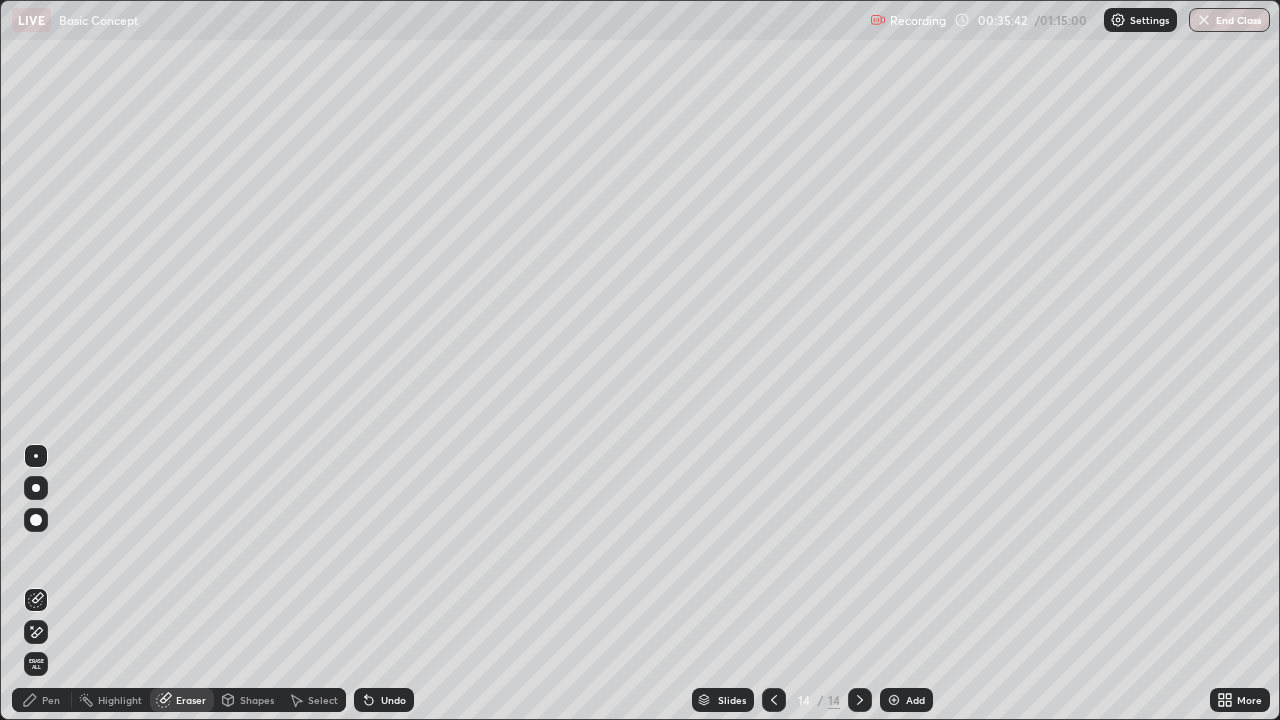 click on "Pen" at bounding box center [51, 700] 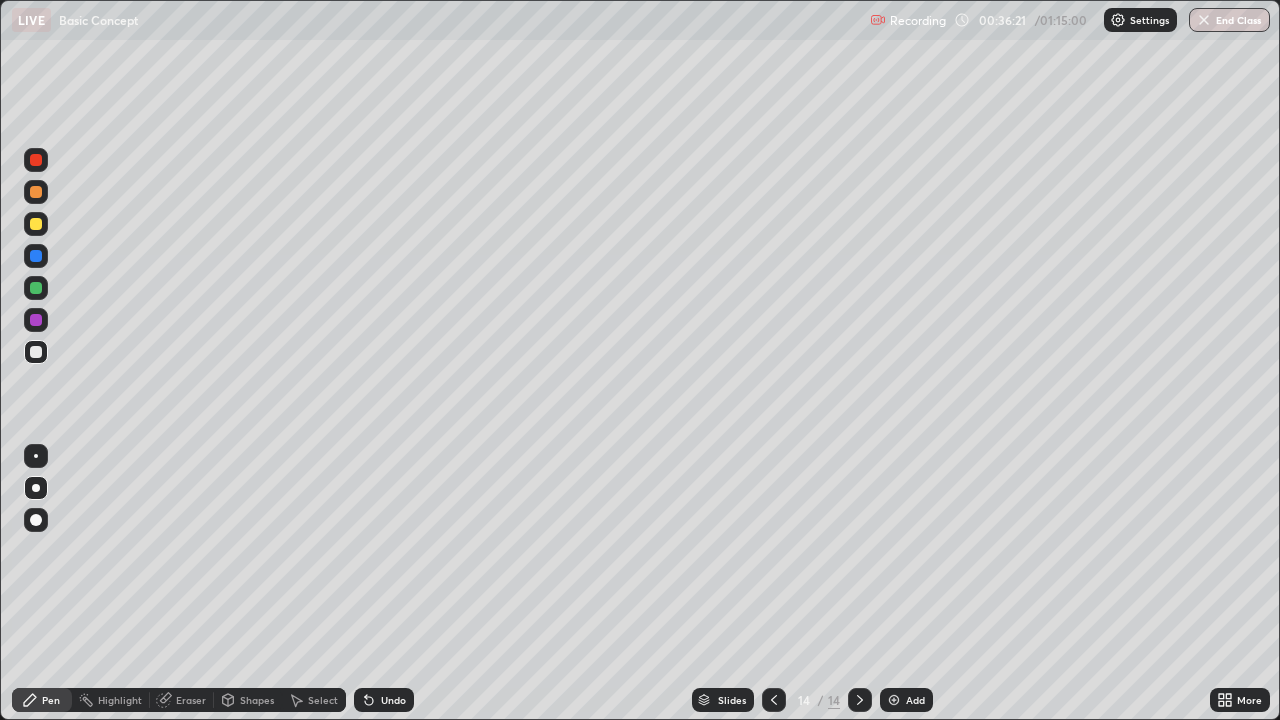click at bounding box center (894, 700) 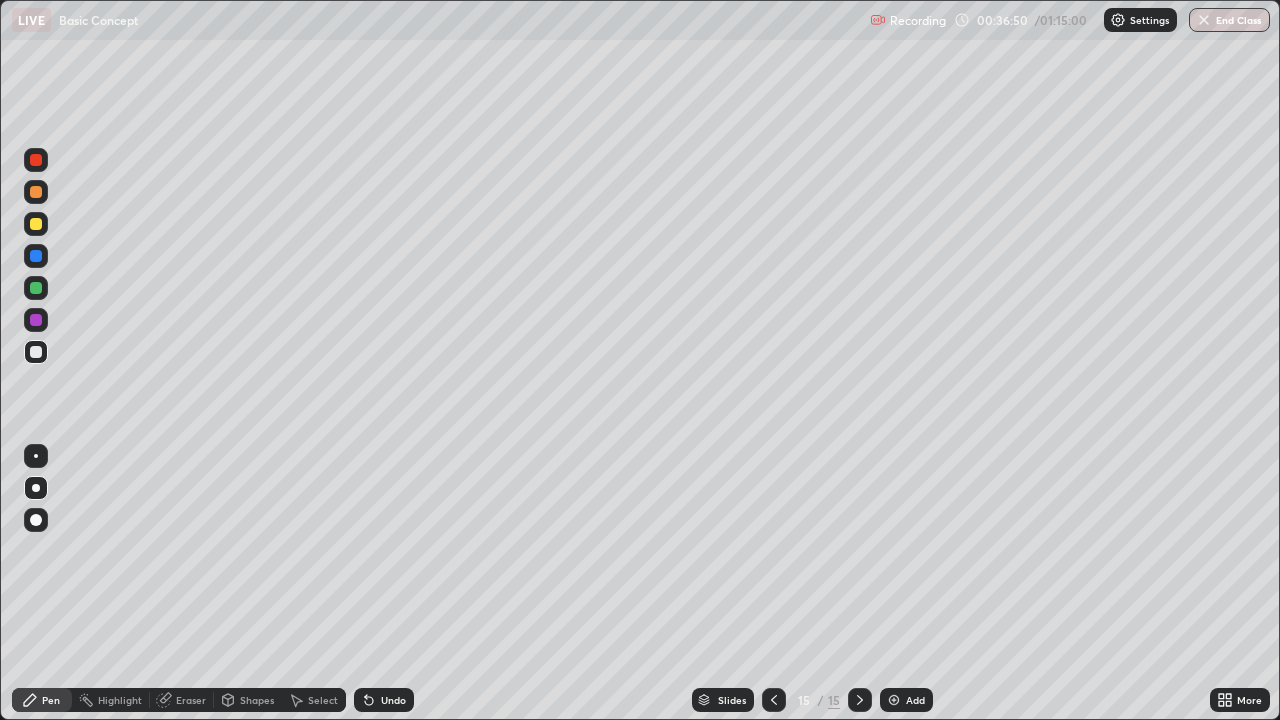 click on "Eraser" at bounding box center (191, 700) 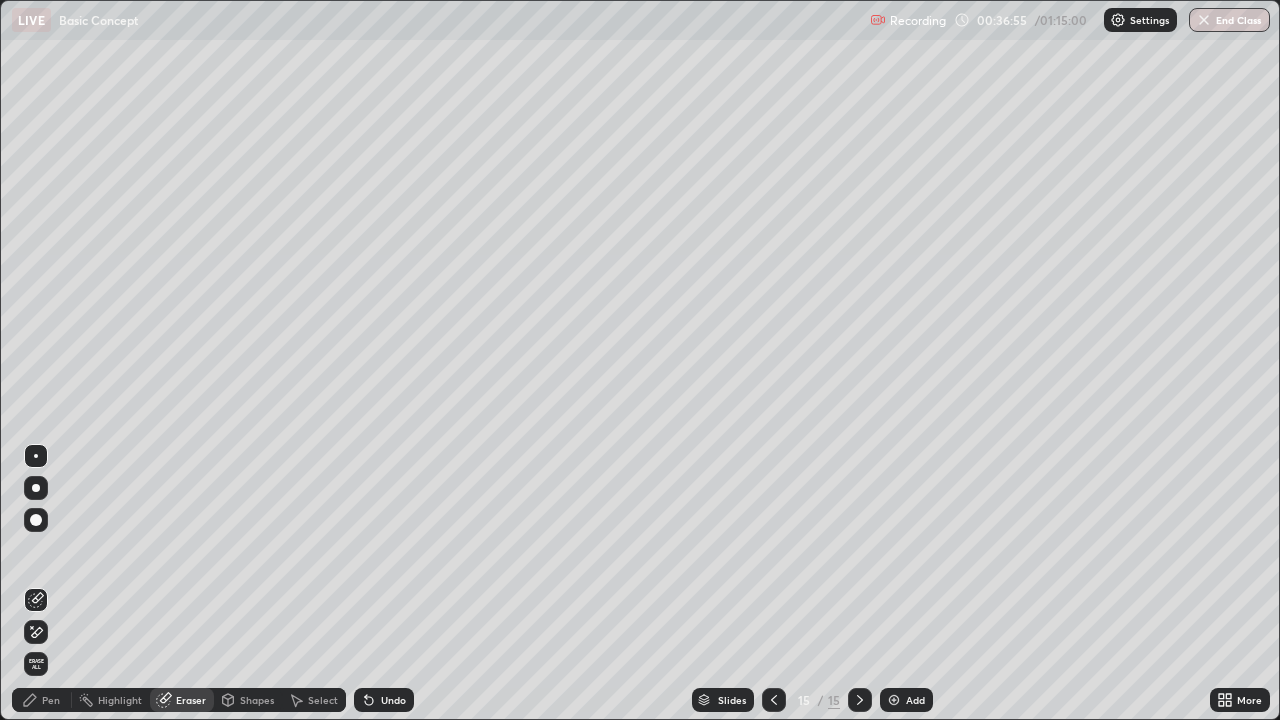 click on "Pen" at bounding box center [51, 700] 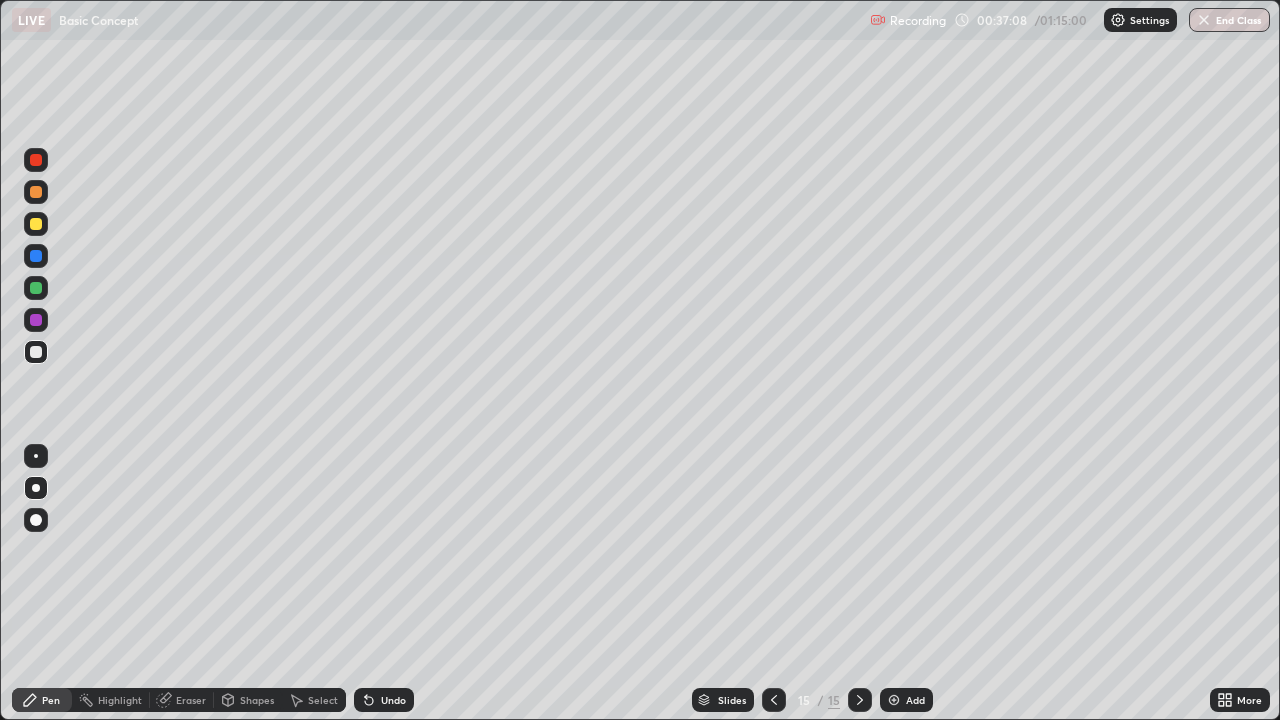 click on "Eraser" at bounding box center (182, 700) 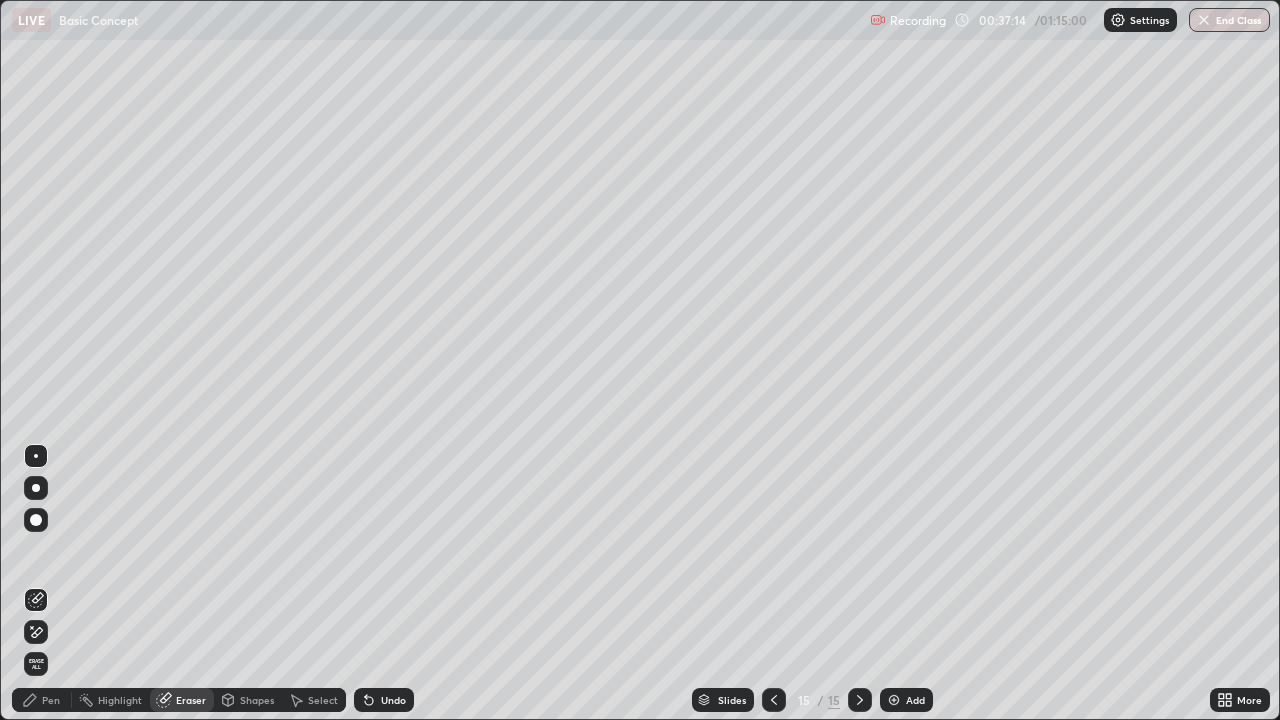 click 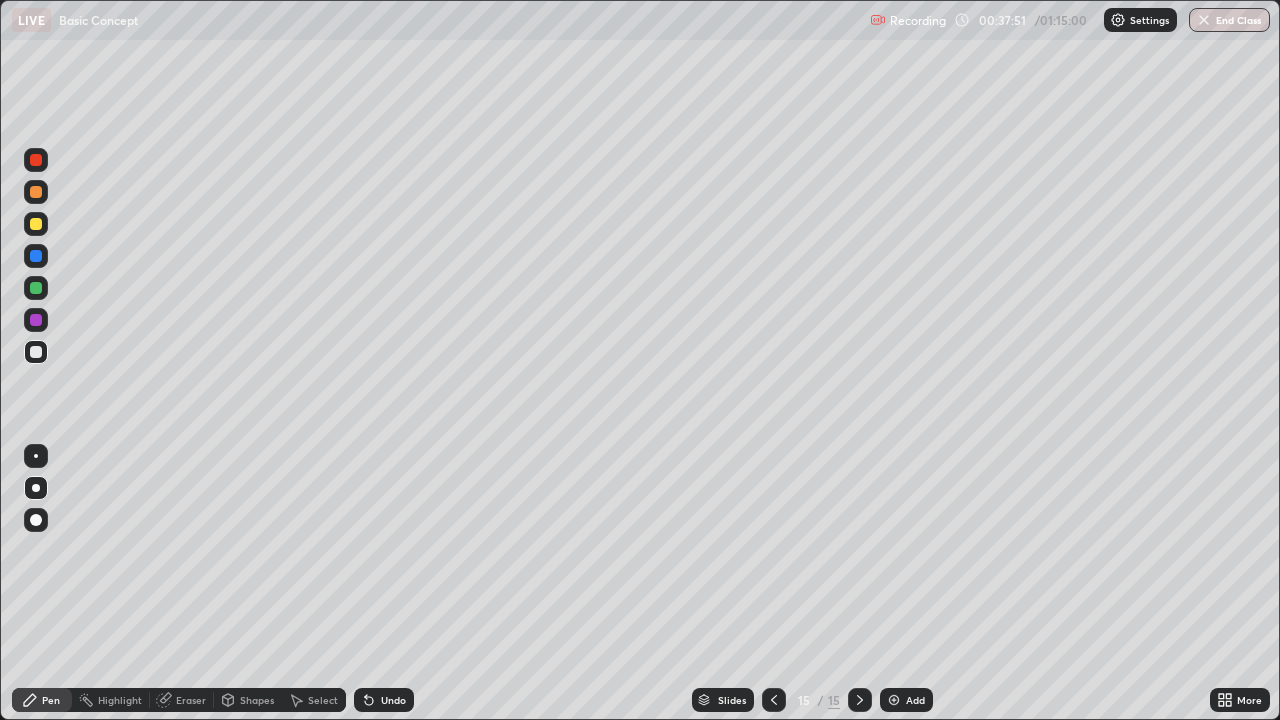click on "Eraser" at bounding box center [182, 700] 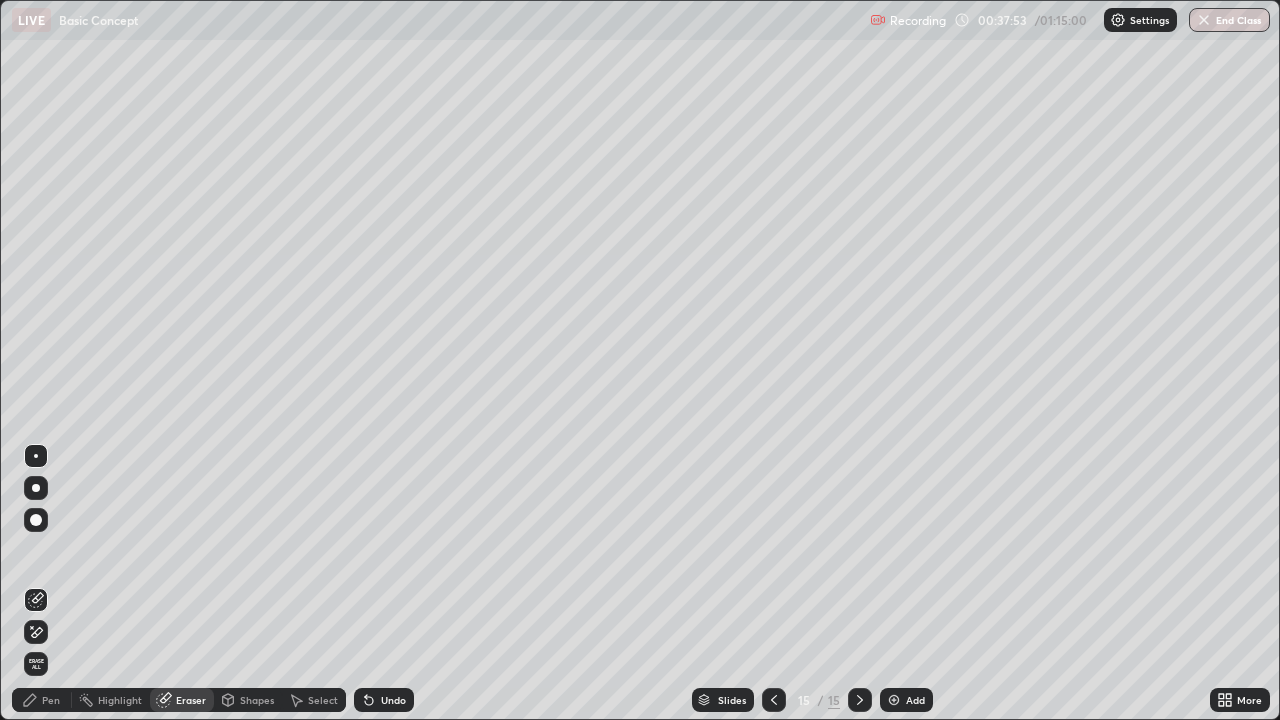 click on "Pen" at bounding box center [42, 700] 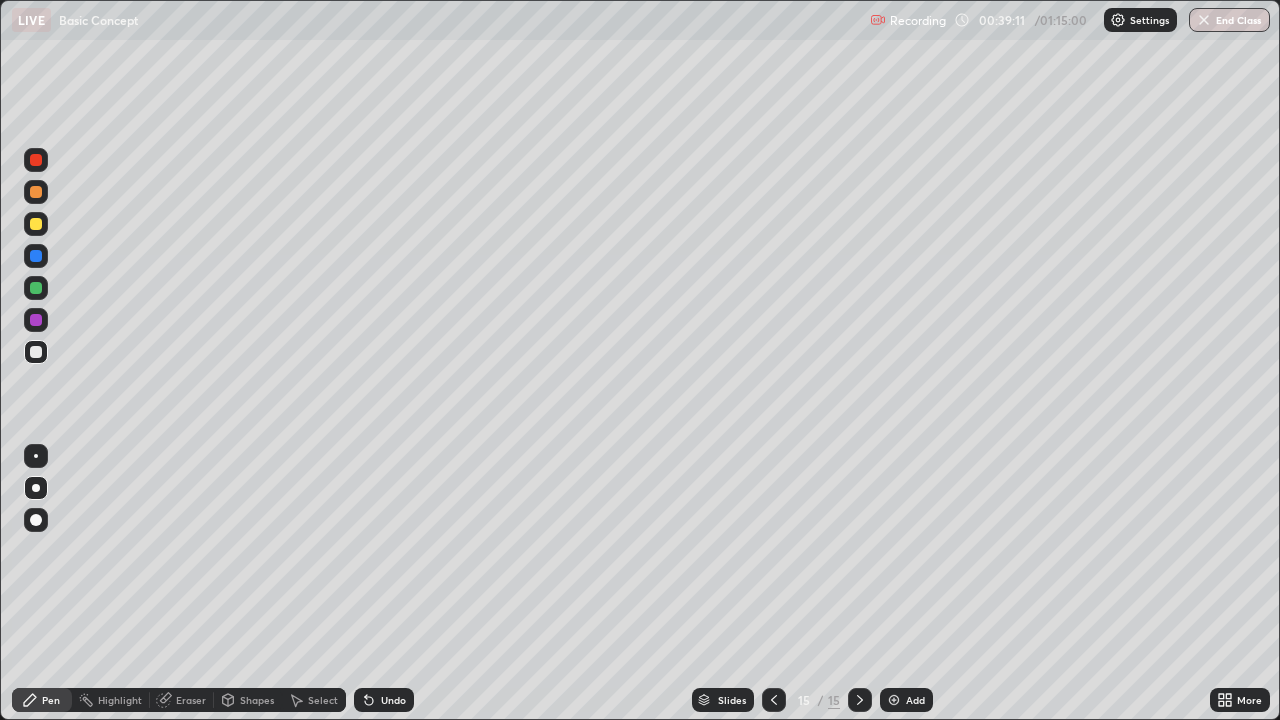 click at bounding box center [894, 700] 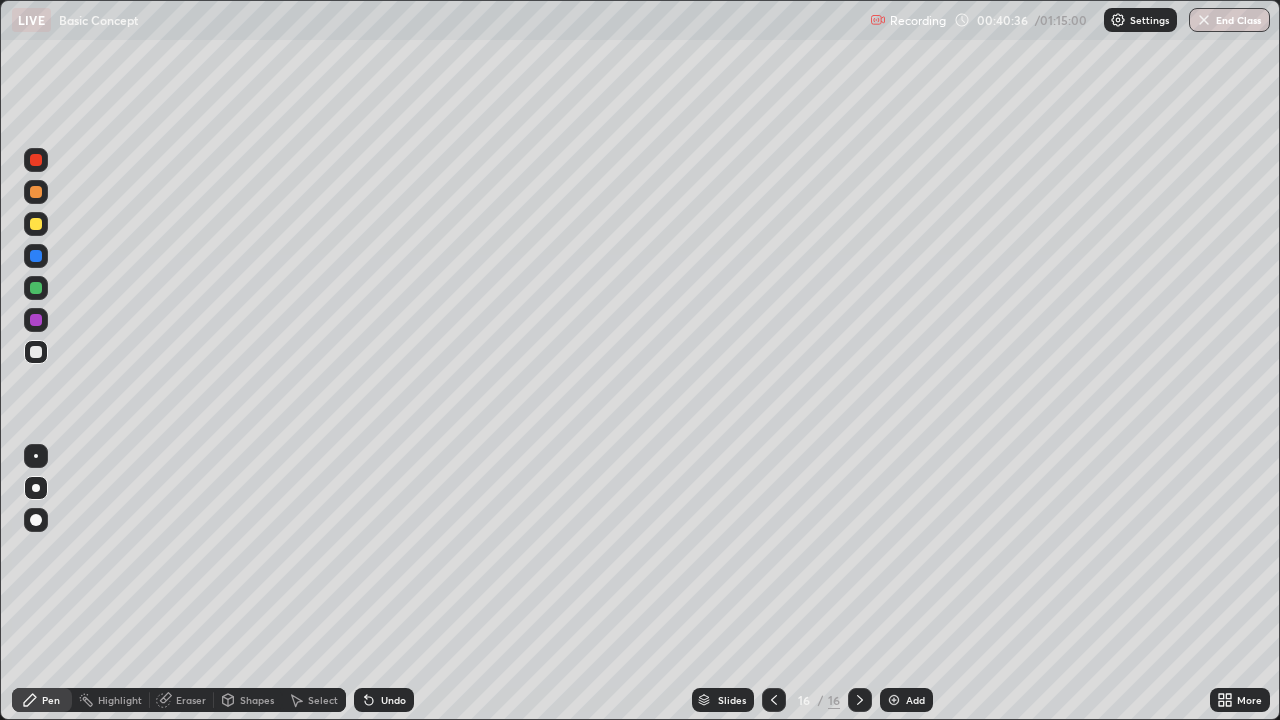 click on "Slides" at bounding box center (723, 700) 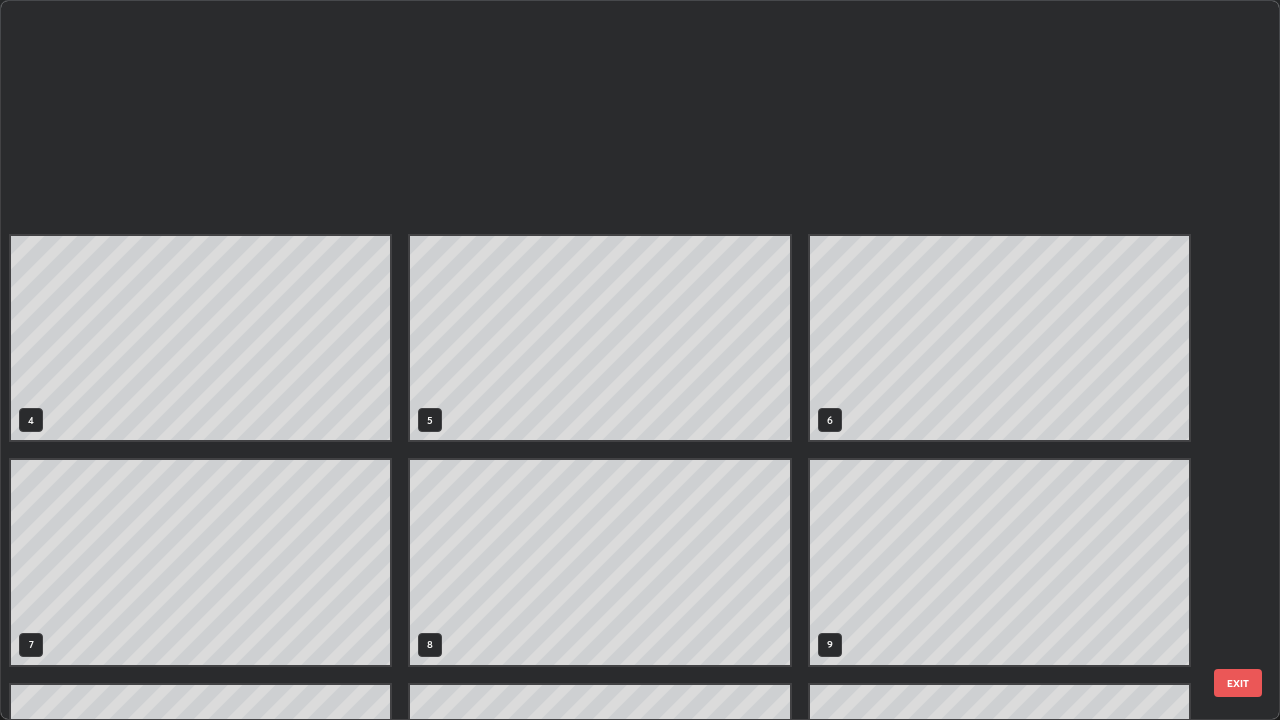 scroll, scrollTop: 629, scrollLeft: 0, axis: vertical 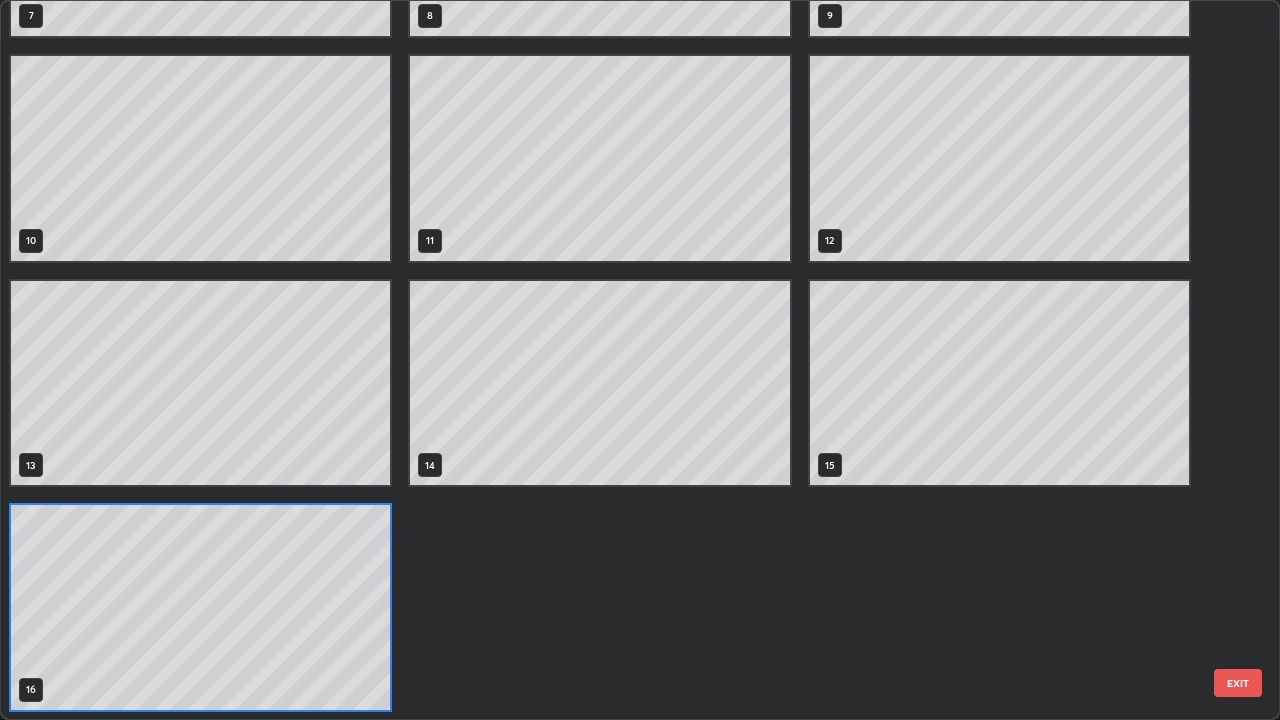 click on "4 5 6 7 8 9 10 11 12 13 14 15 16" at bounding box center [600, 46] 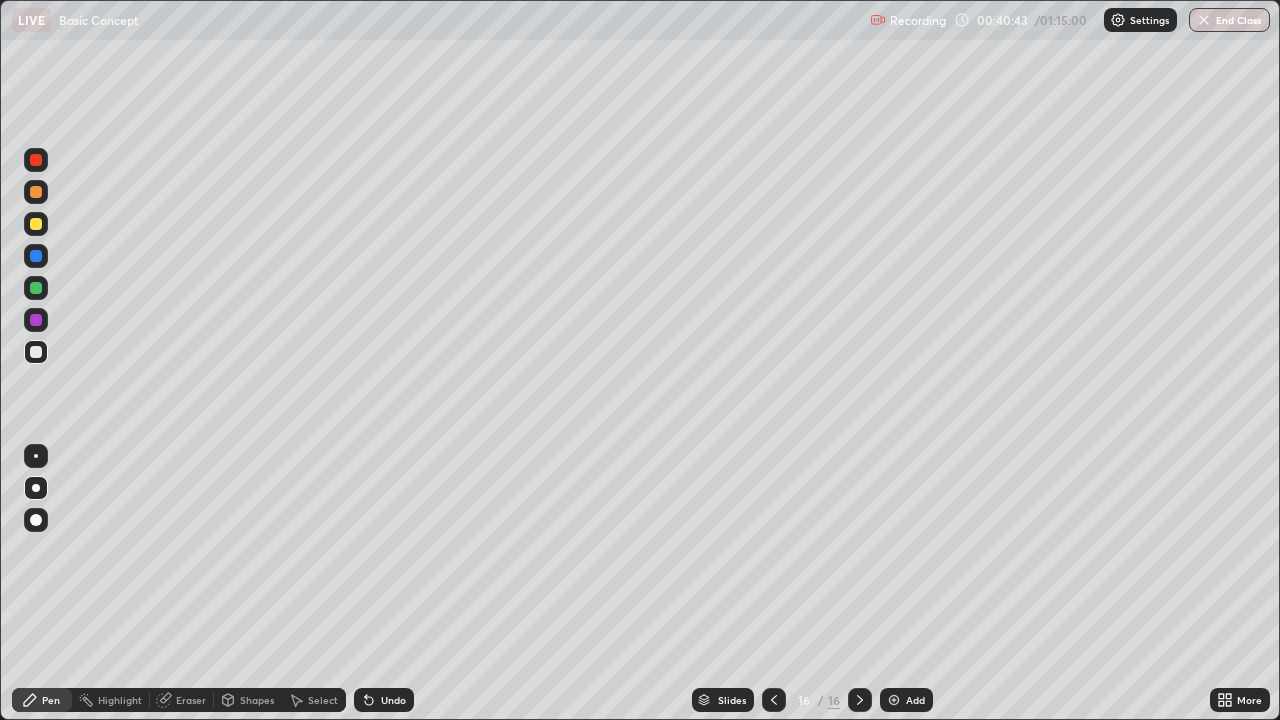 click 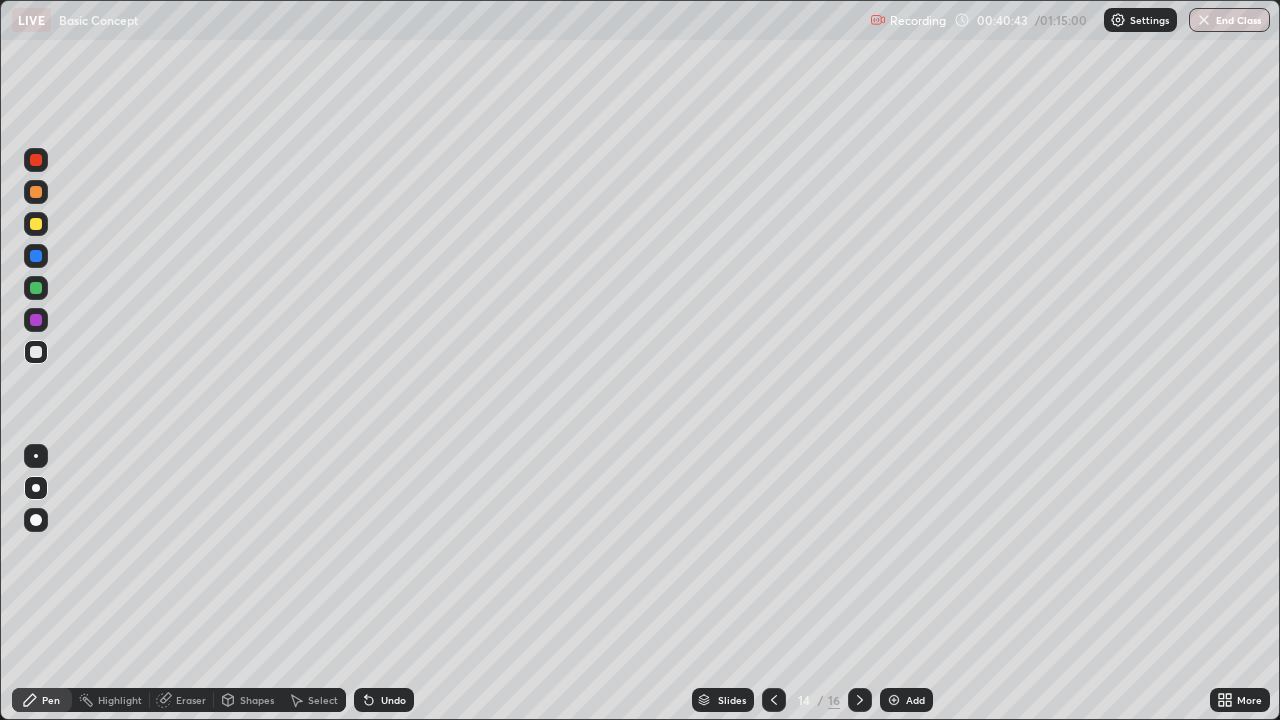 click 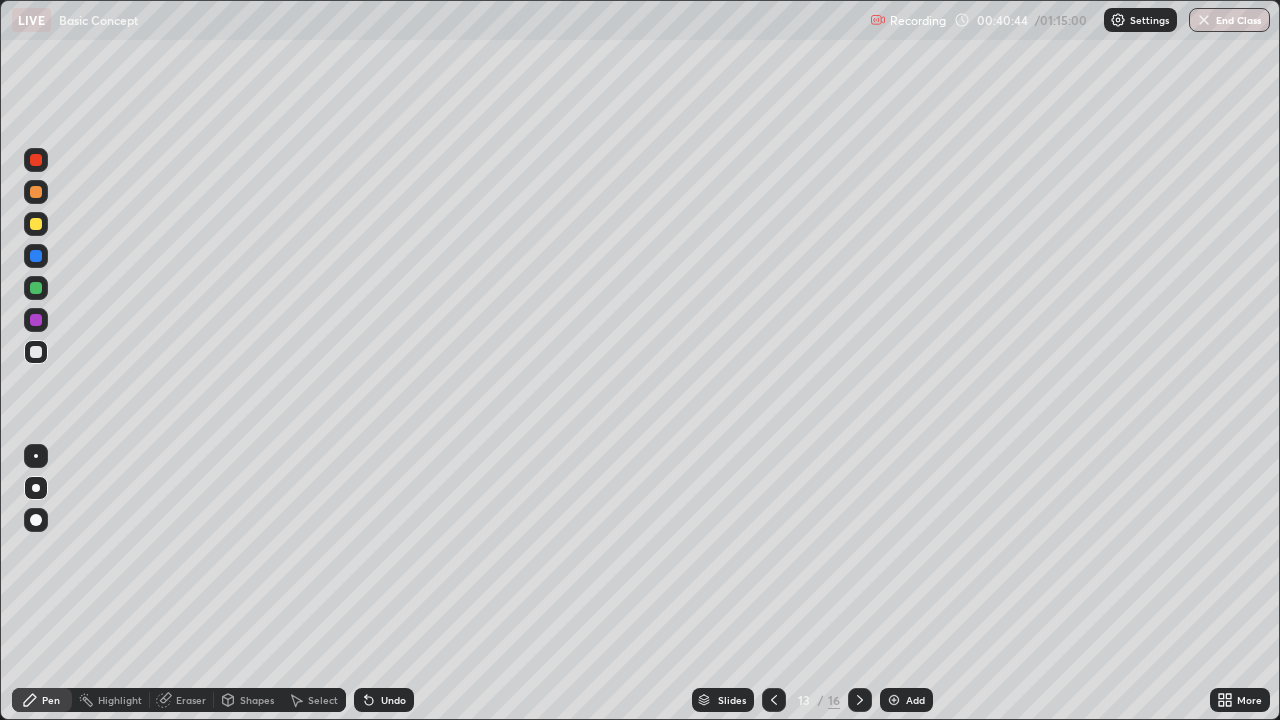 click 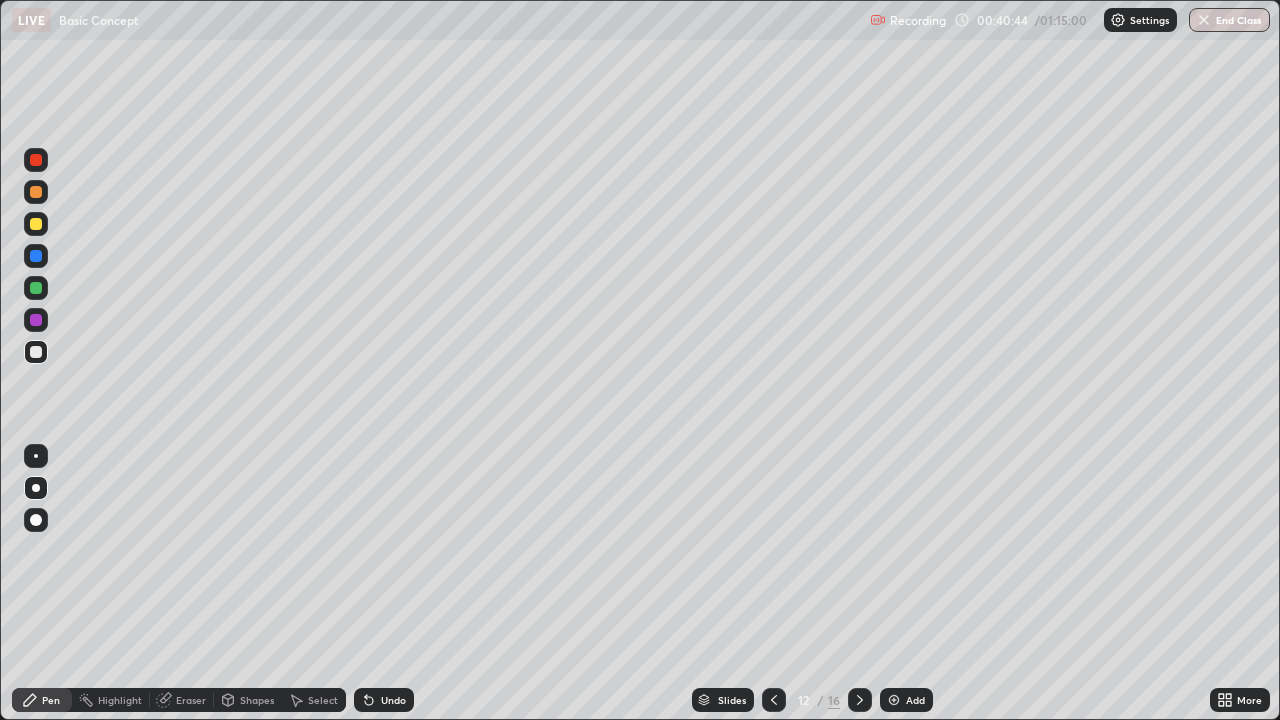 click 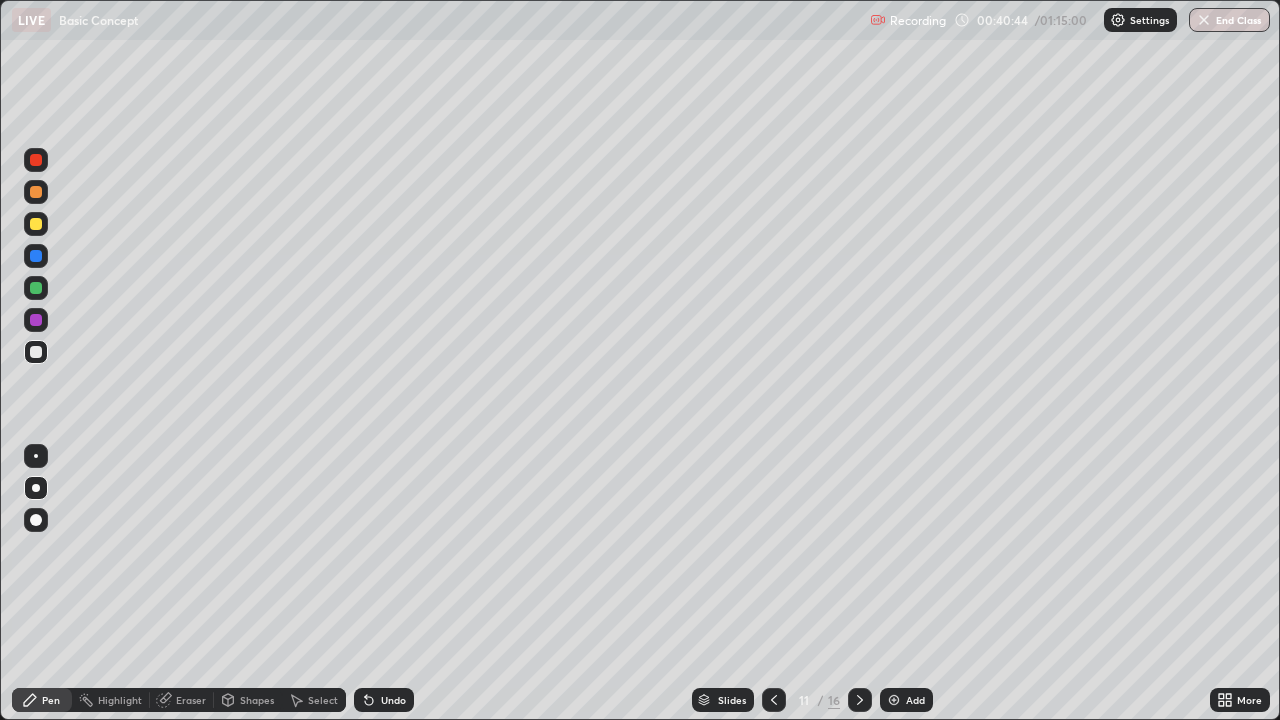 click 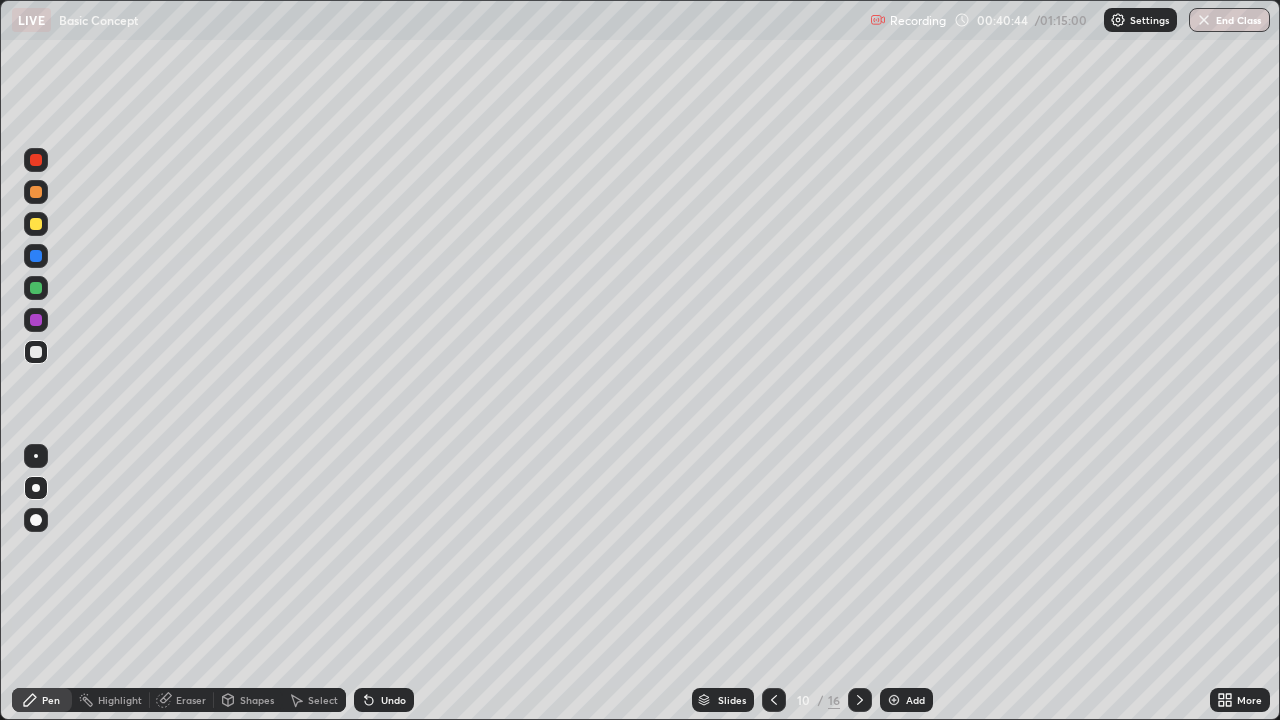 click 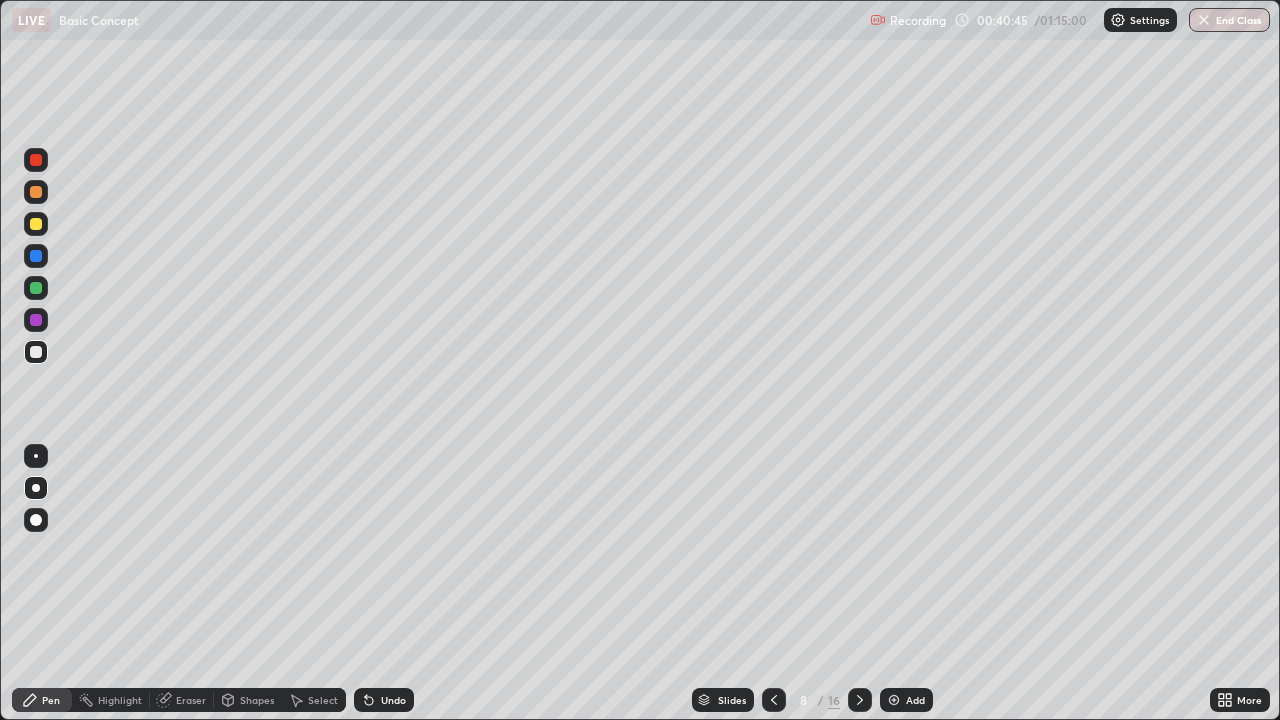 click 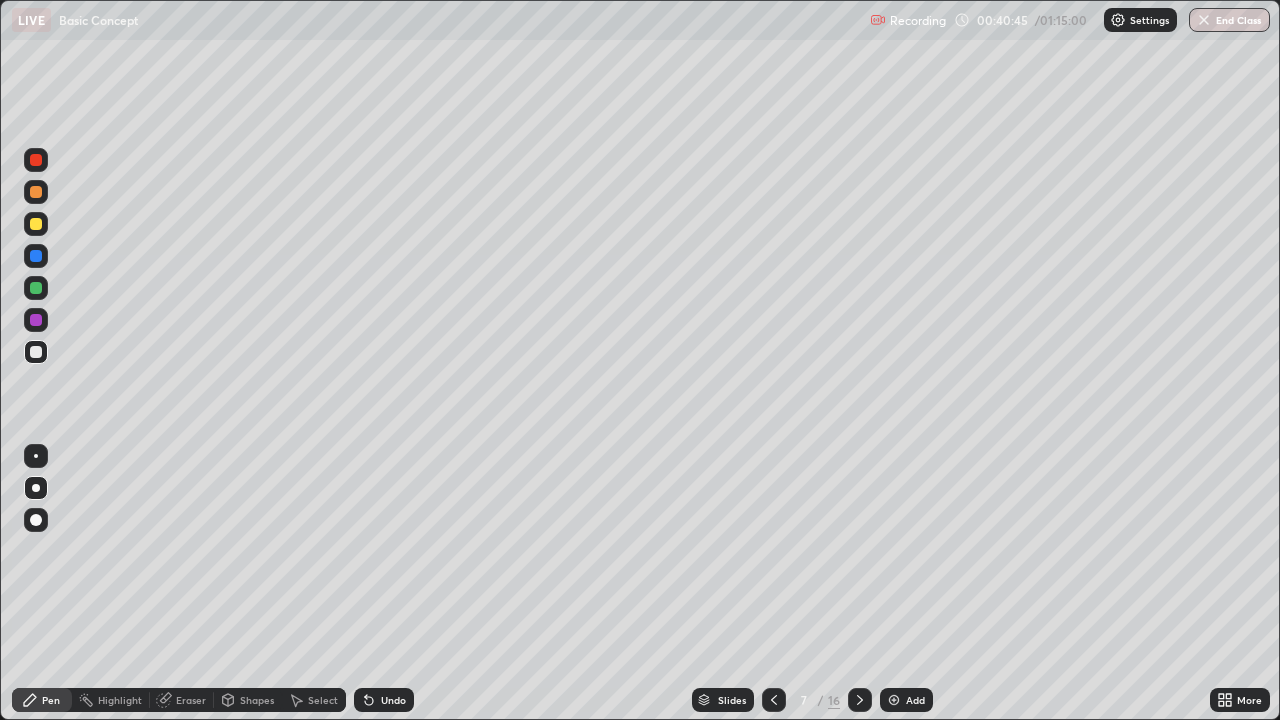 click 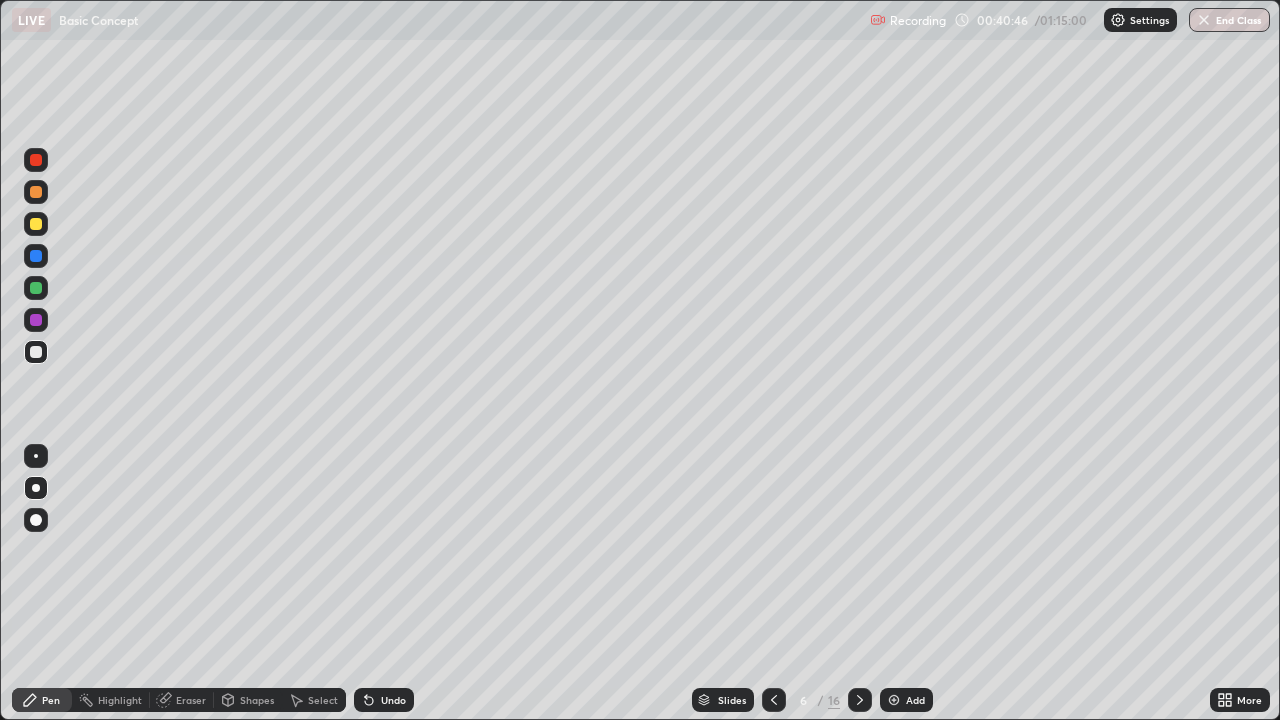 click 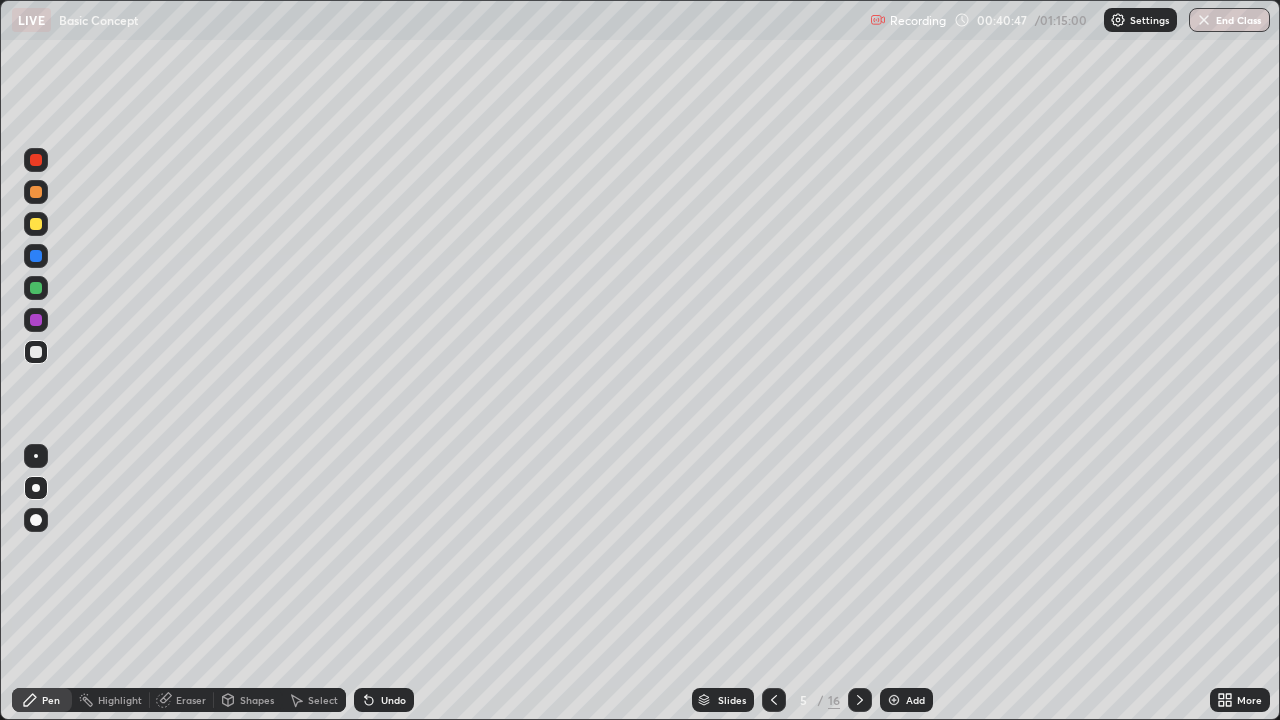 click 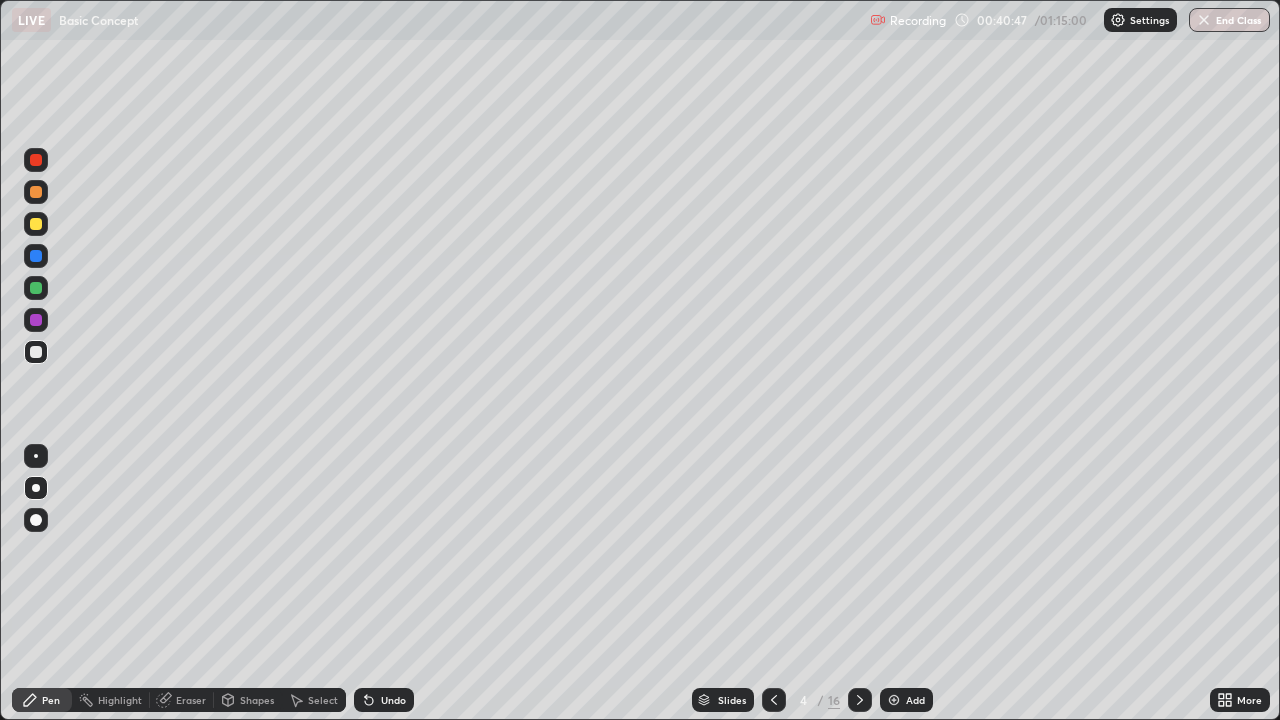 click 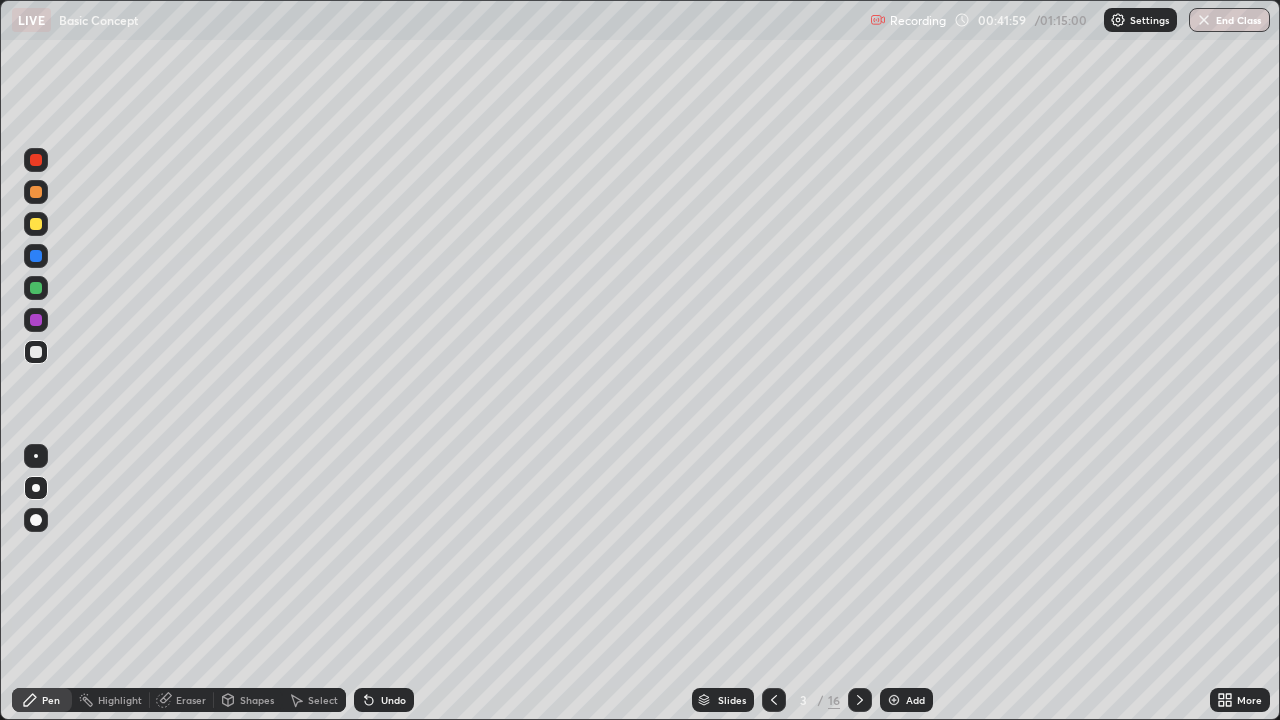click 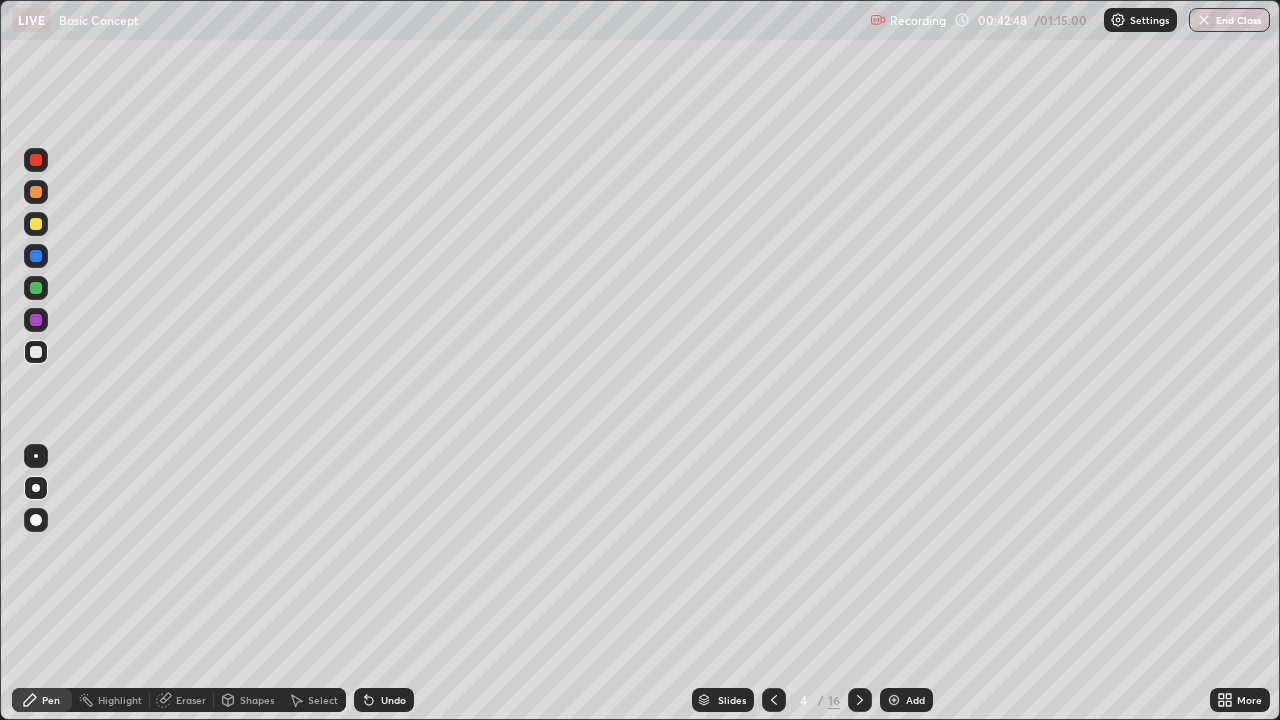 click at bounding box center (860, 700) 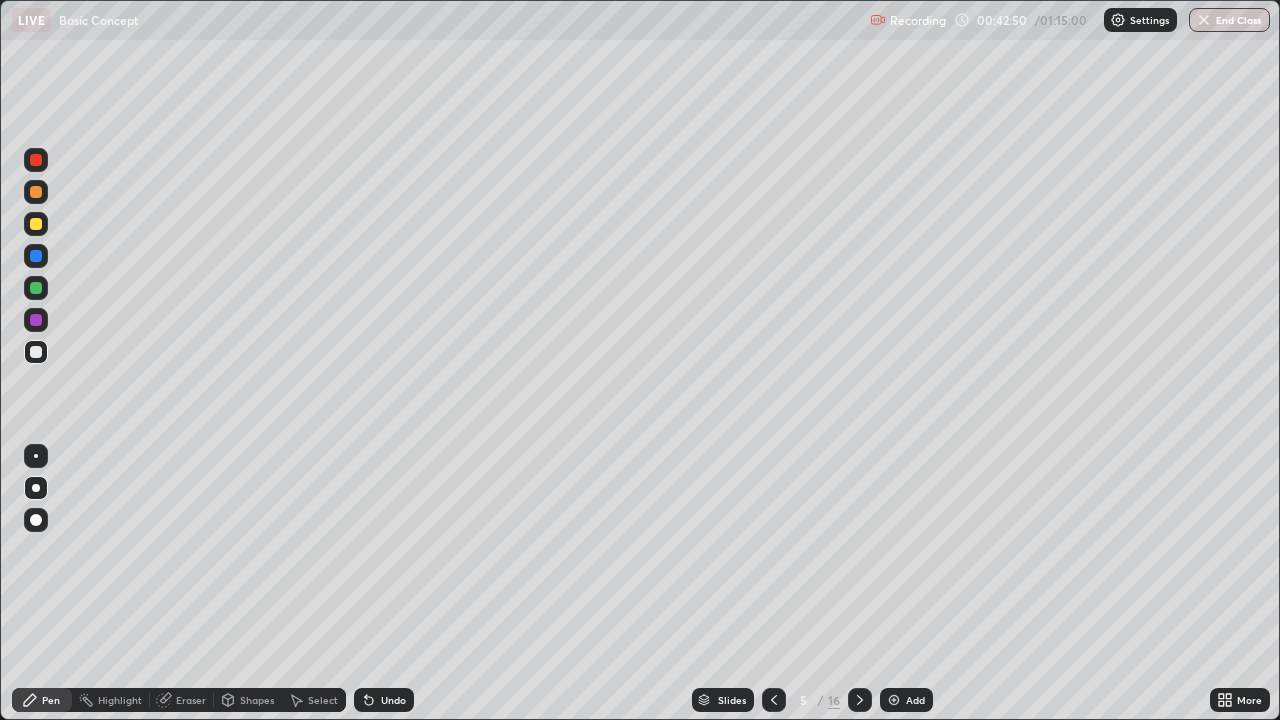click 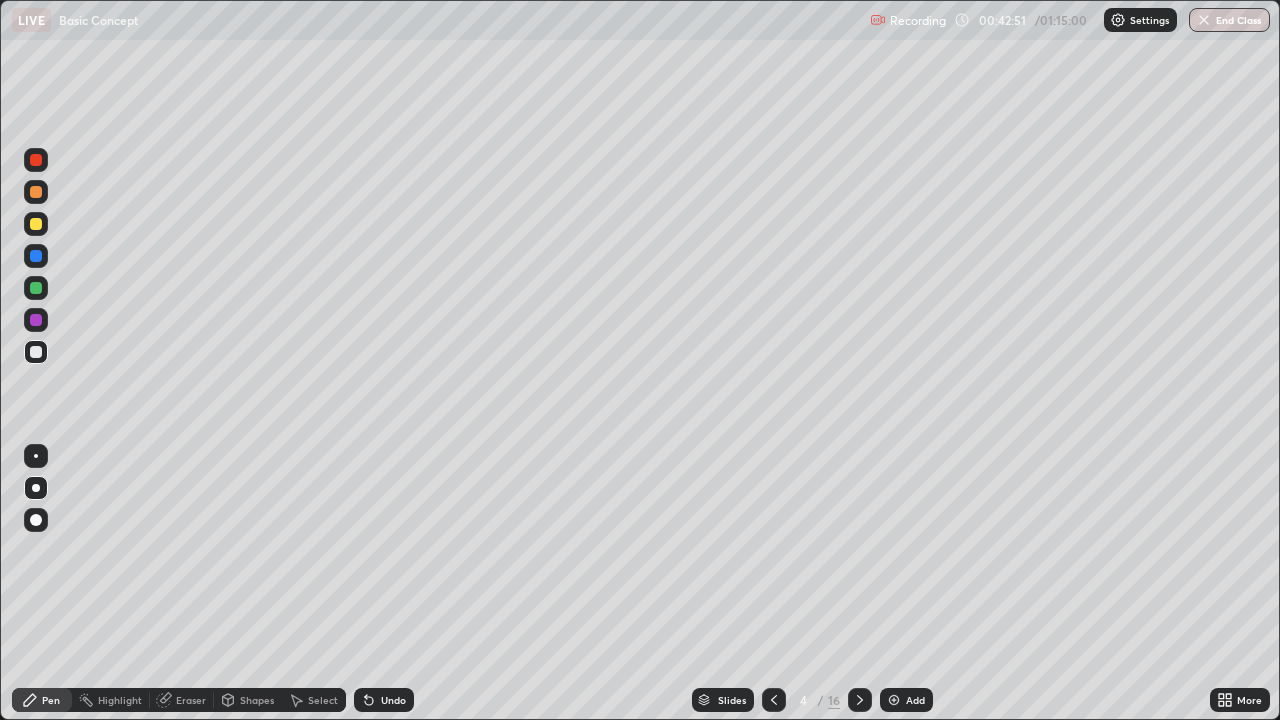click 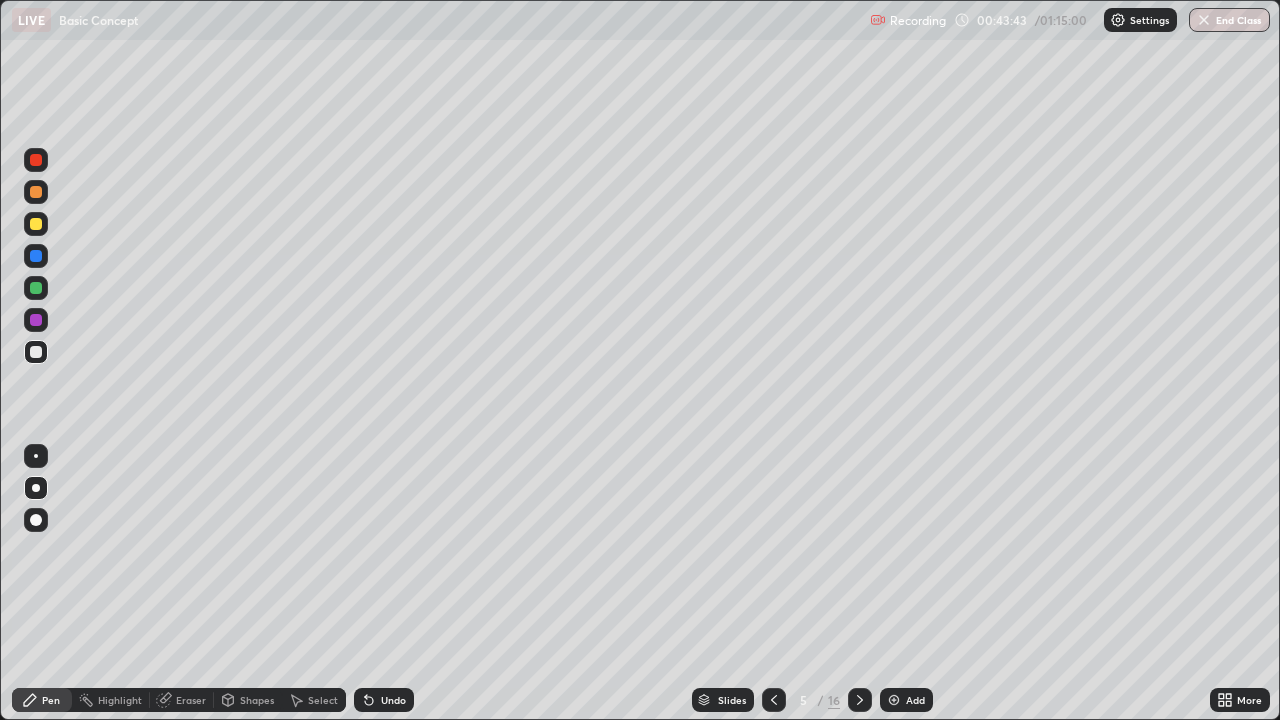 click at bounding box center (860, 700) 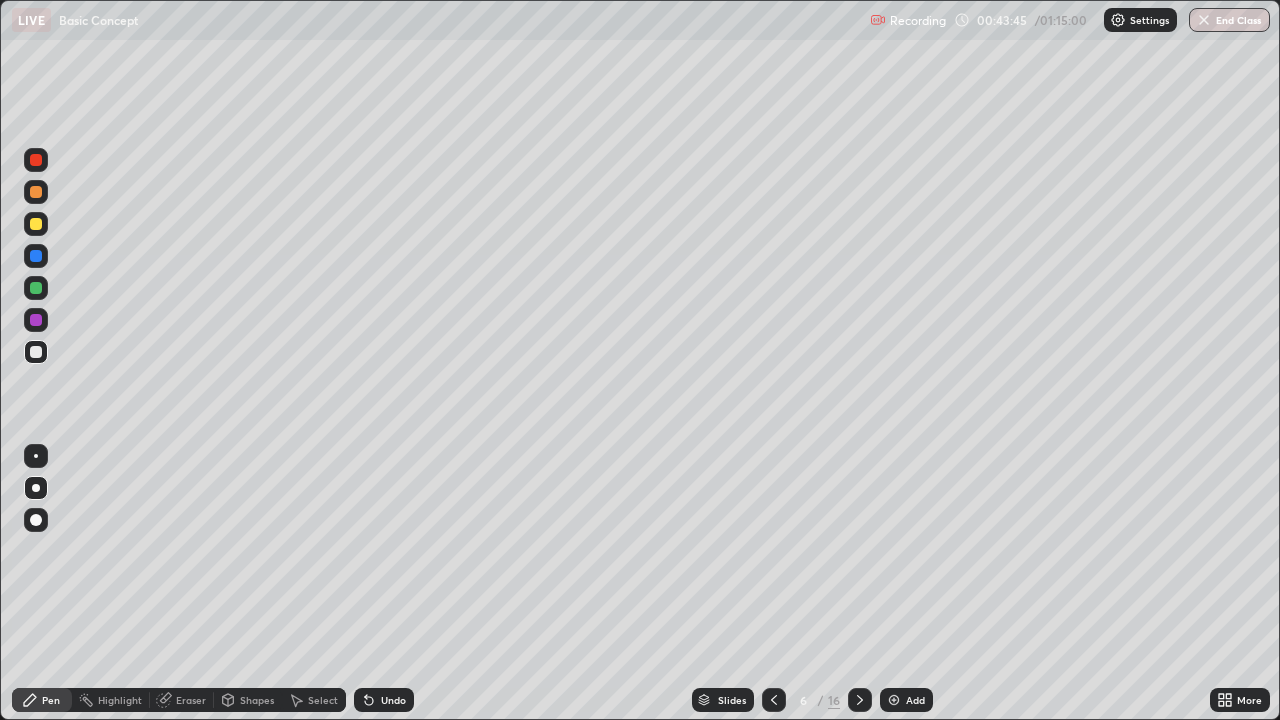 click 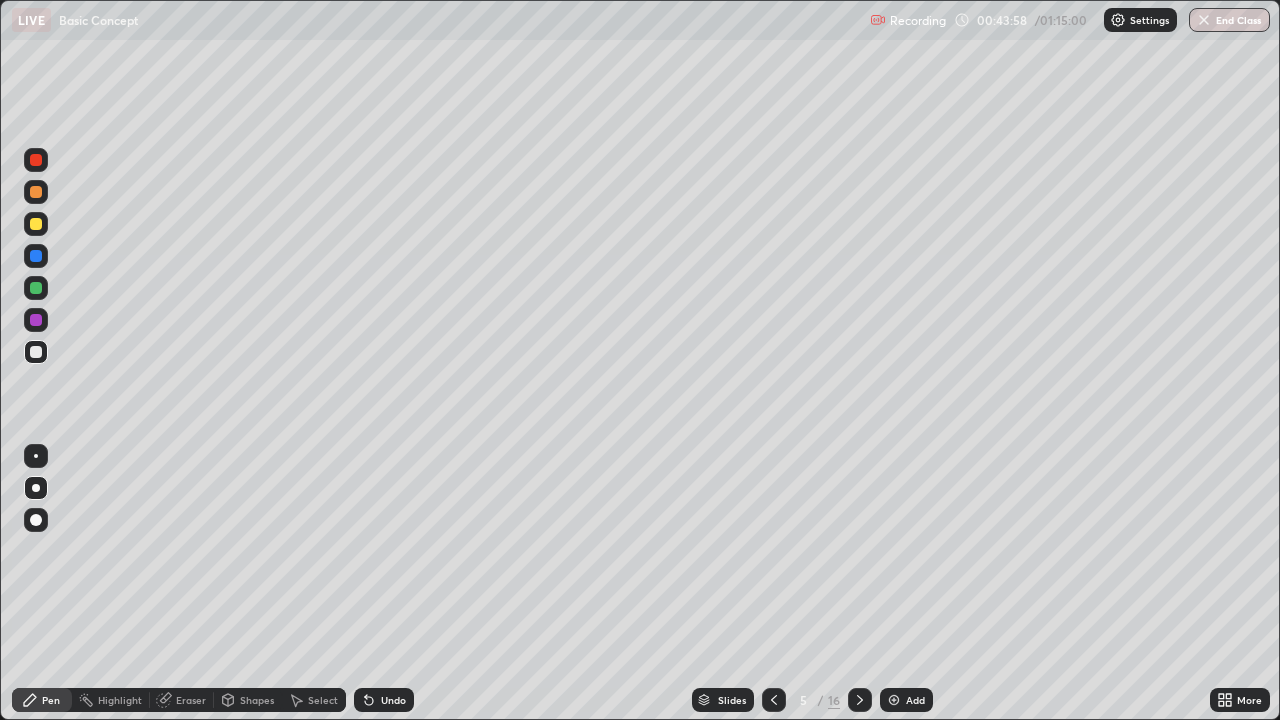 click 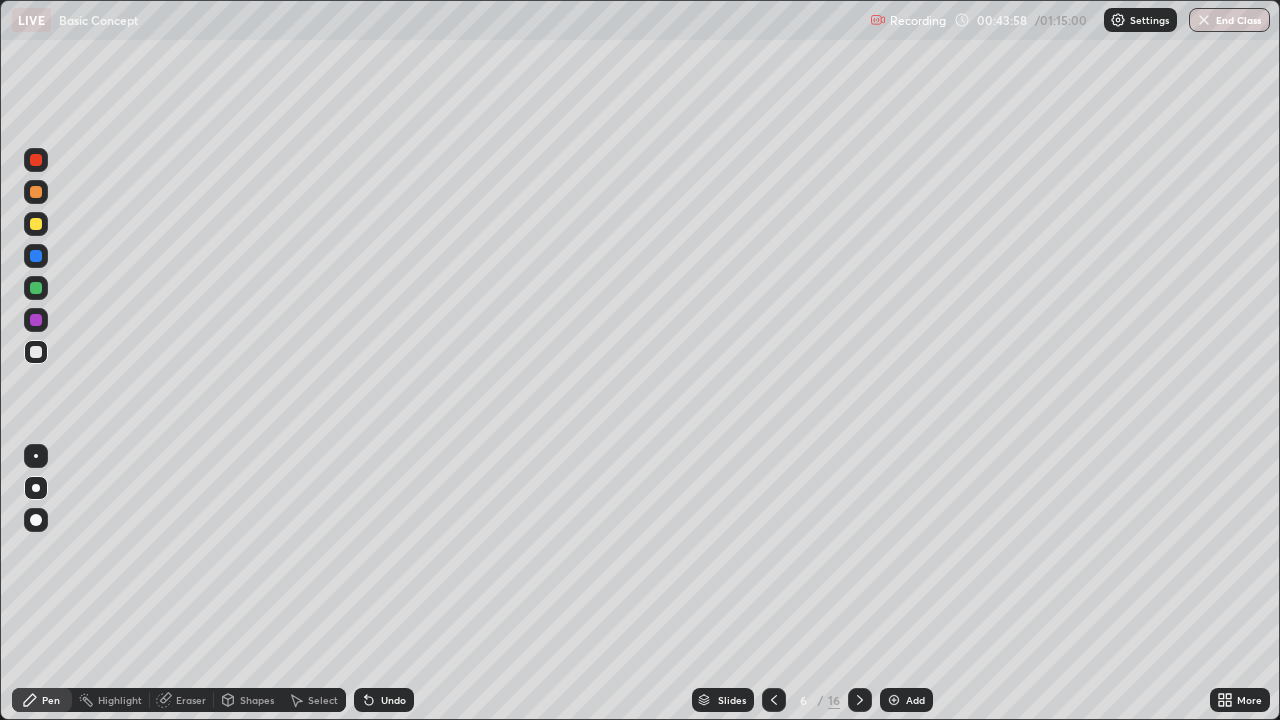 click 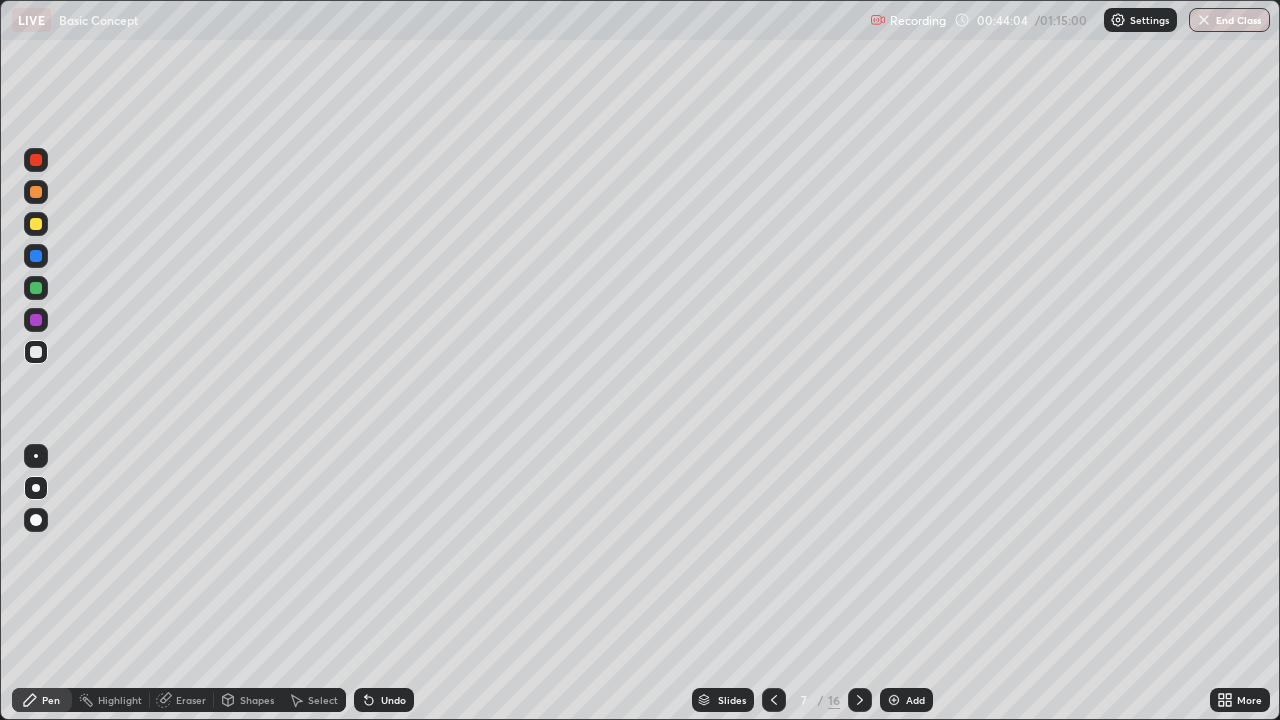 click 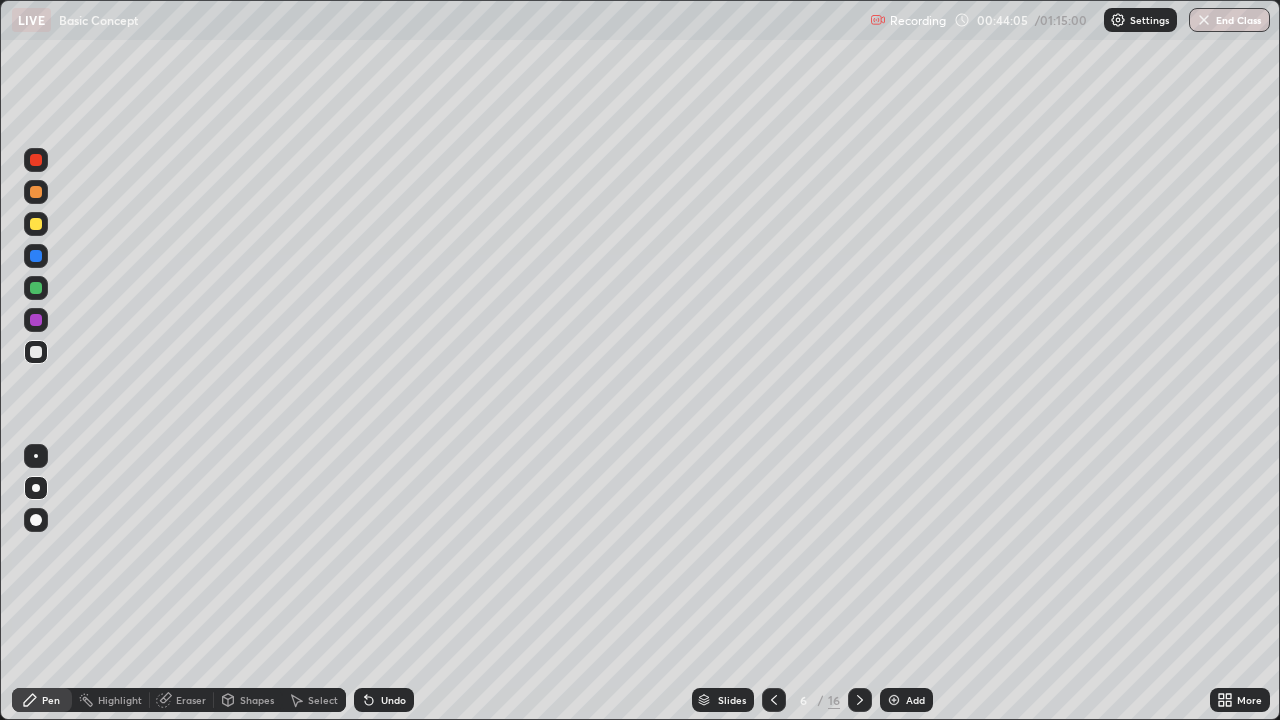click 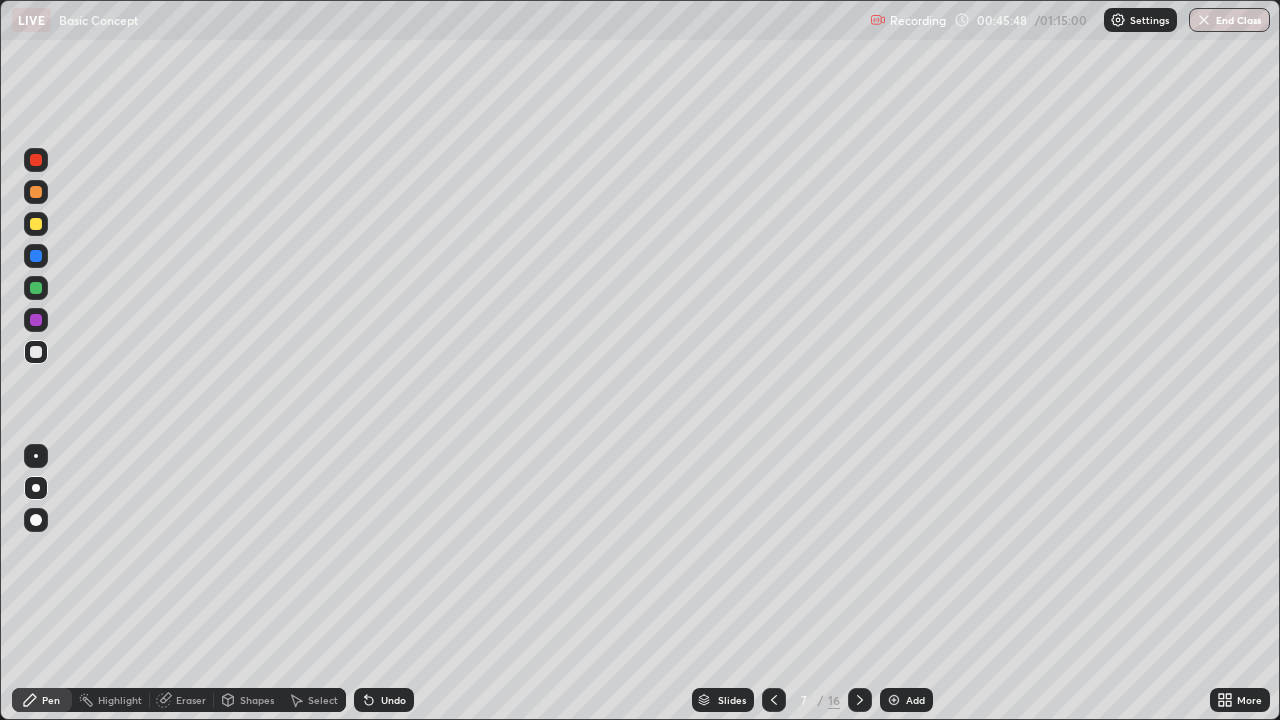 click 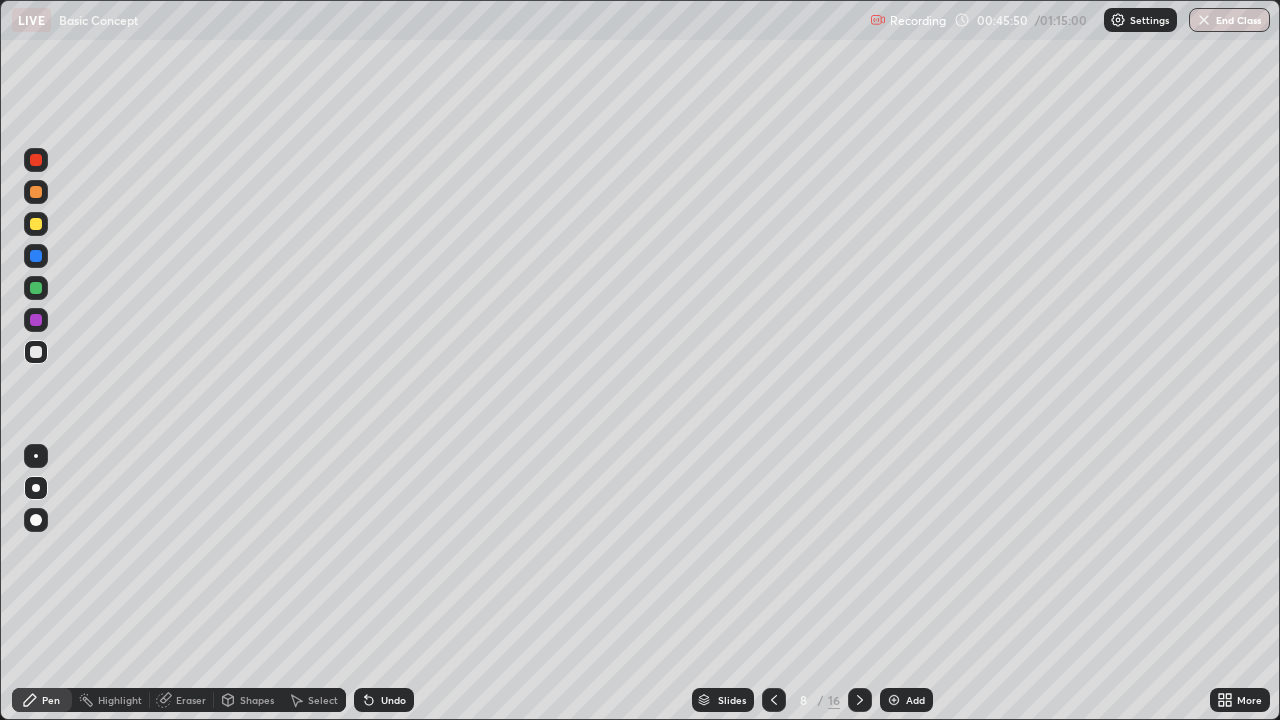 click 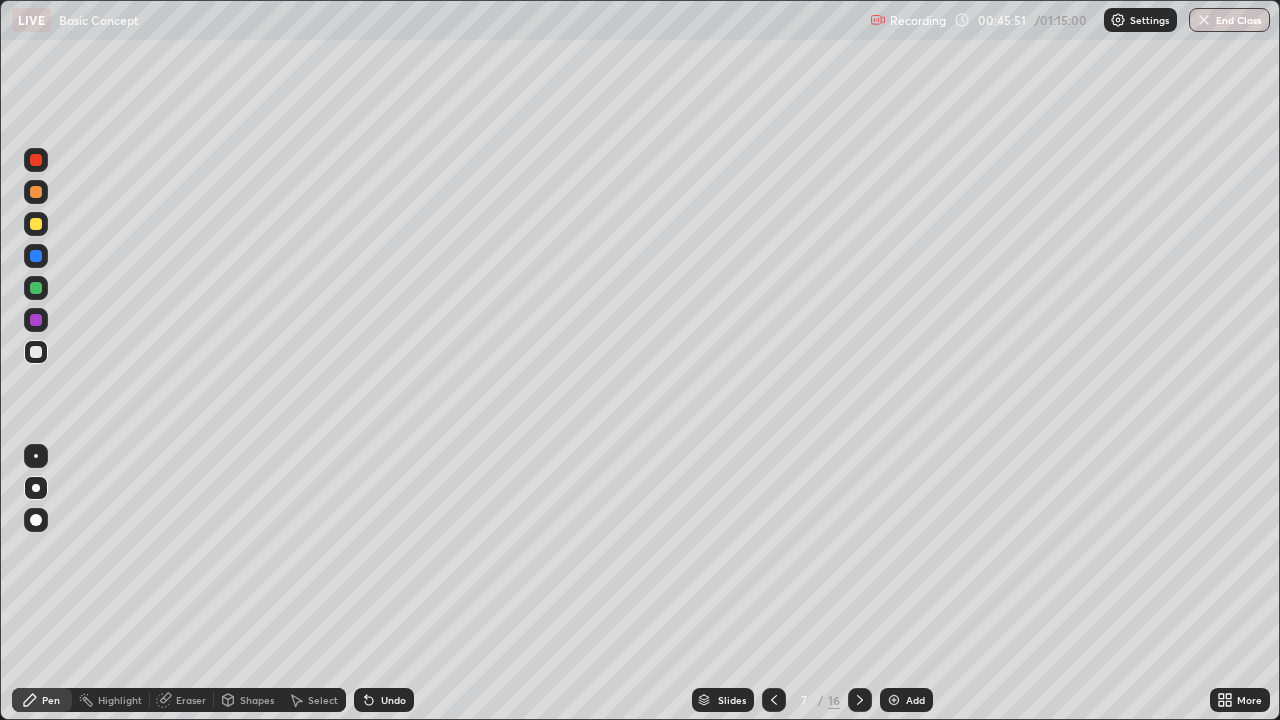click 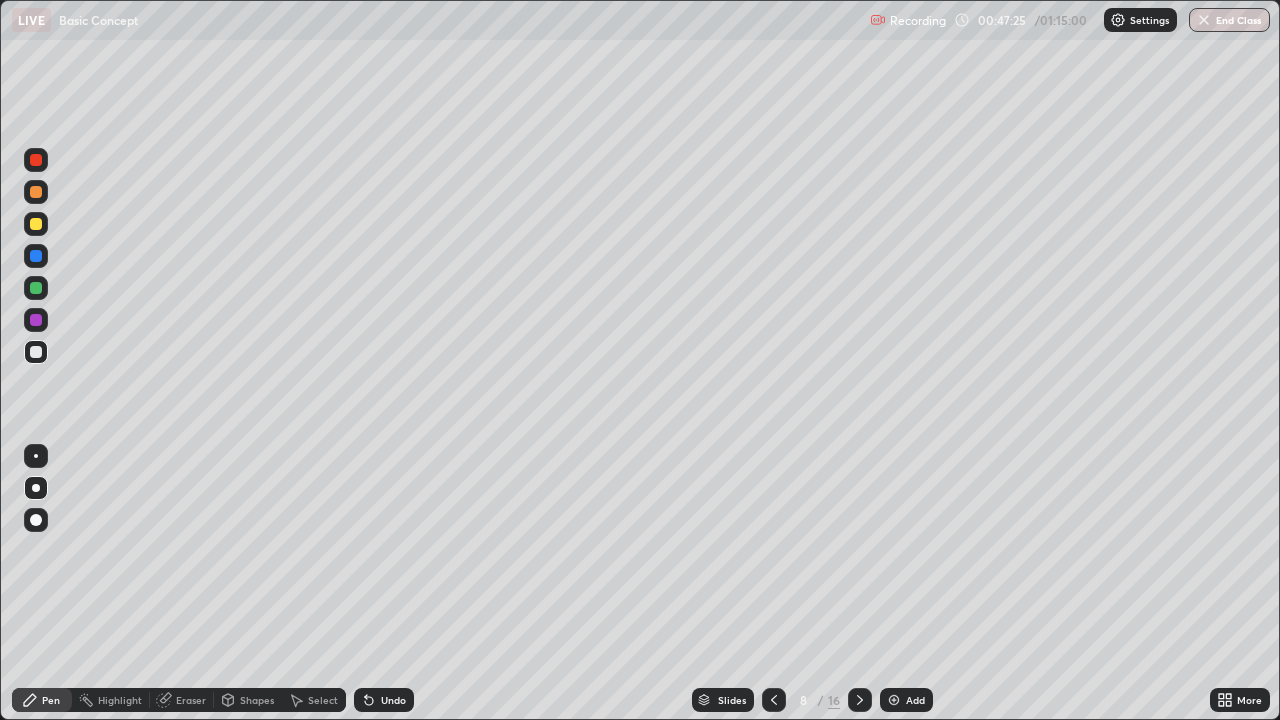 click on "Eraser" at bounding box center (191, 700) 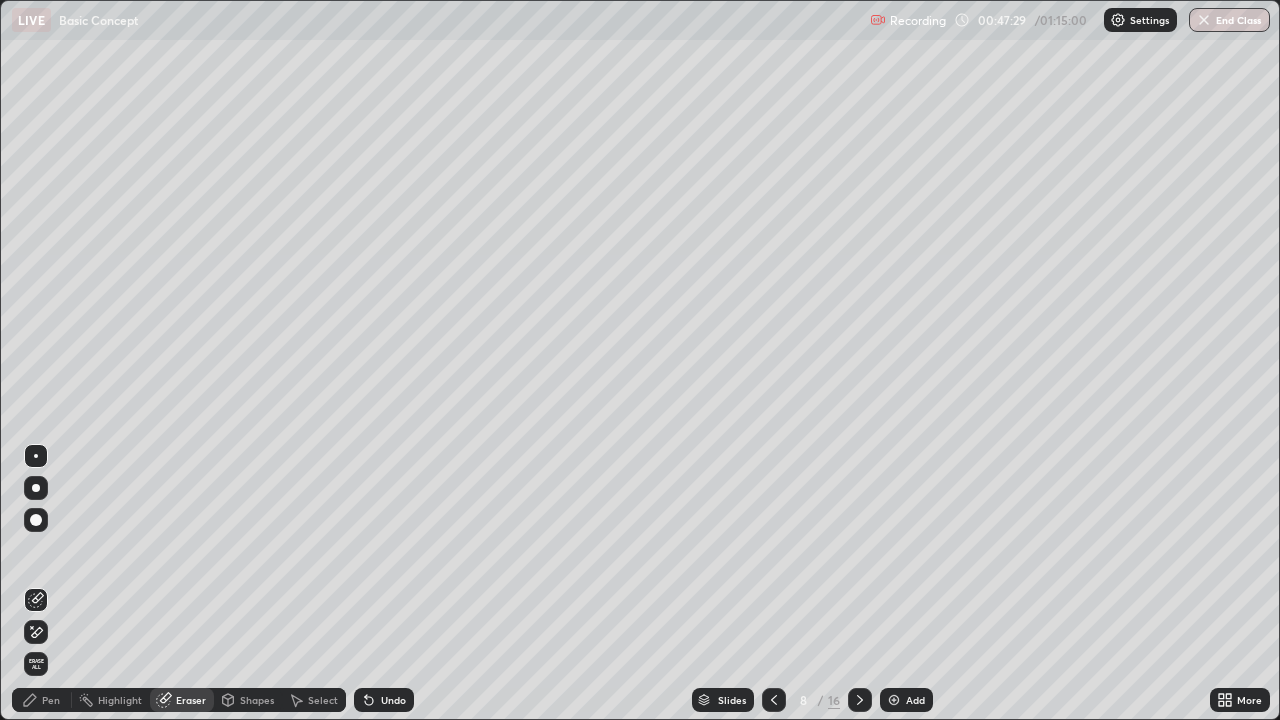 click 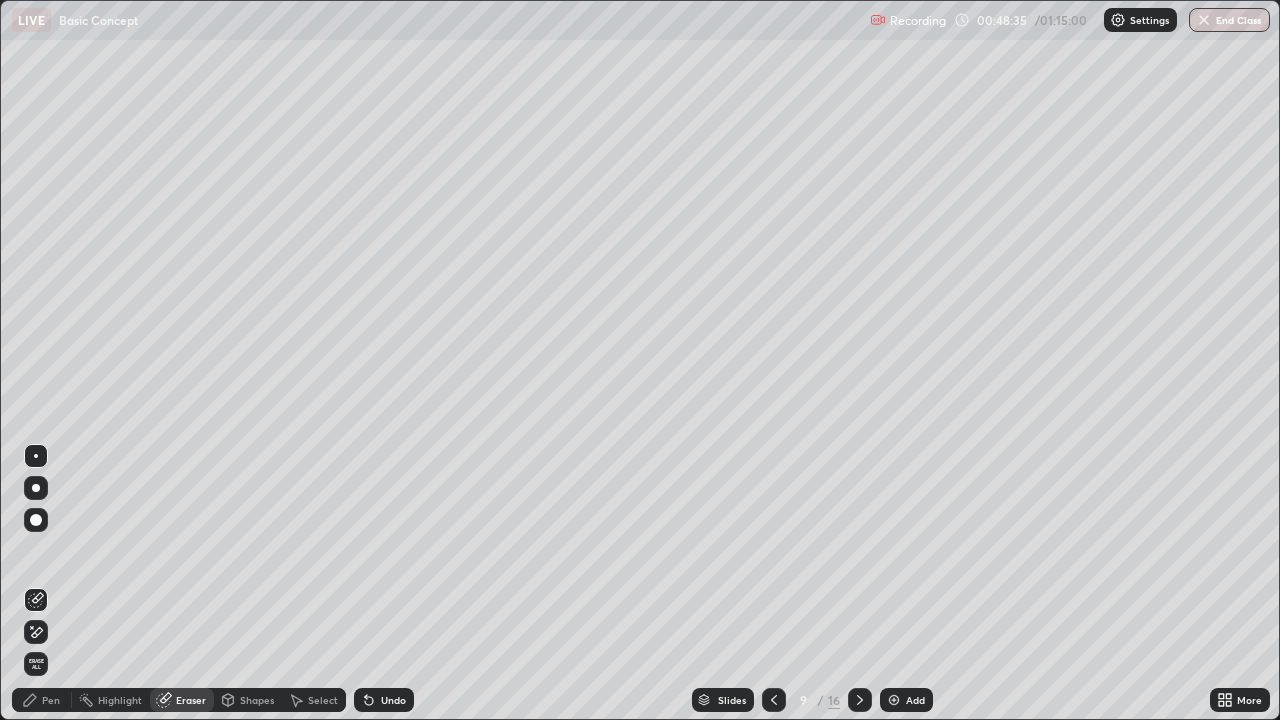 click at bounding box center [860, 700] 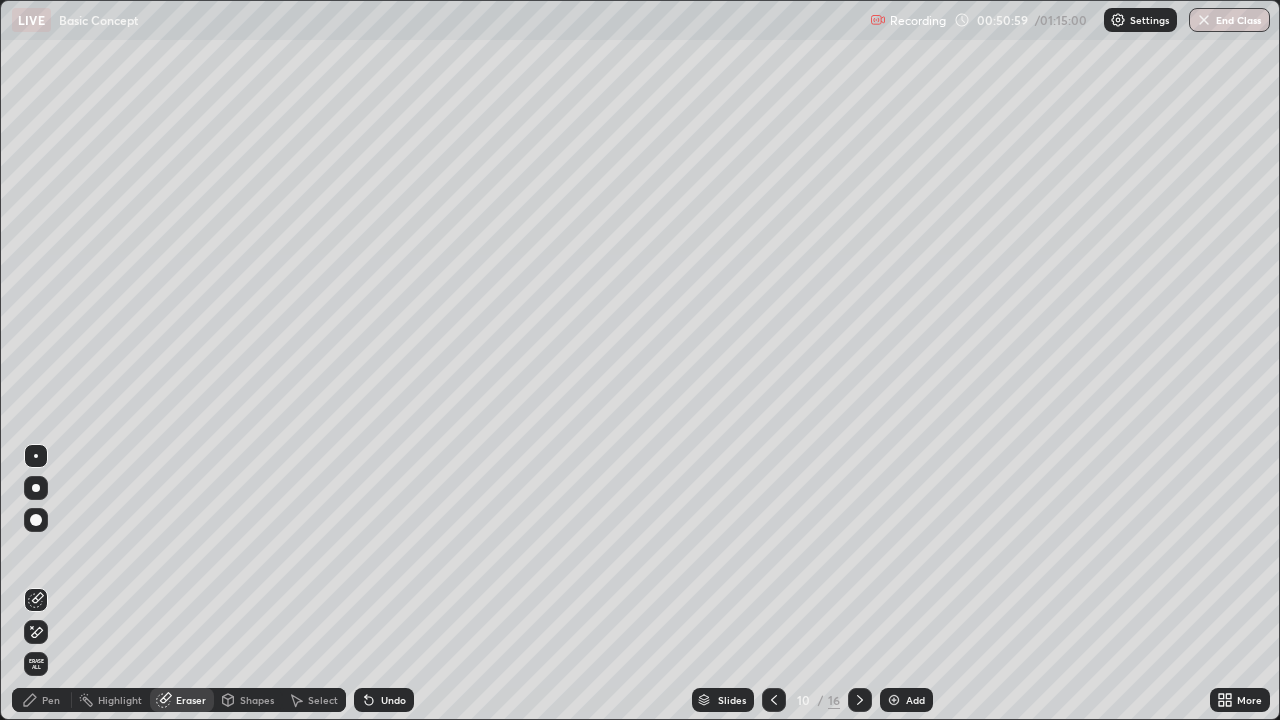 click at bounding box center [860, 700] 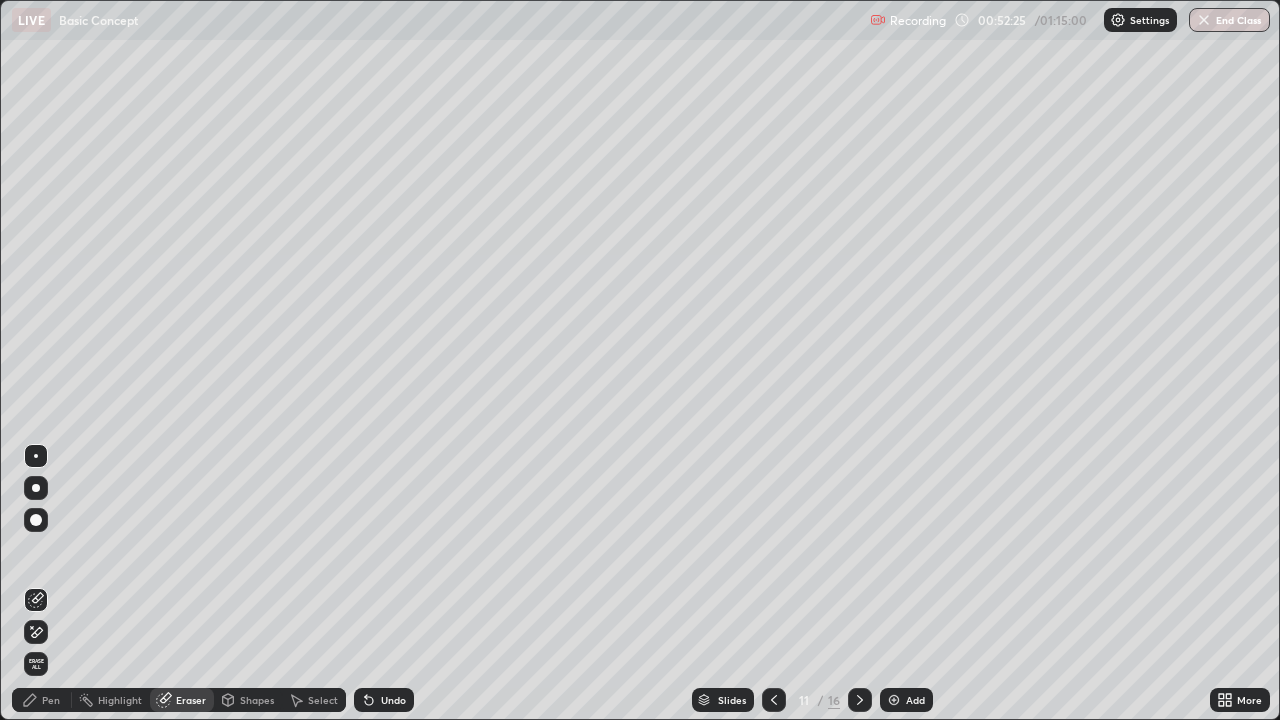 click 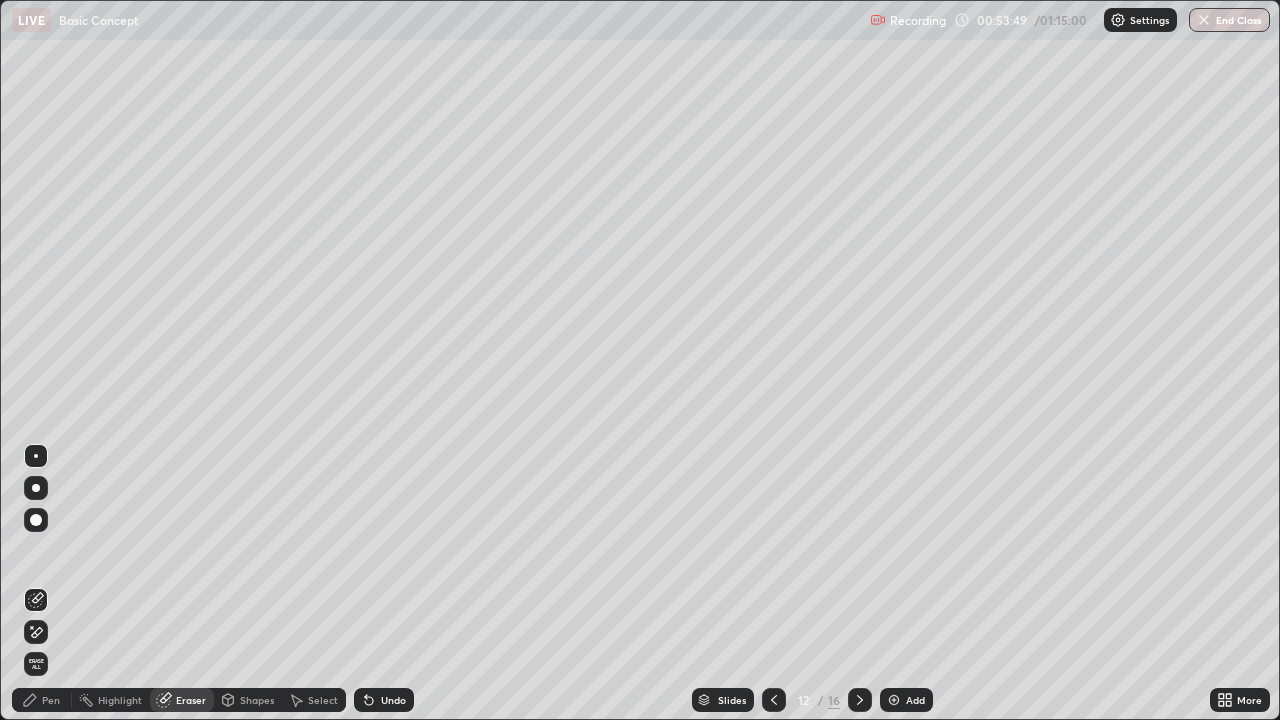 click 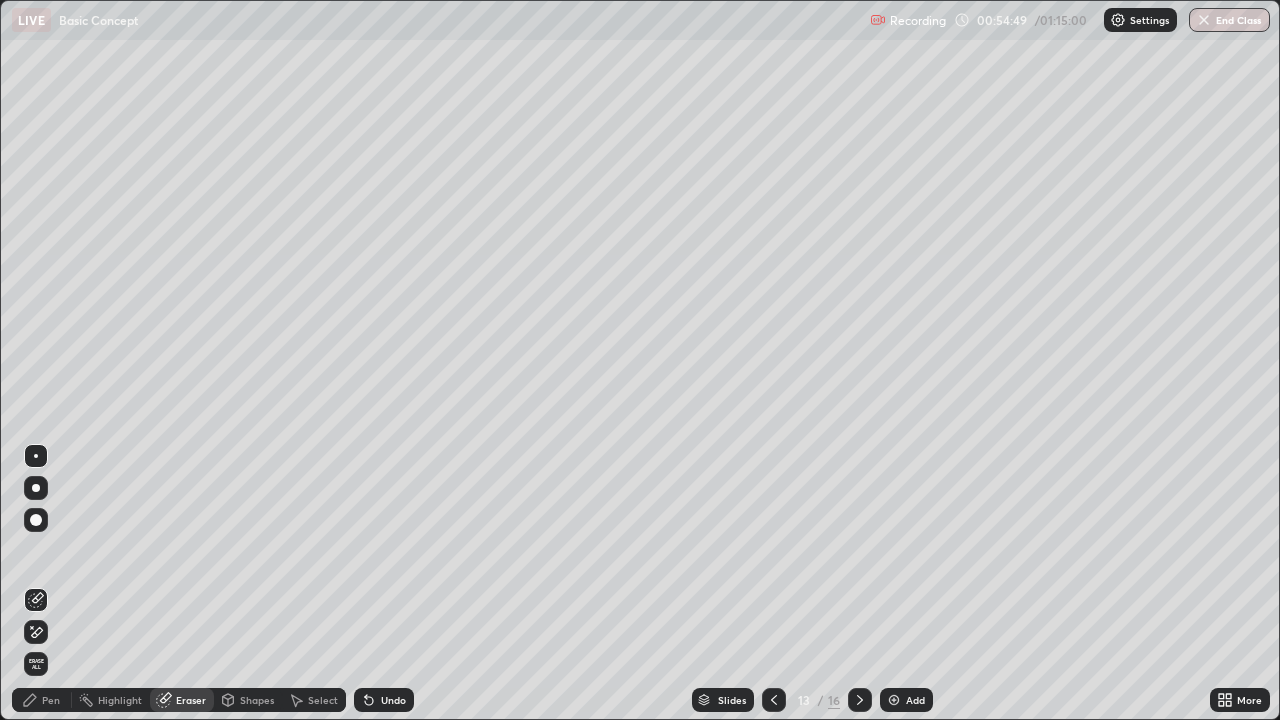 click 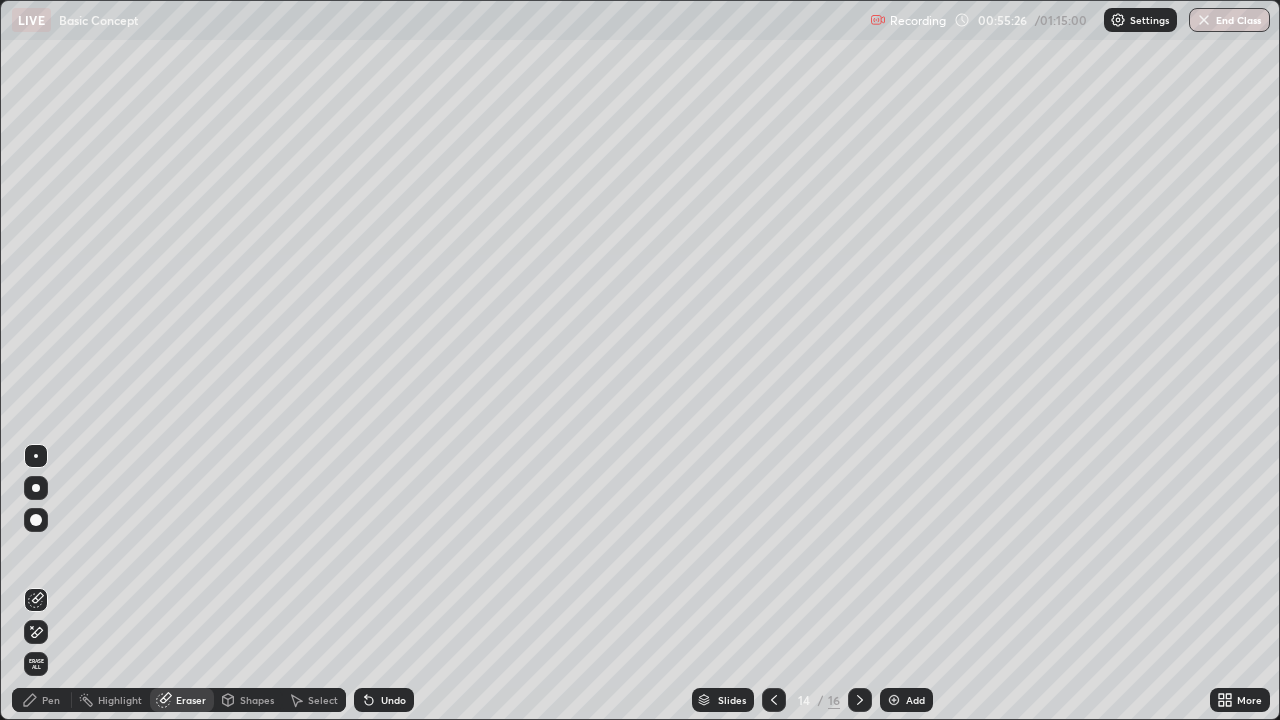 click at bounding box center (860, 700) 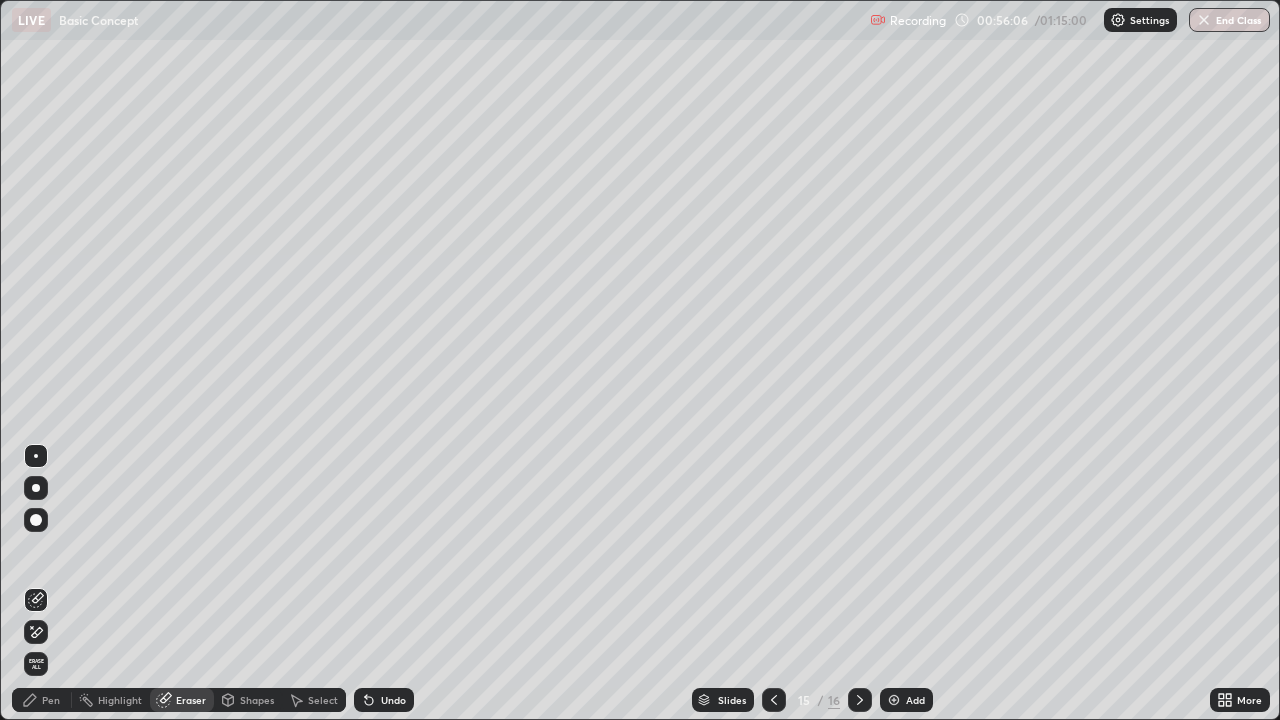 click 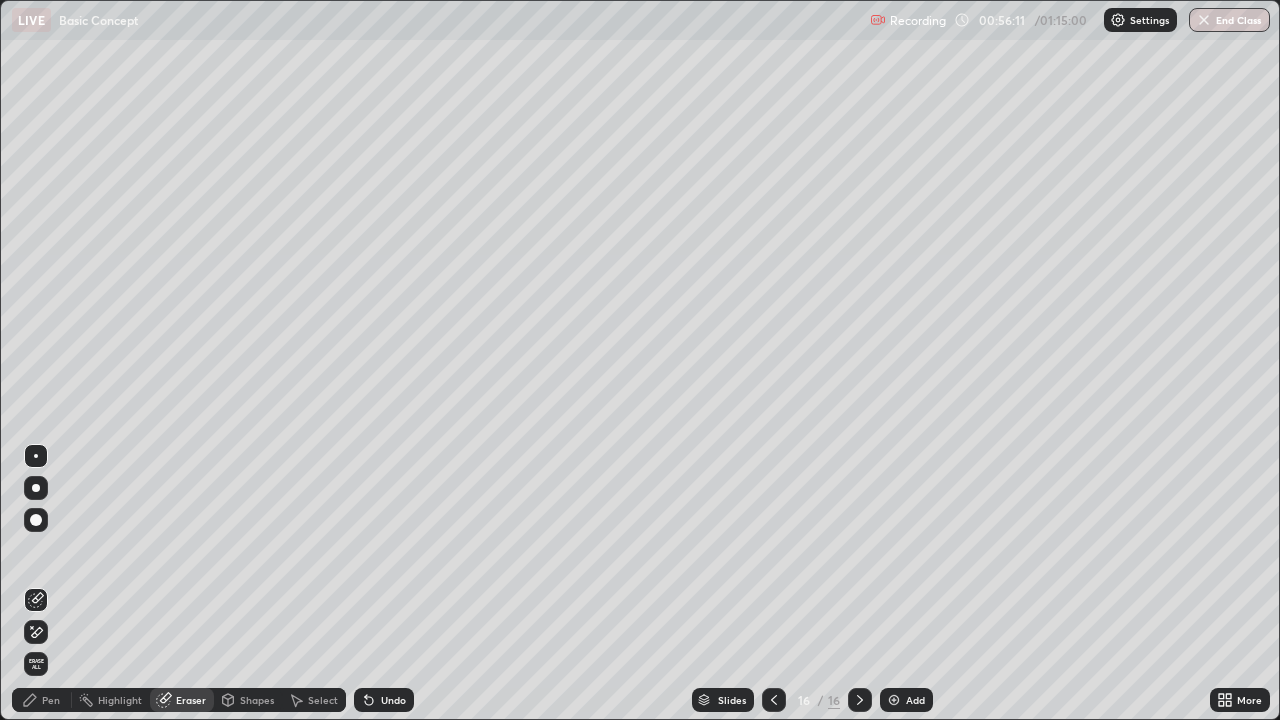 click 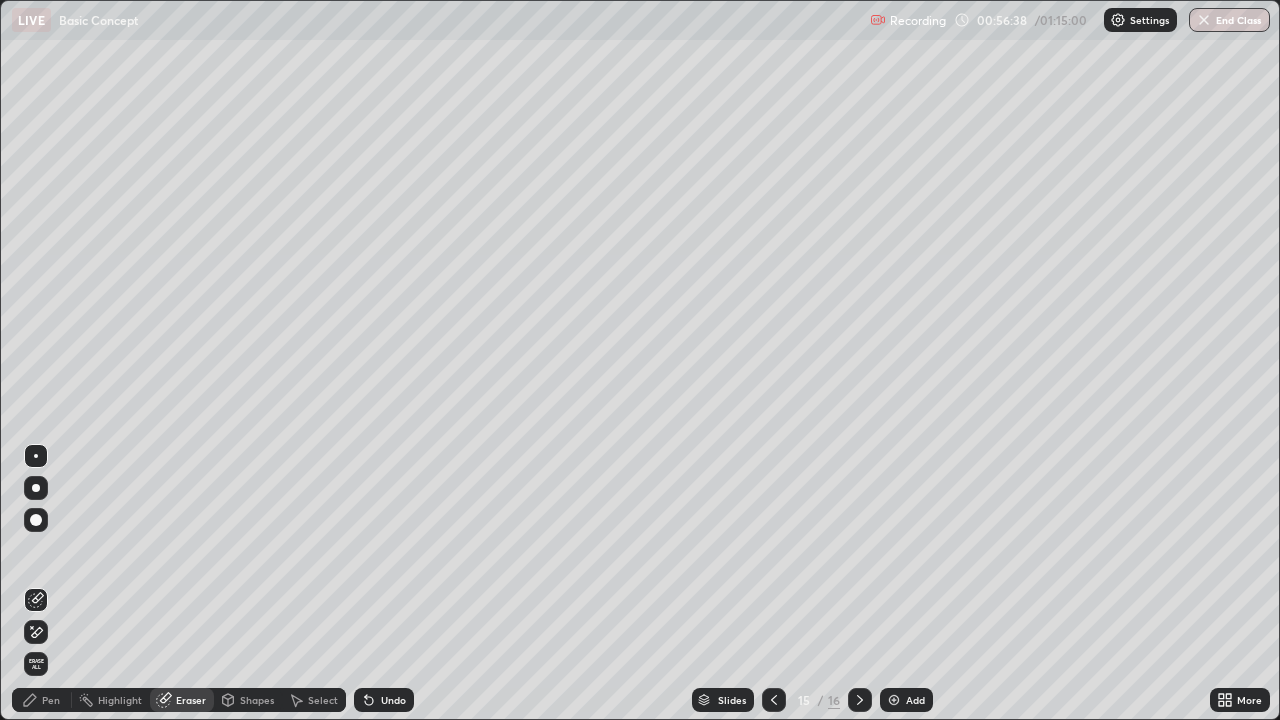 click 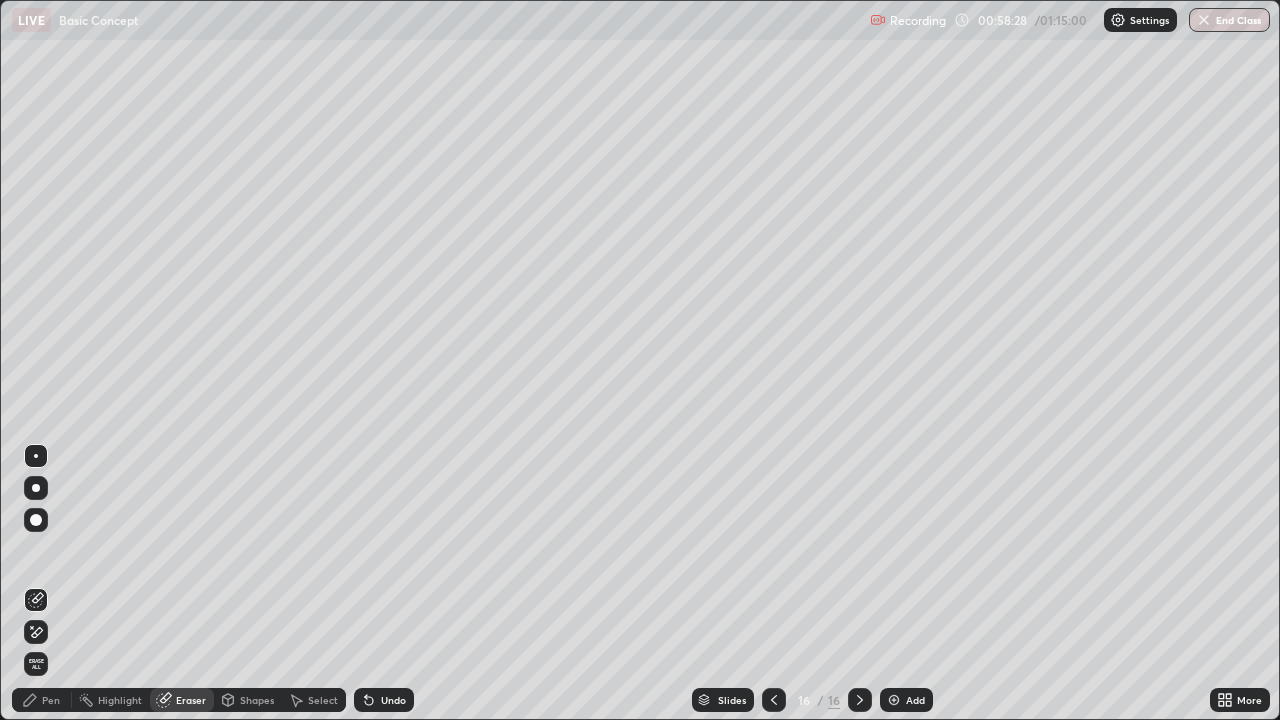 click on "End Class" at bounding box center (1229, 20) 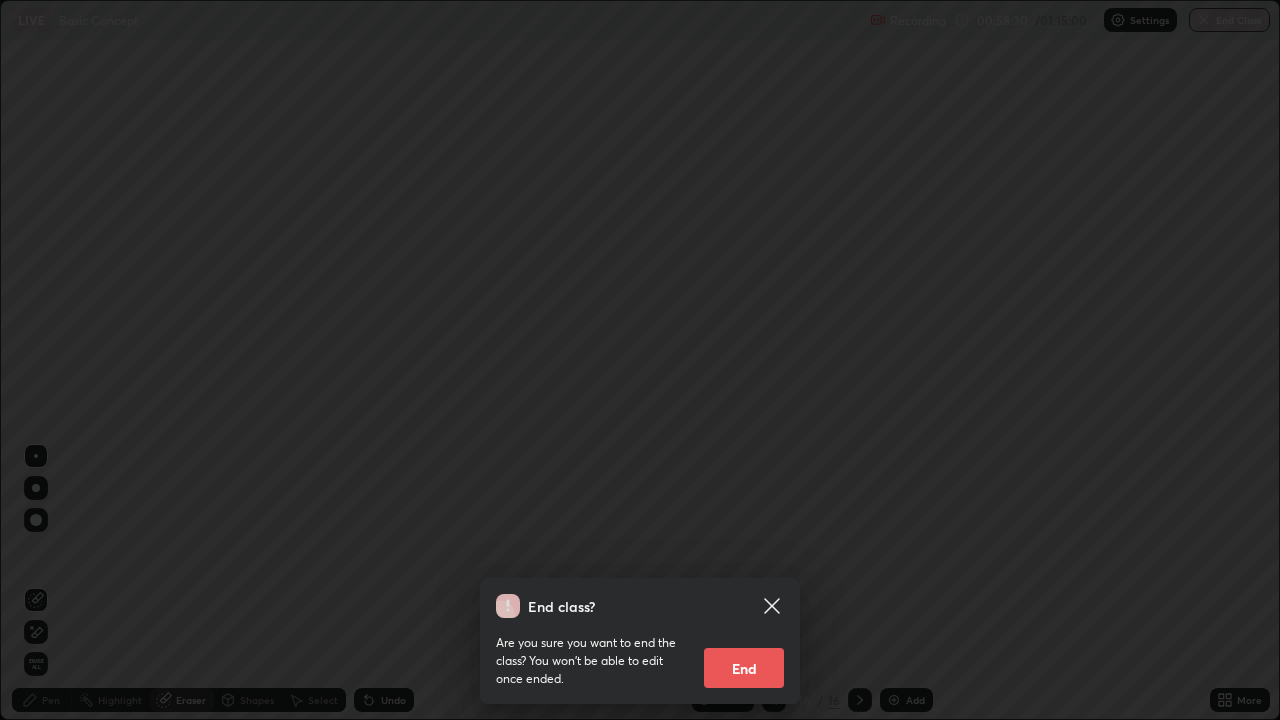 click on "End" at bounding box center (744, 668) 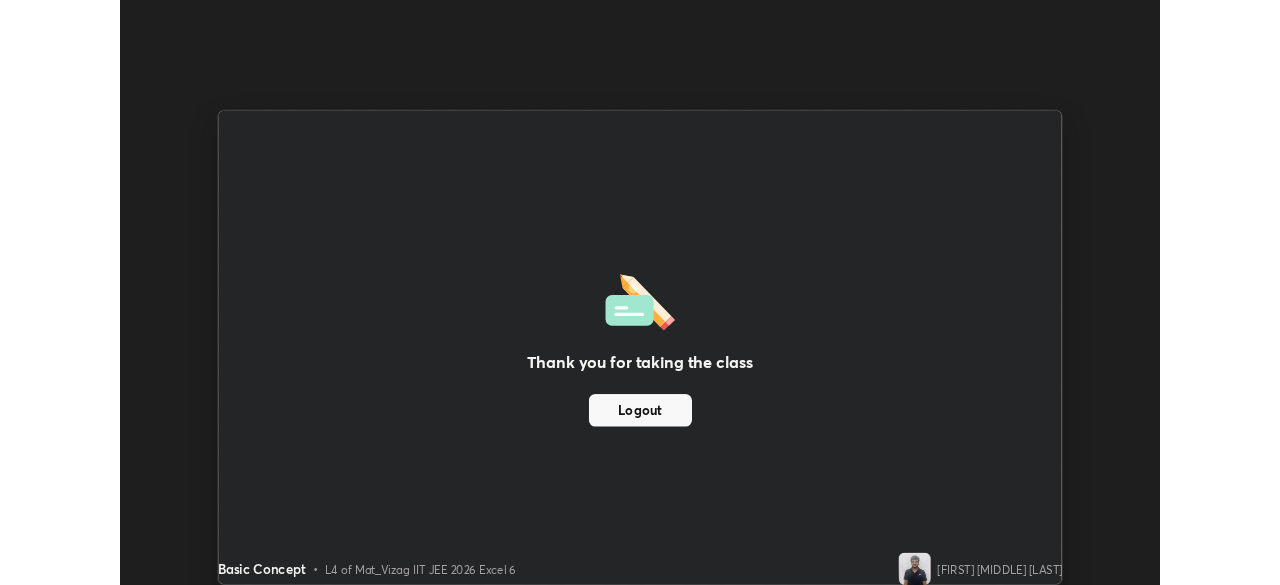scroll, scrollTop: 585, scrollLeft: 1280, axis: both 